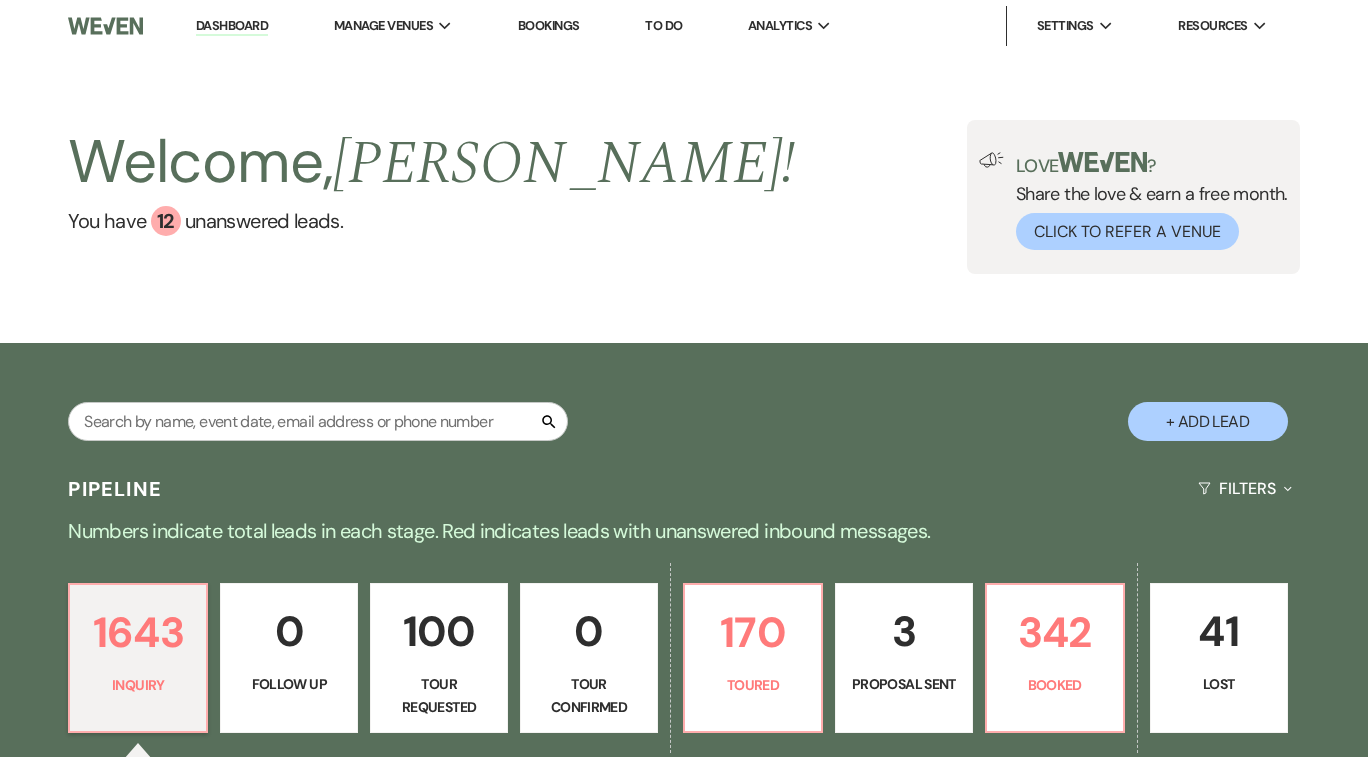 scroll, scrollTop: 0, scrollLeft: 0, axis: both 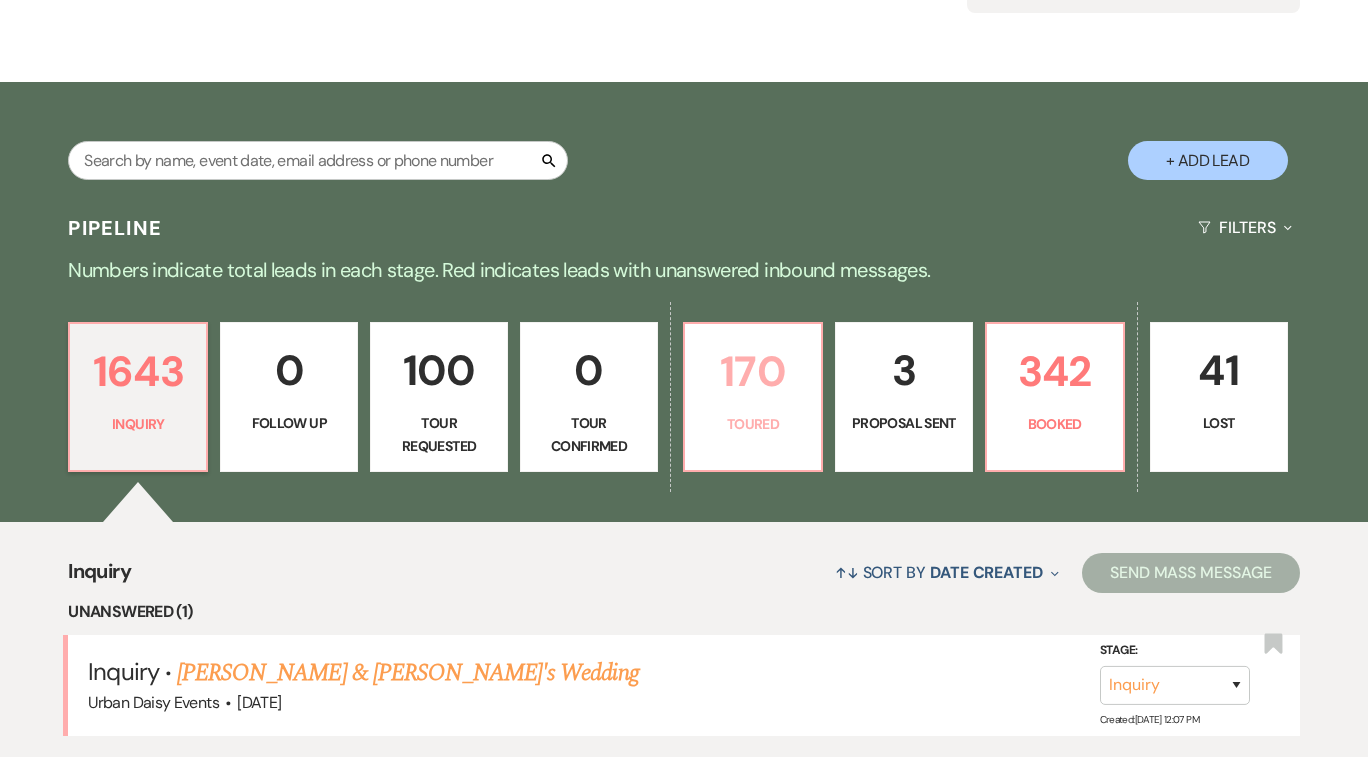click on "Toured" at bounding box center [753, 424] 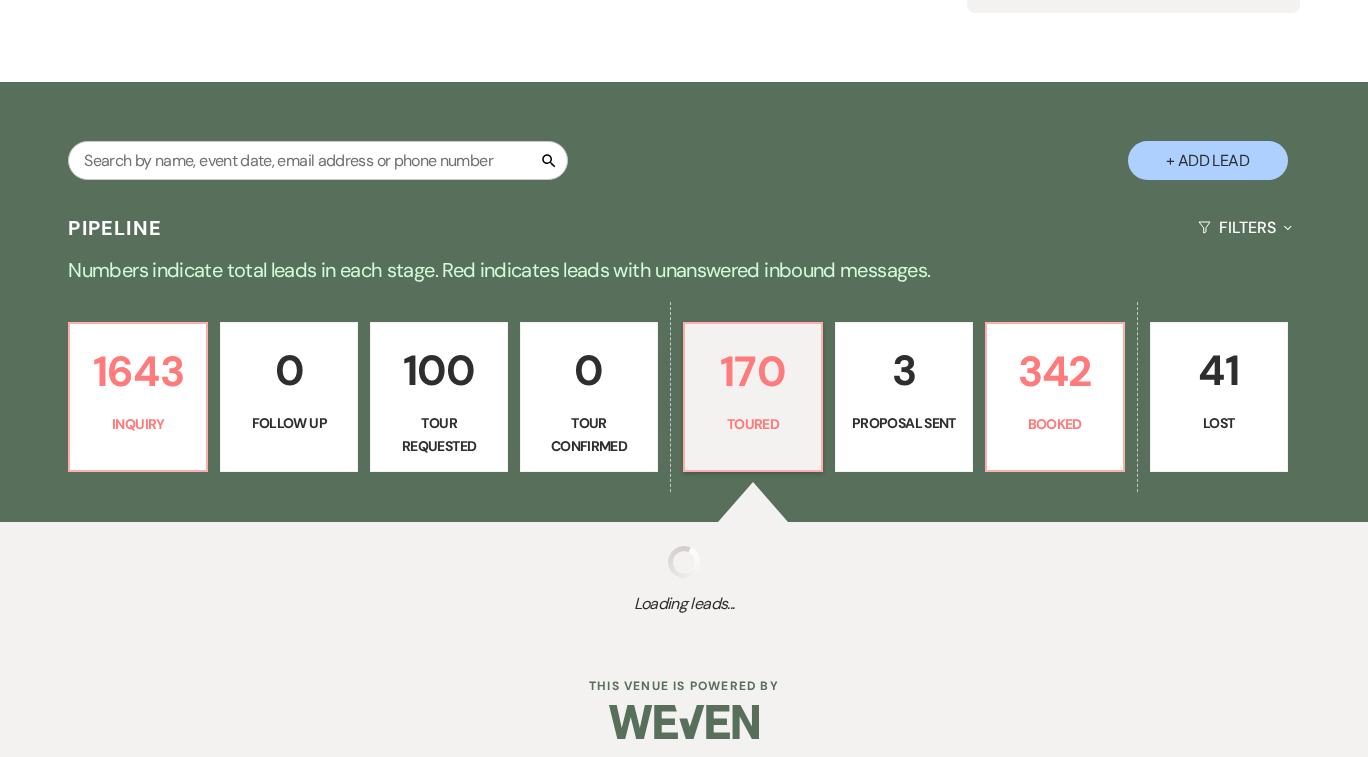 select on "5" 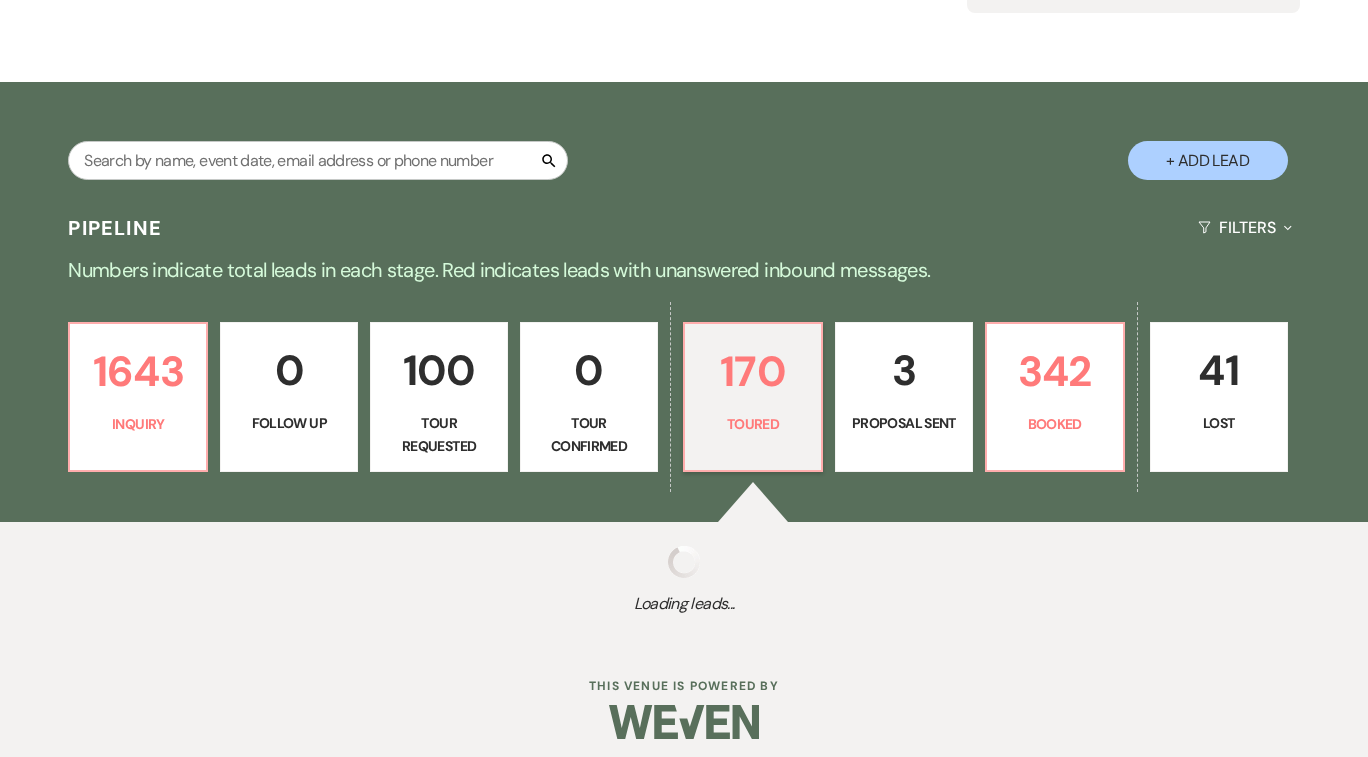 select on "5" 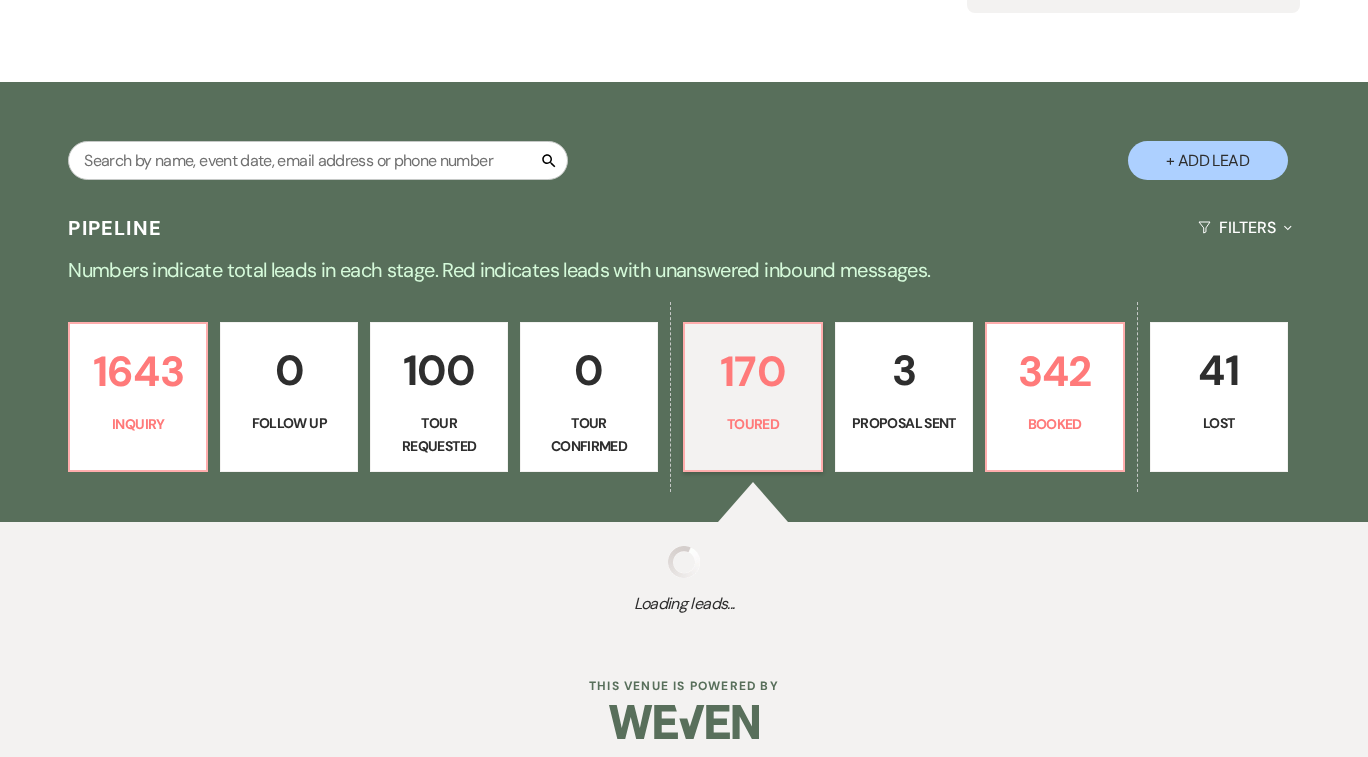 select on "5" 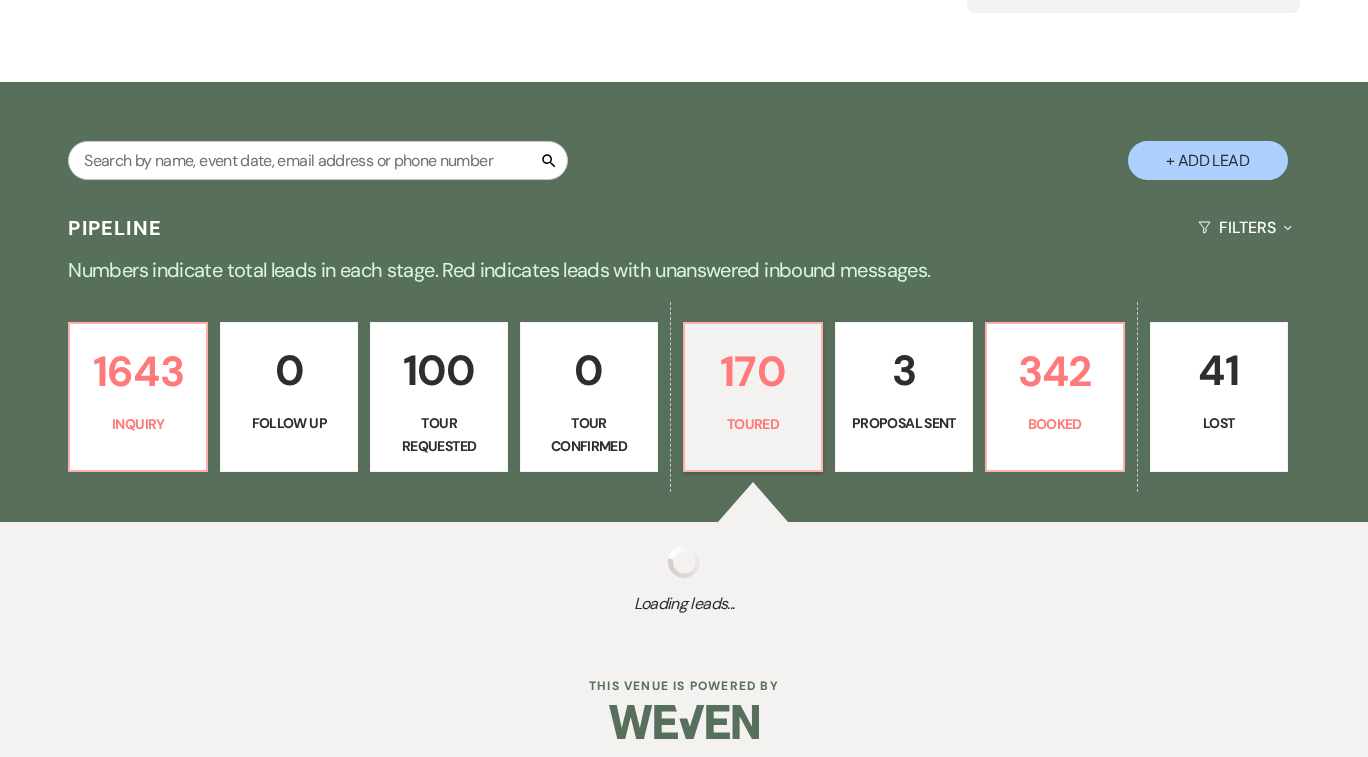select on "5" 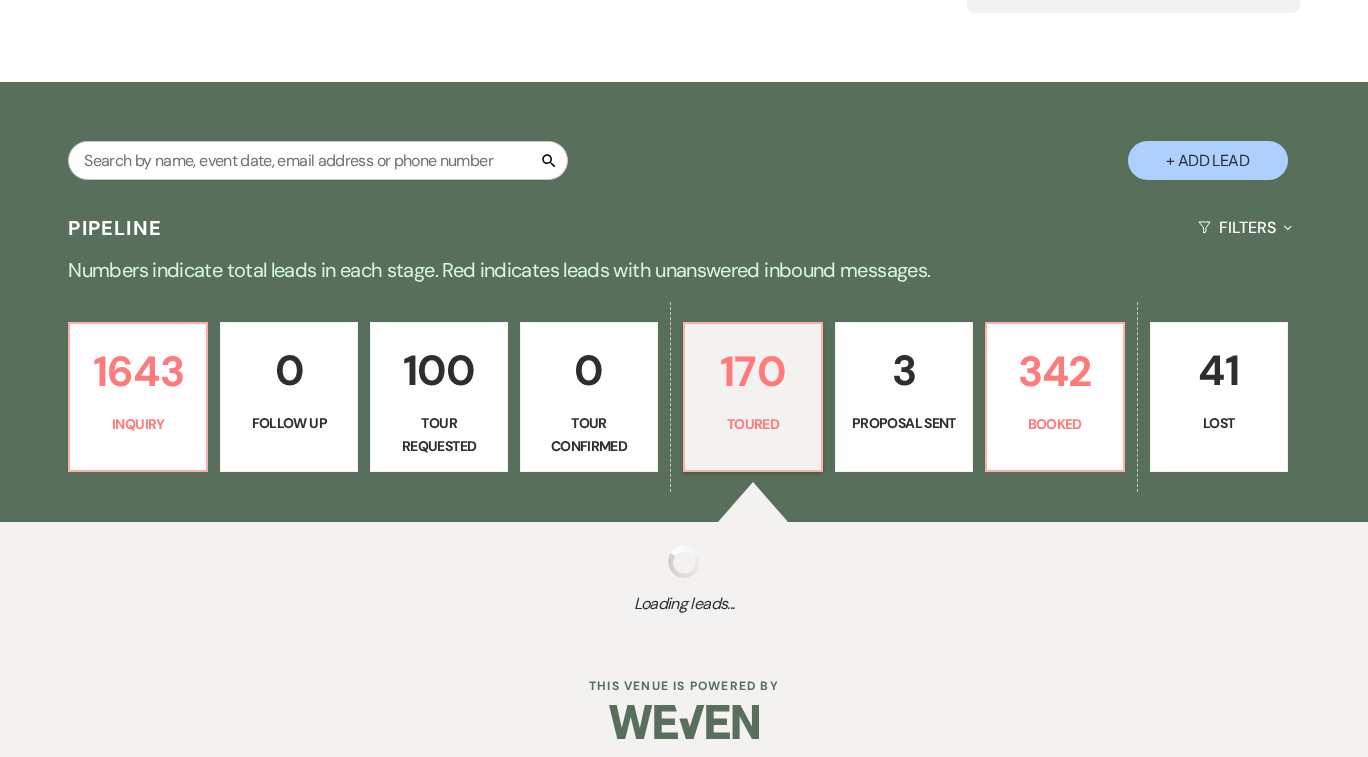 select on "5" 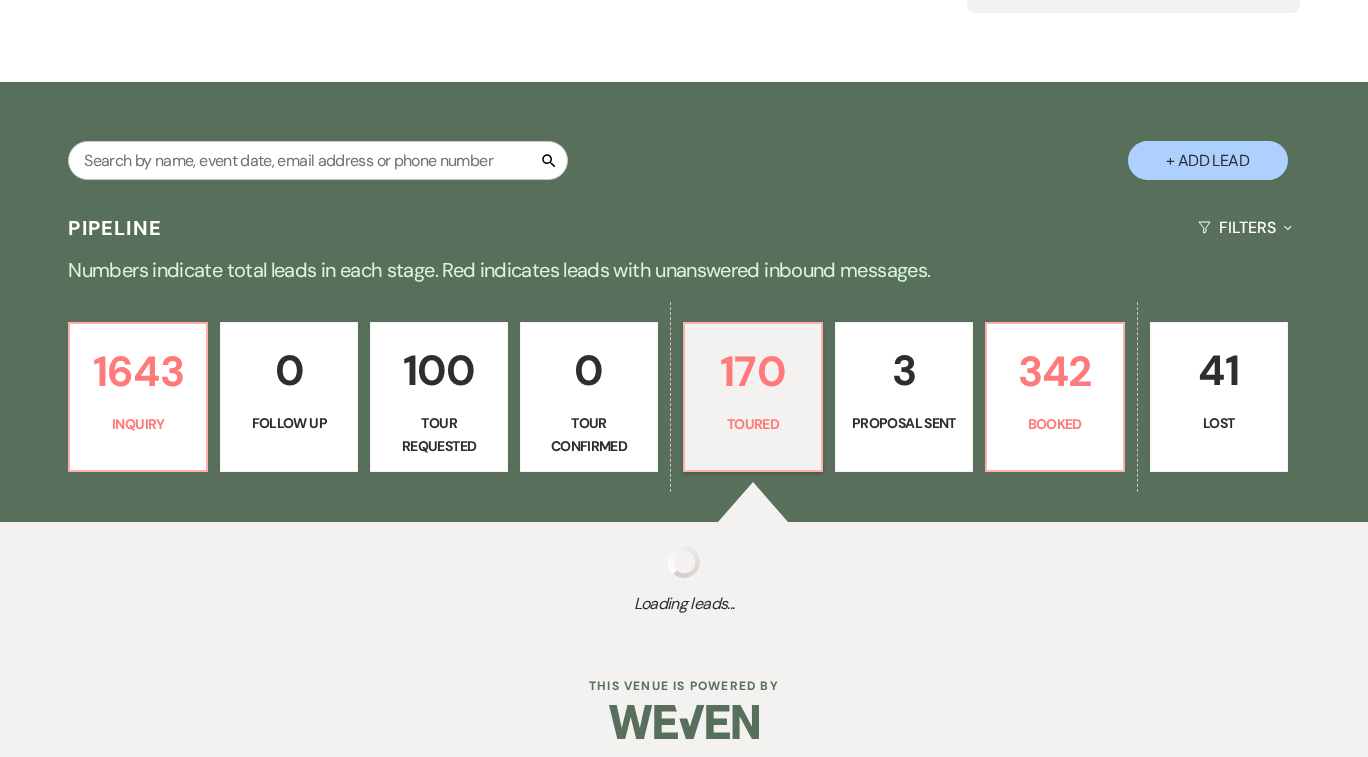 select on "5" 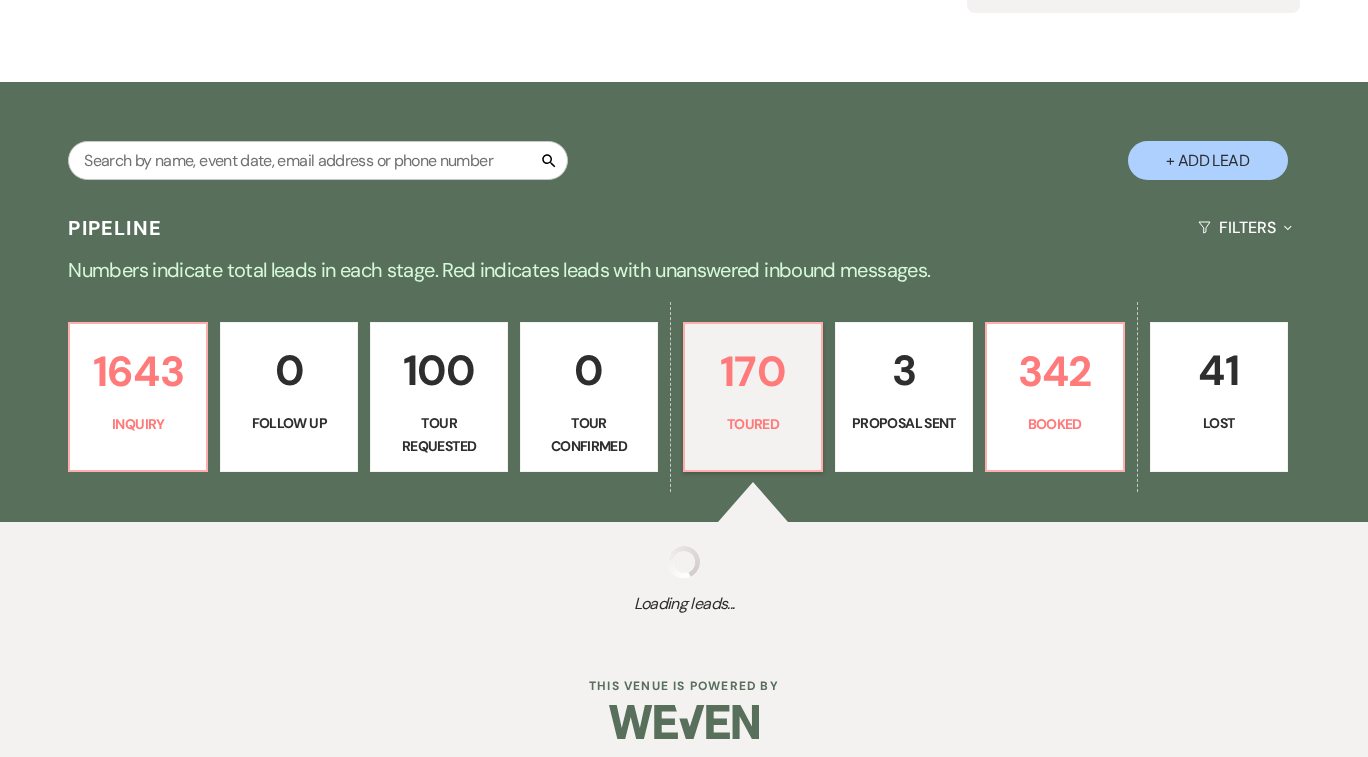 select on "5" 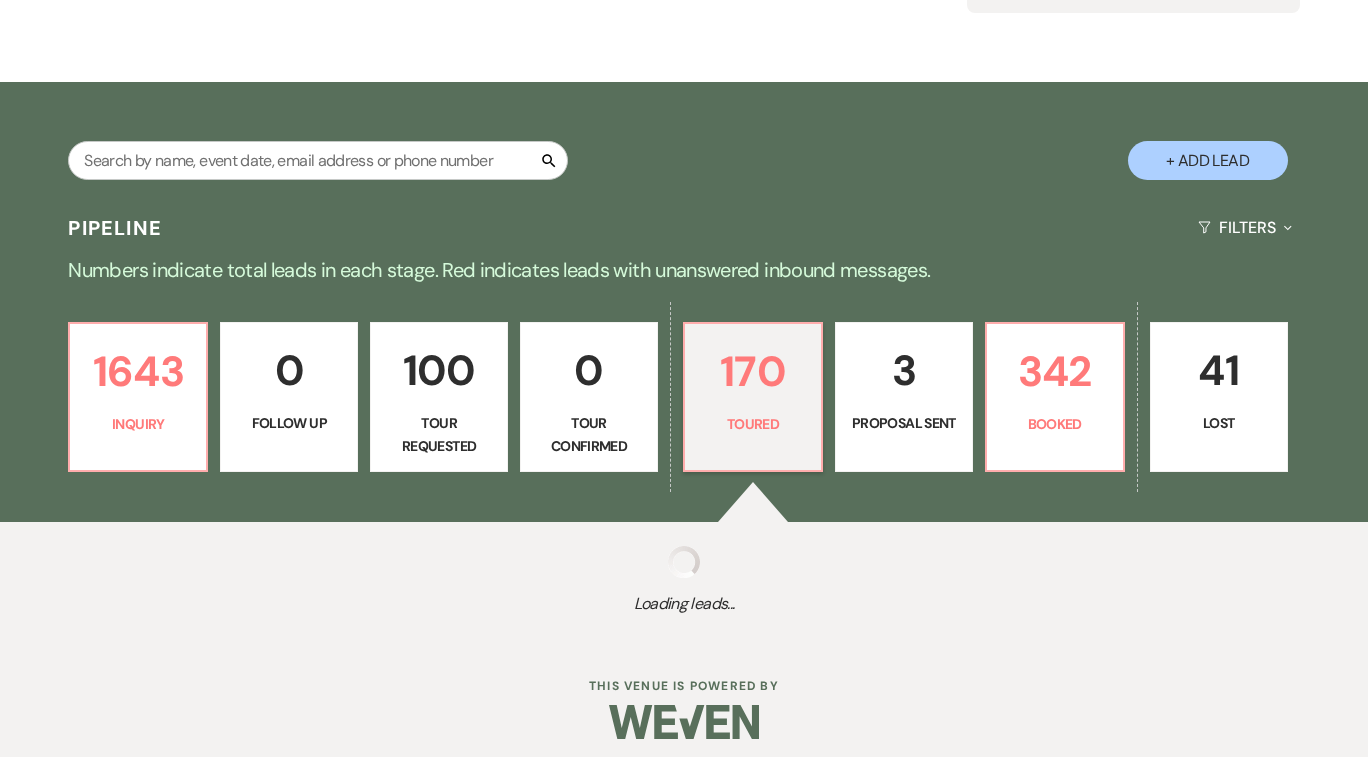 select on "5" 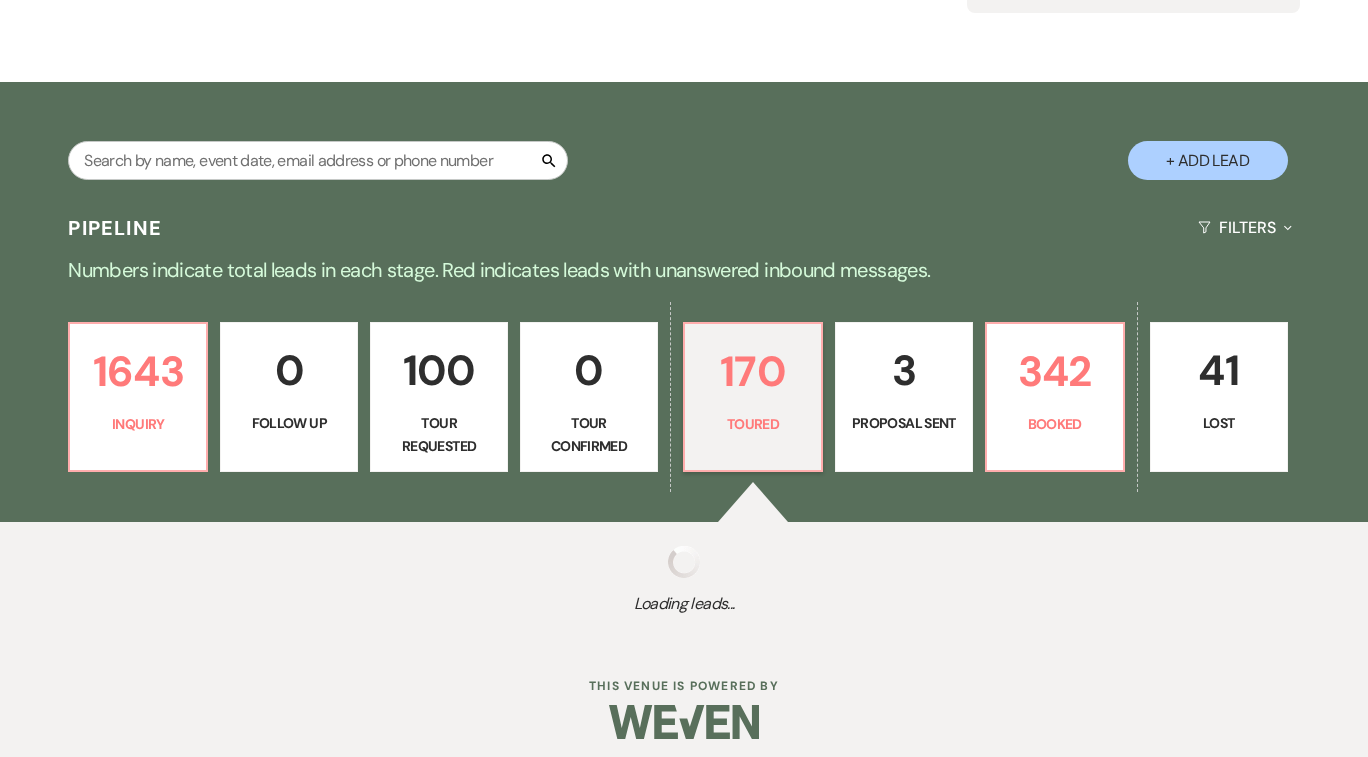 select on "5" 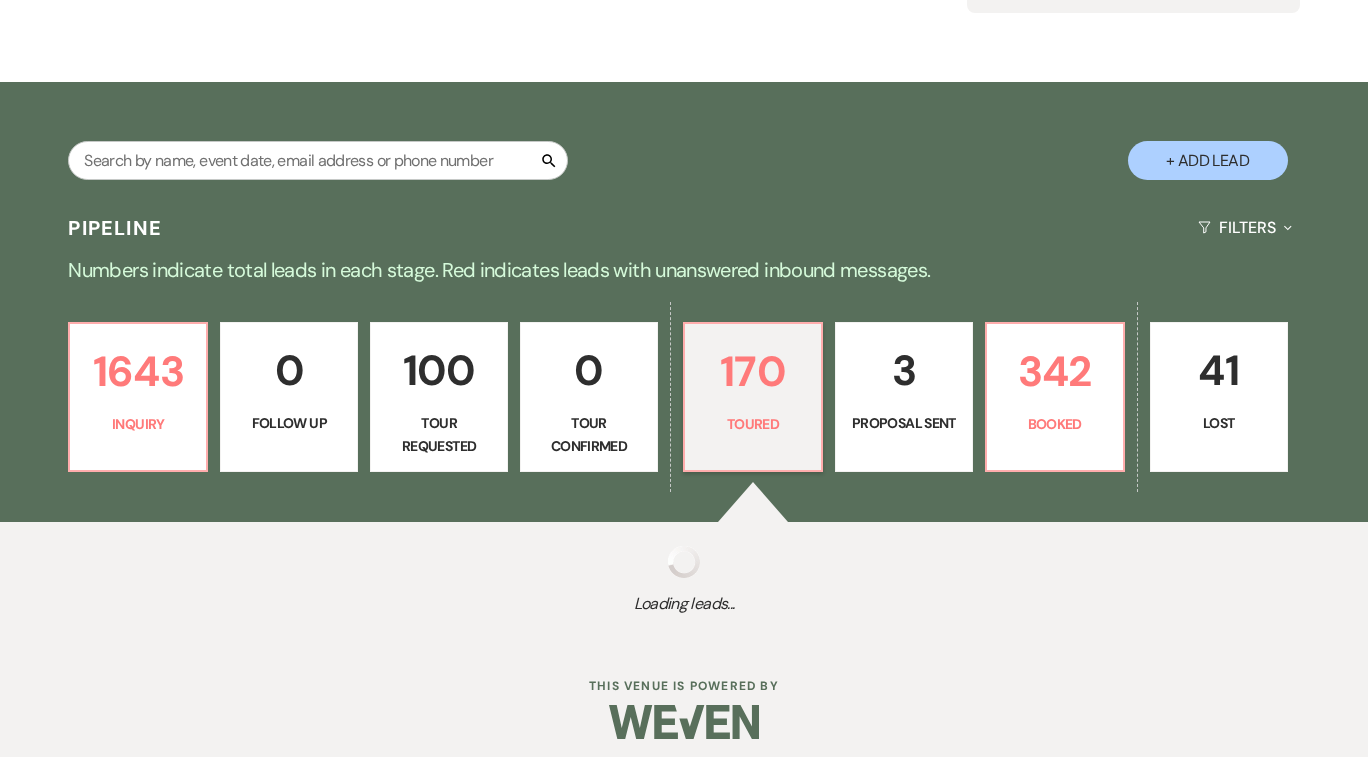 select on "5" 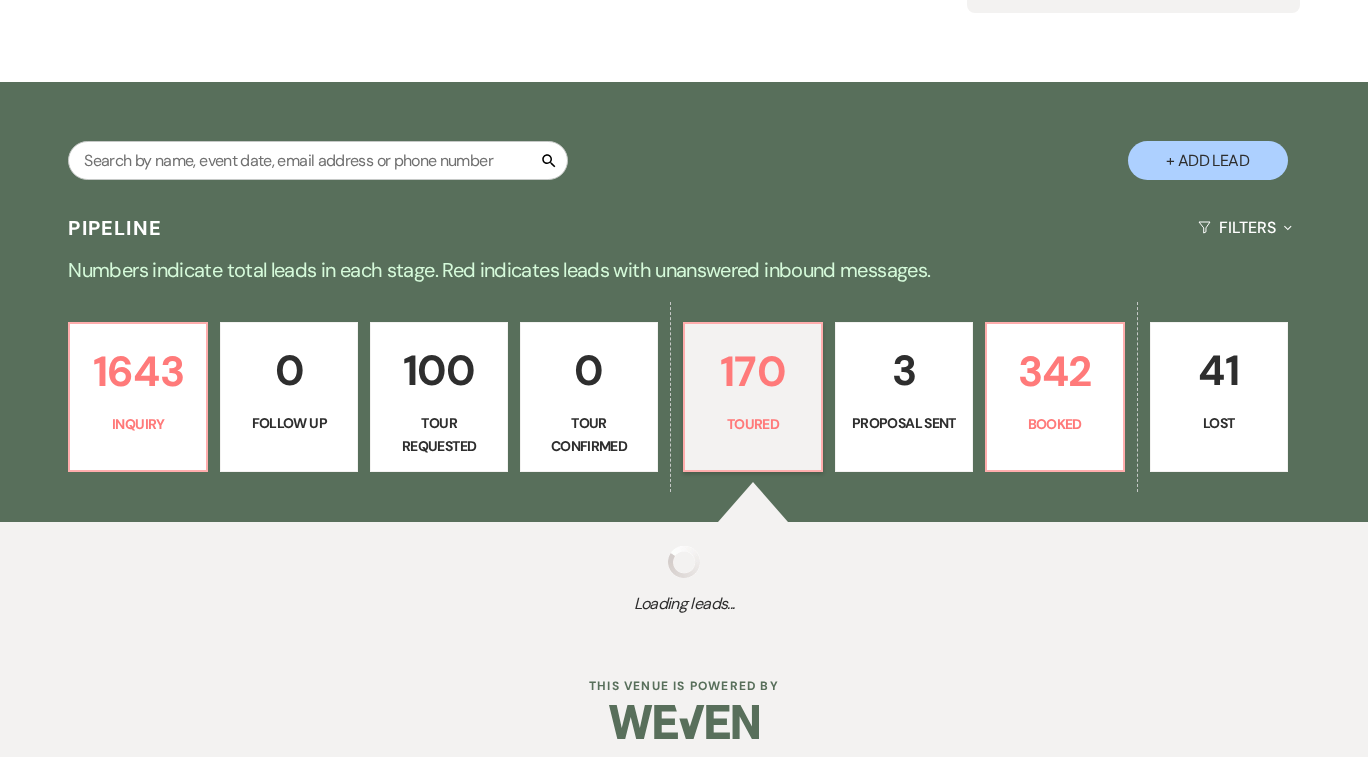 select on "5" 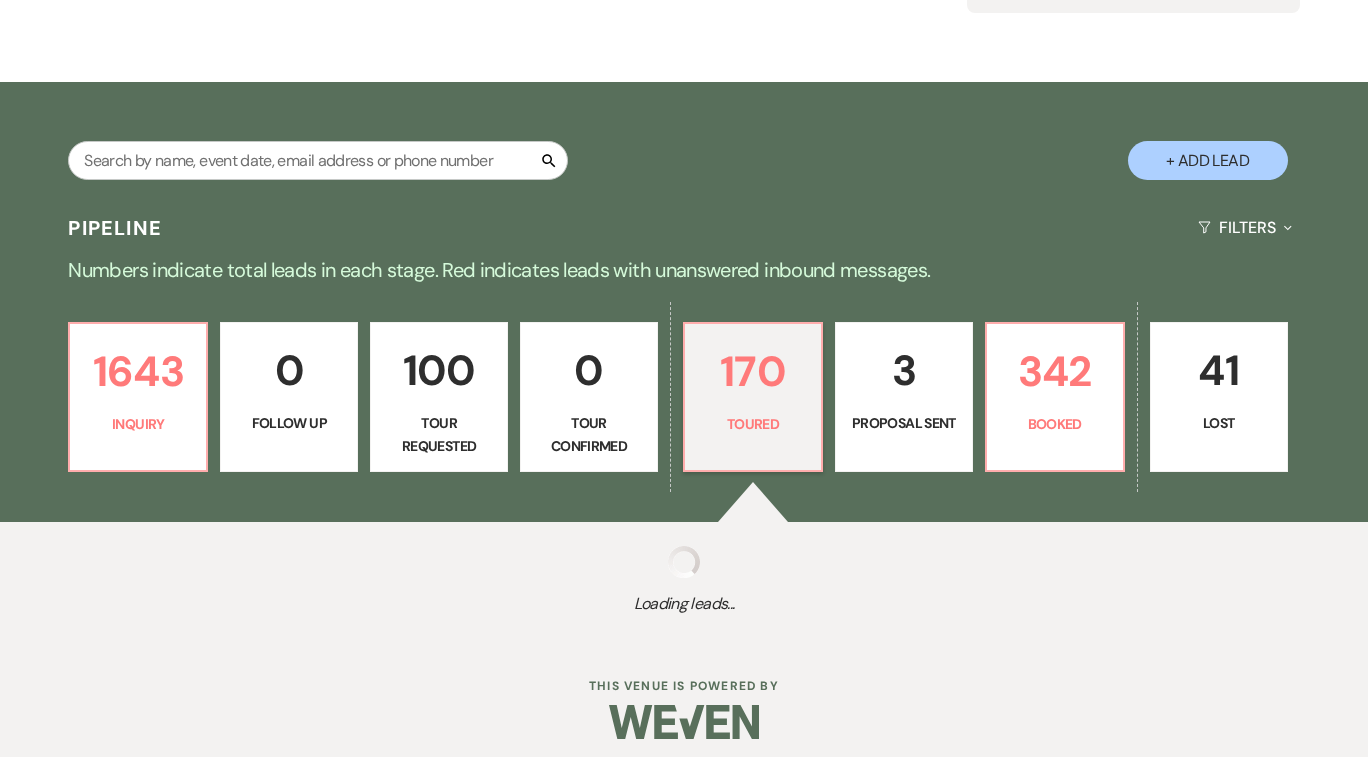 select on "5" 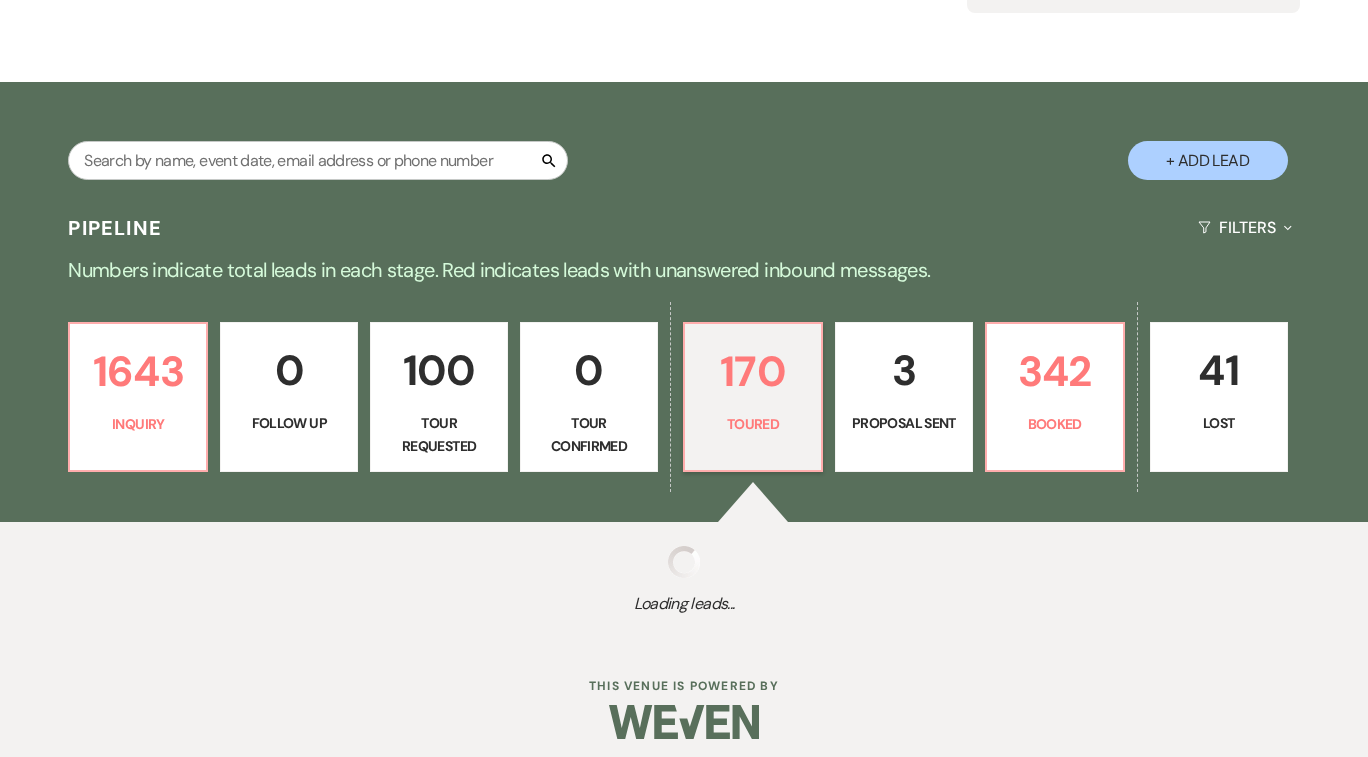select on "5" 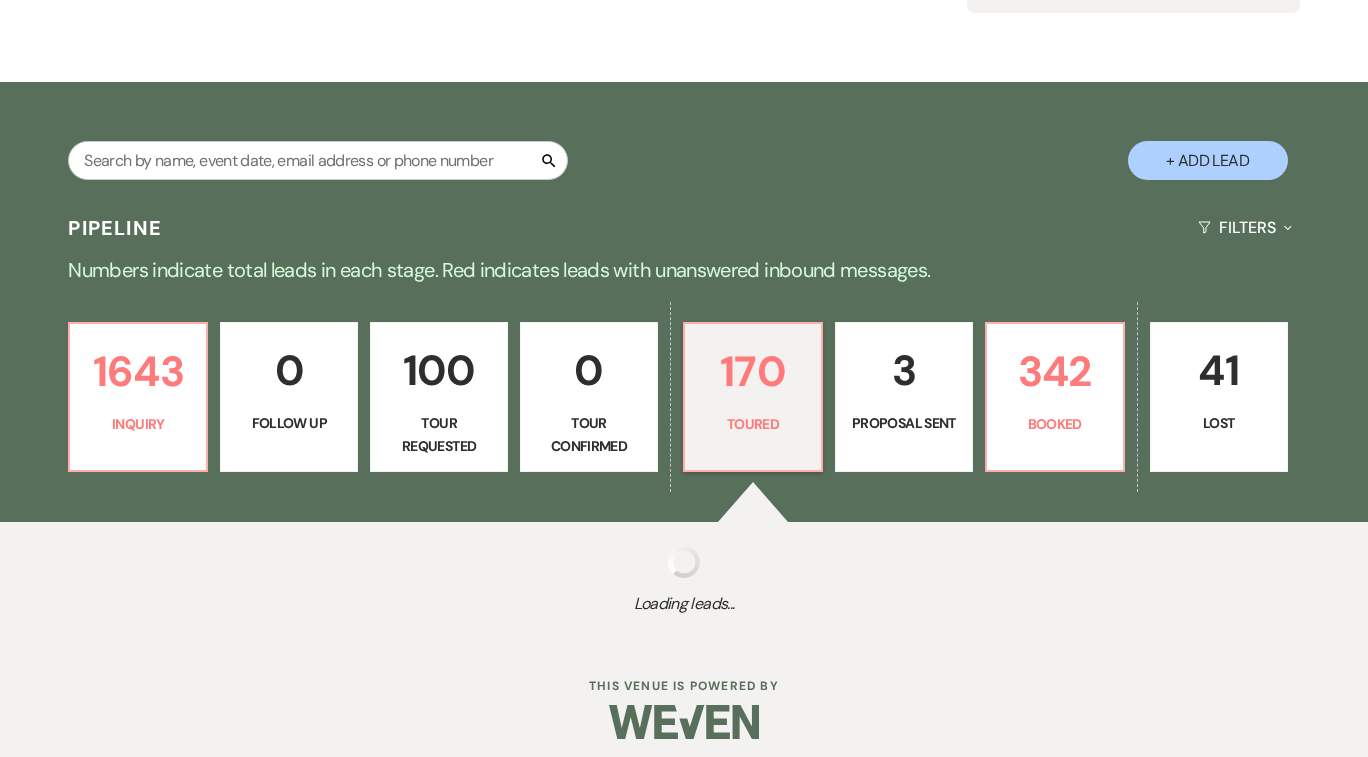 select on "5" 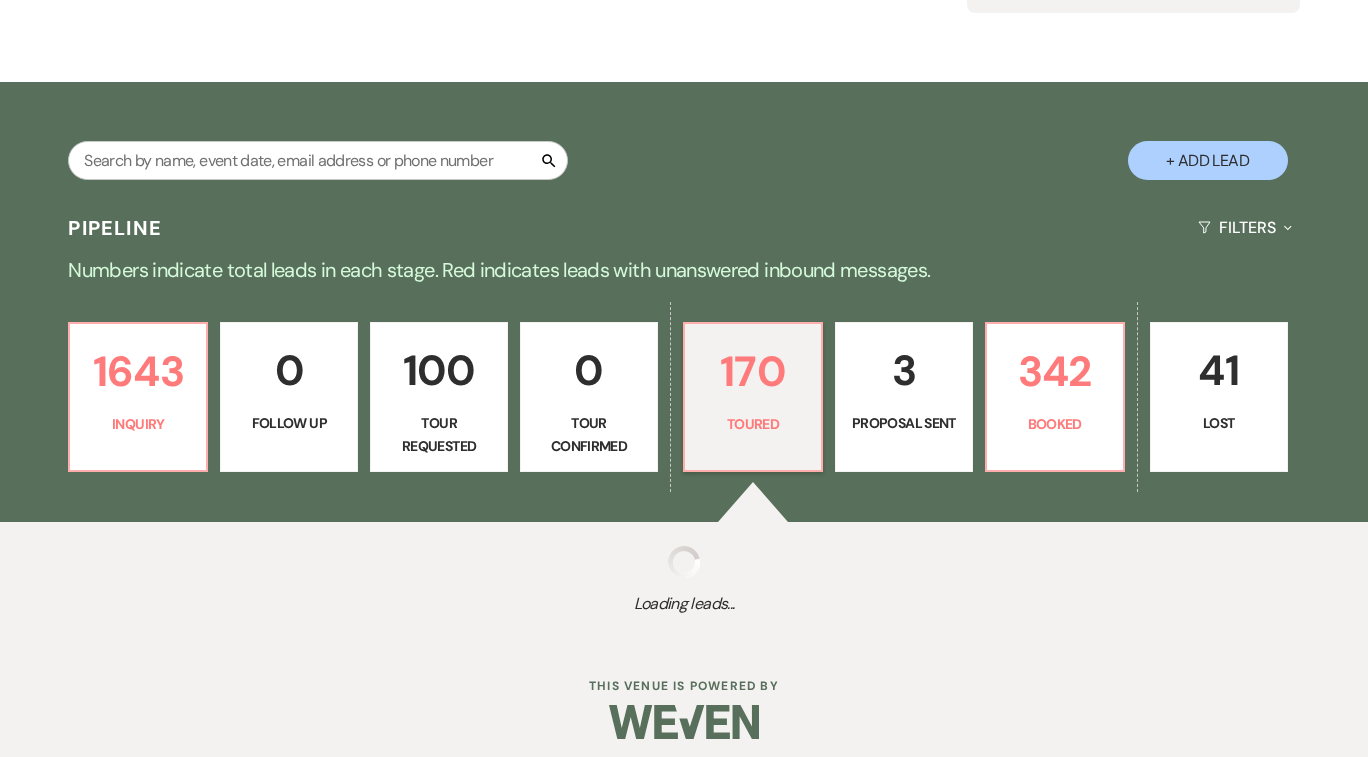 select on "5" 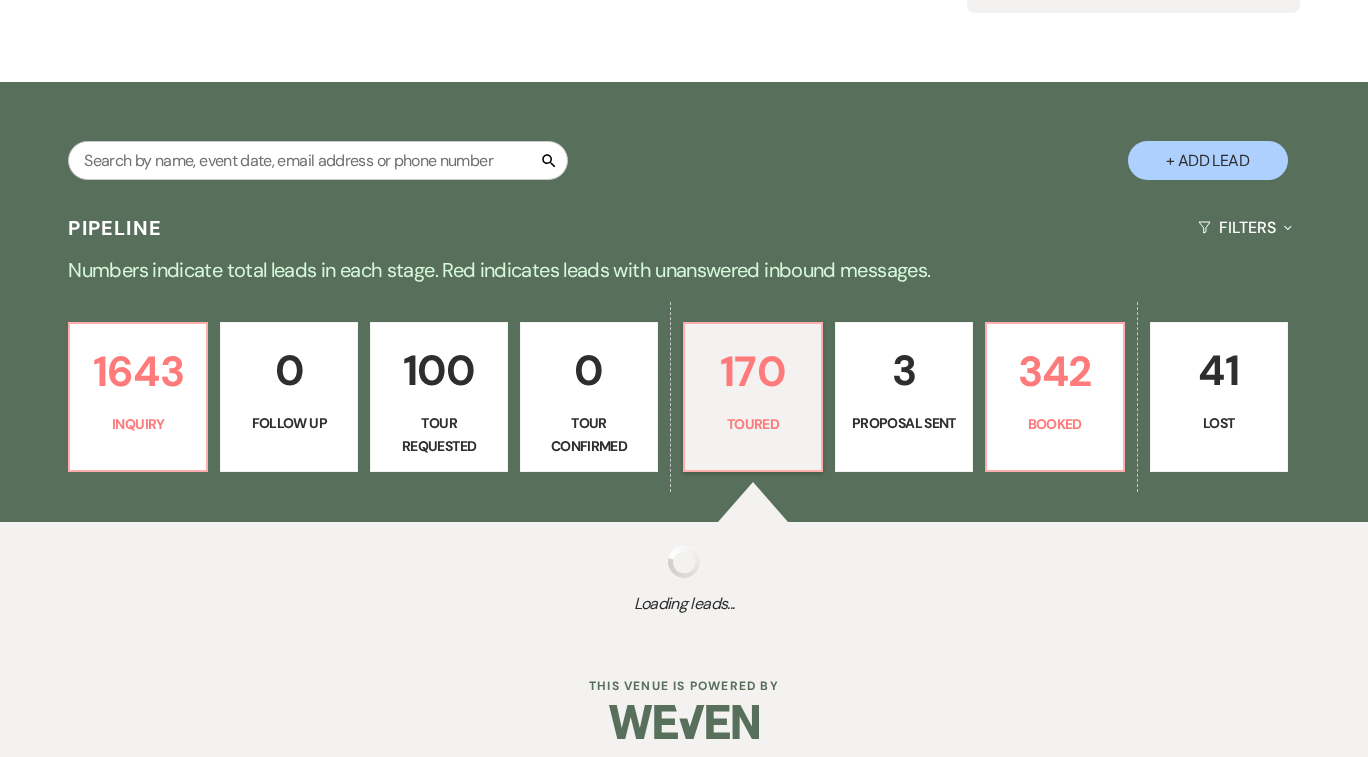 select on "5" 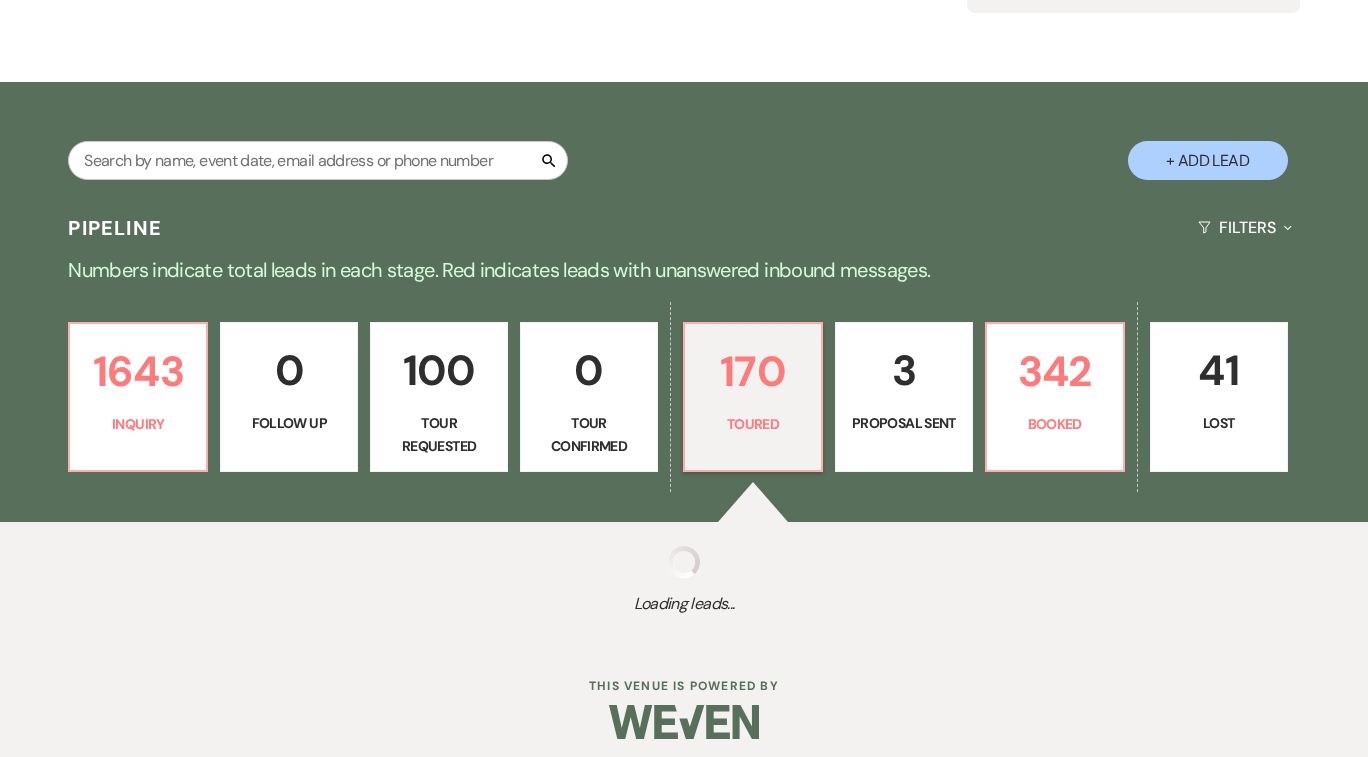 select on "5" 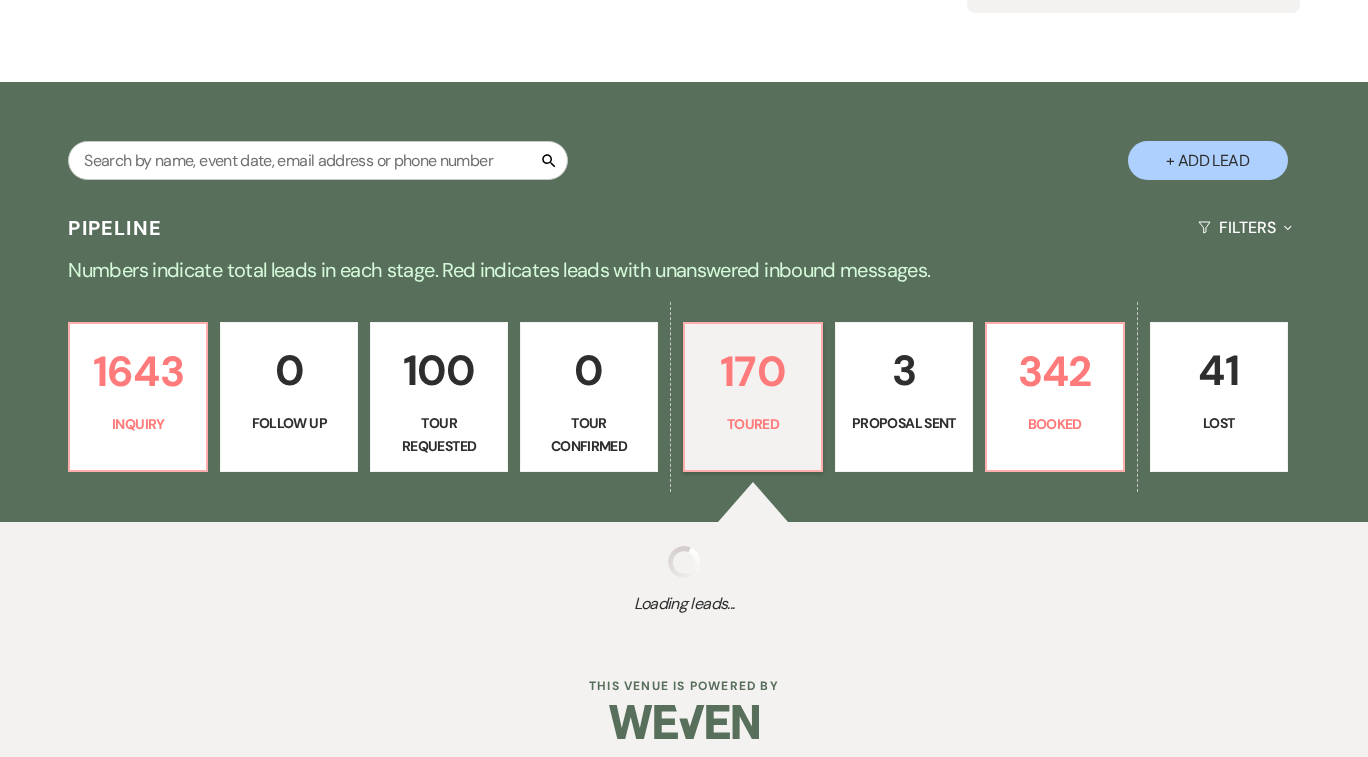select on "5" 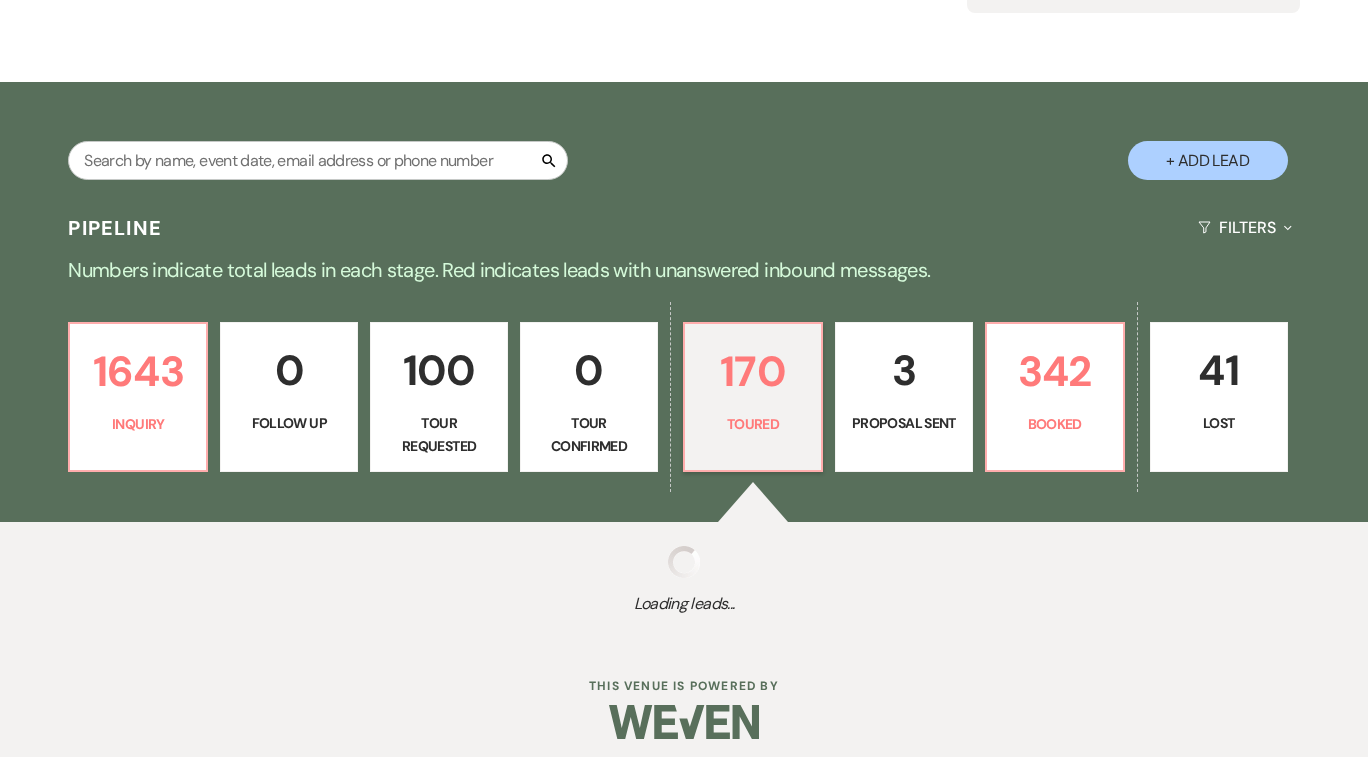 select on "5" 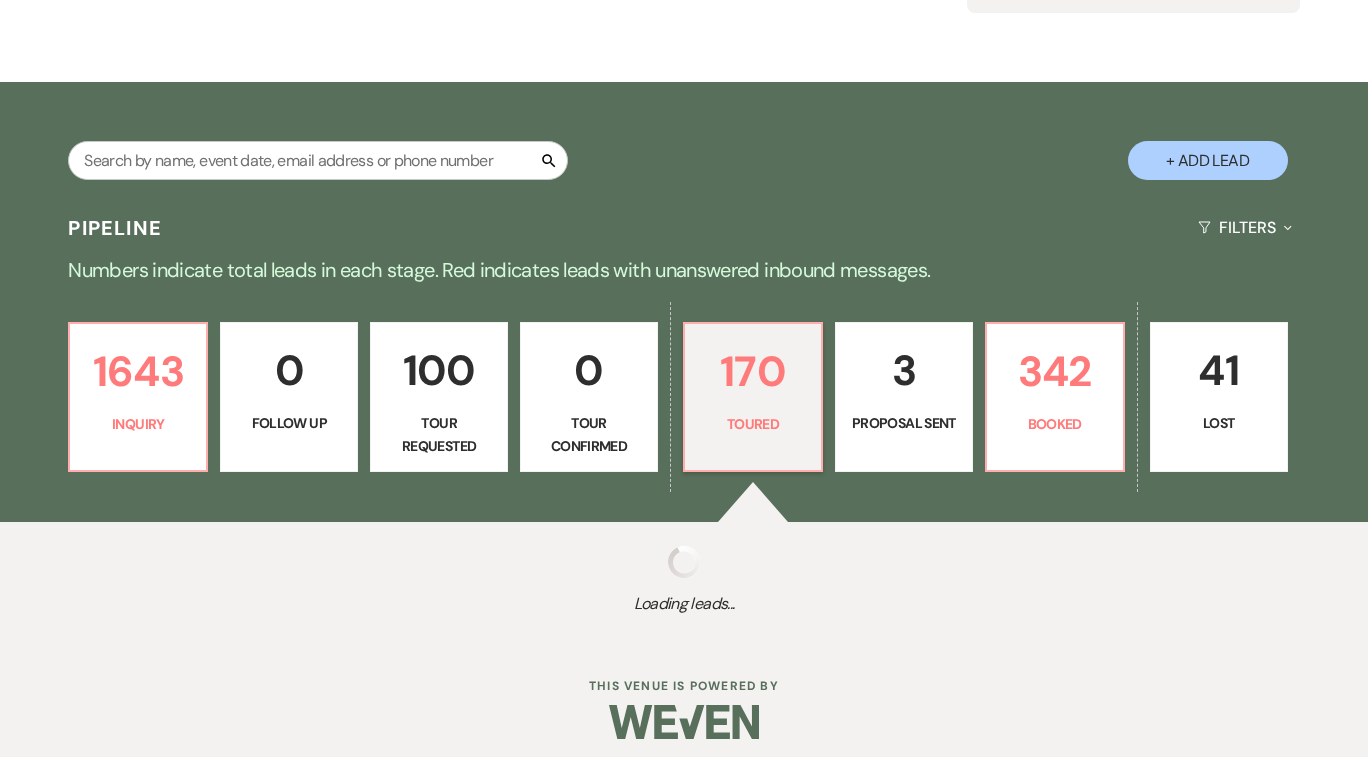 select on "5" 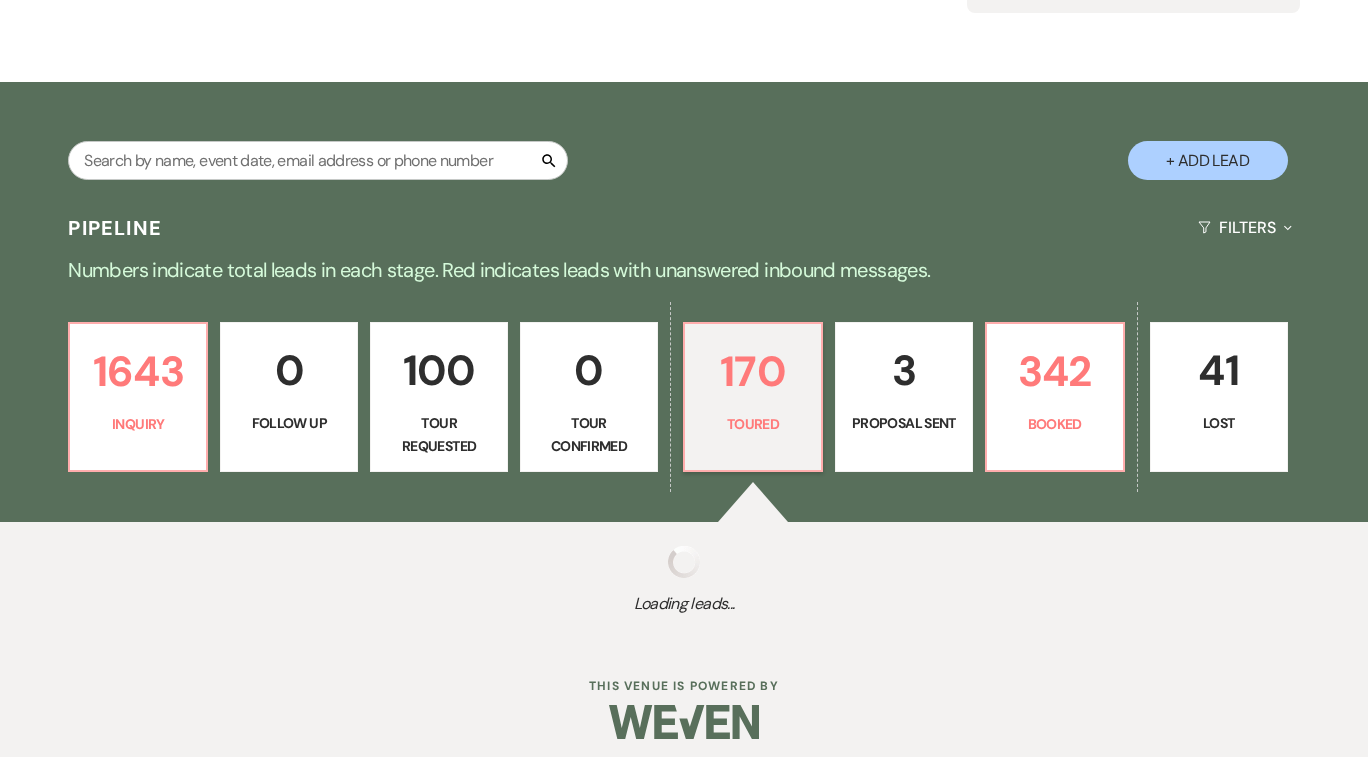 select on "5" 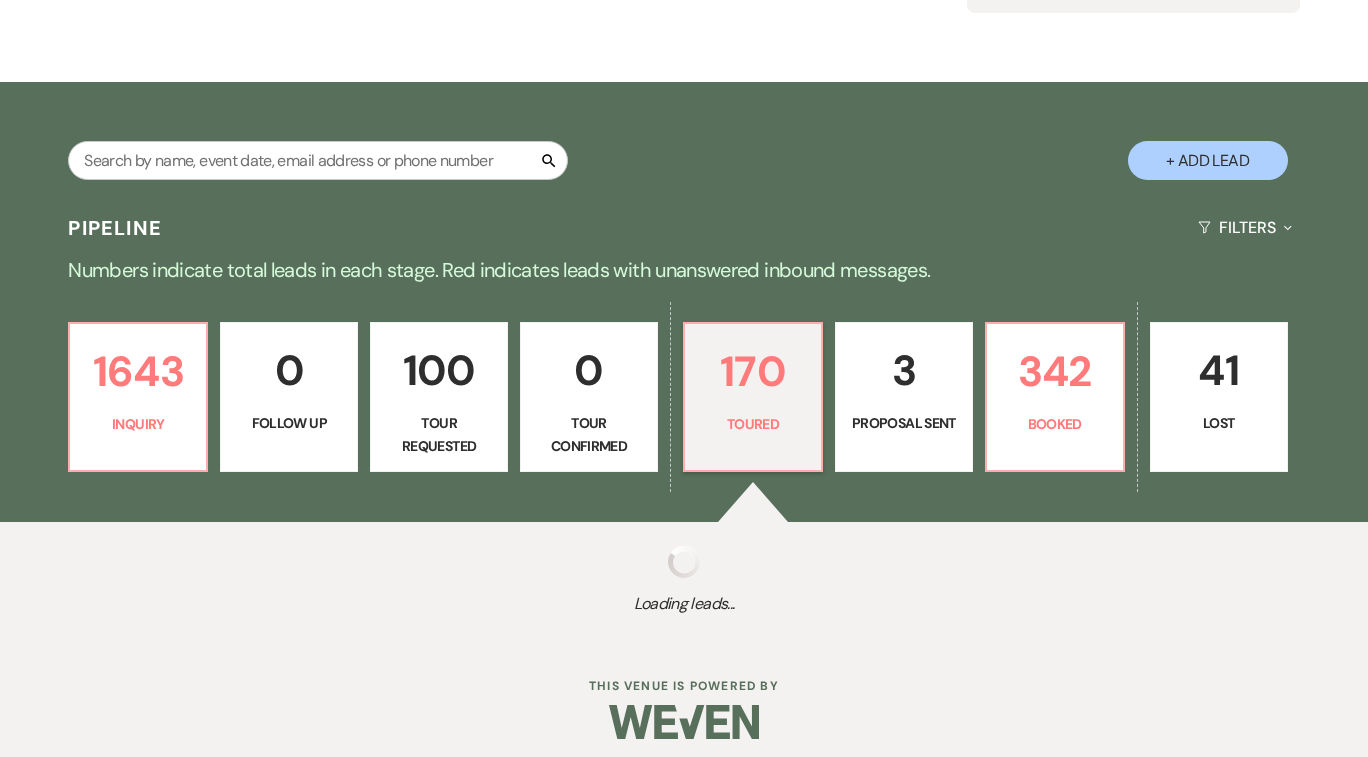 select on "5" 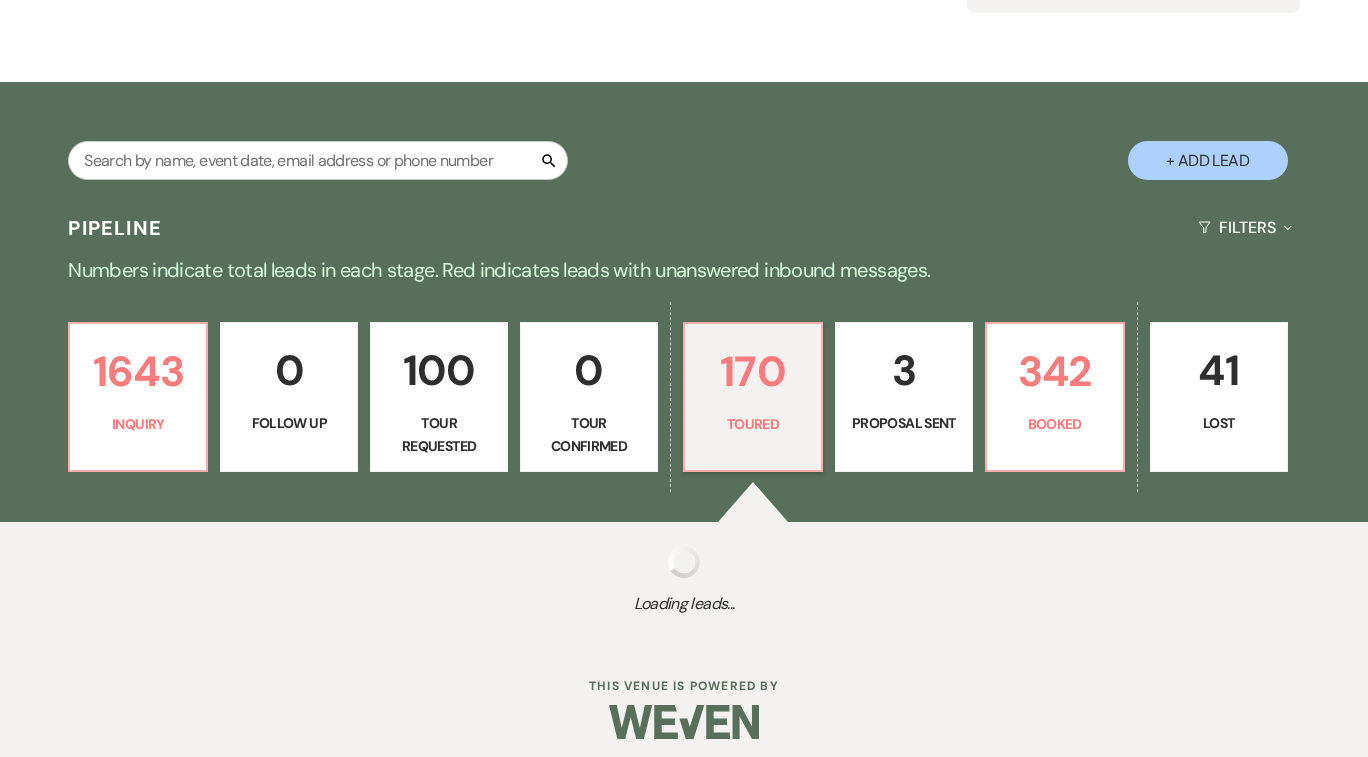 select on "5" 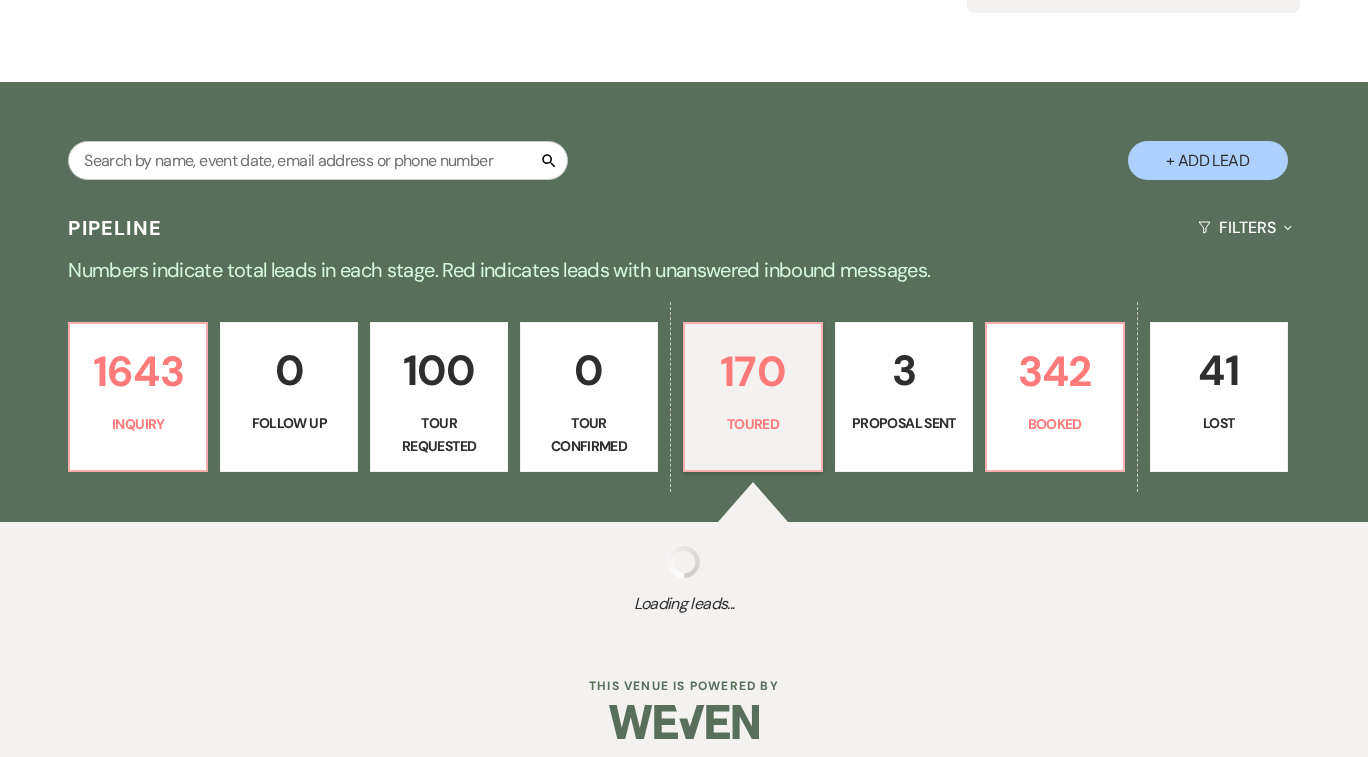 select on "5" 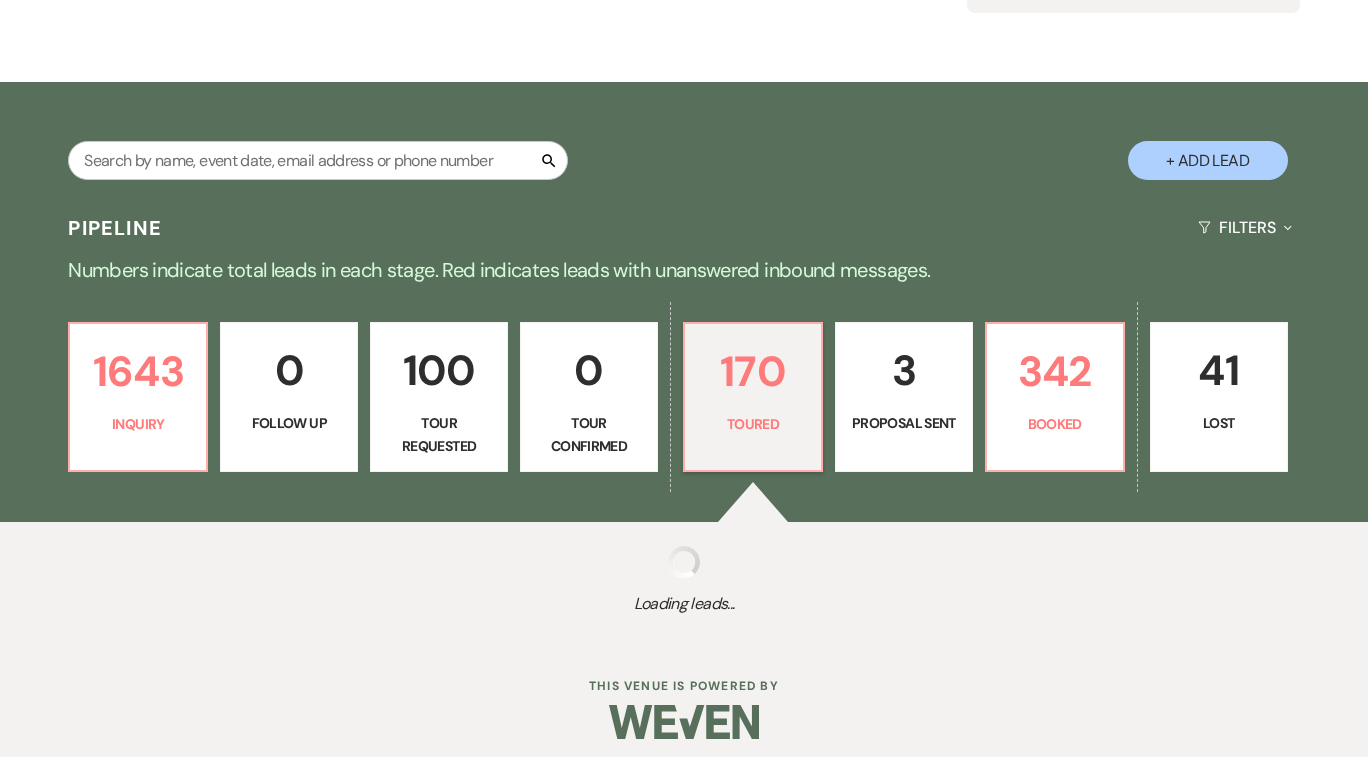 select on "5" 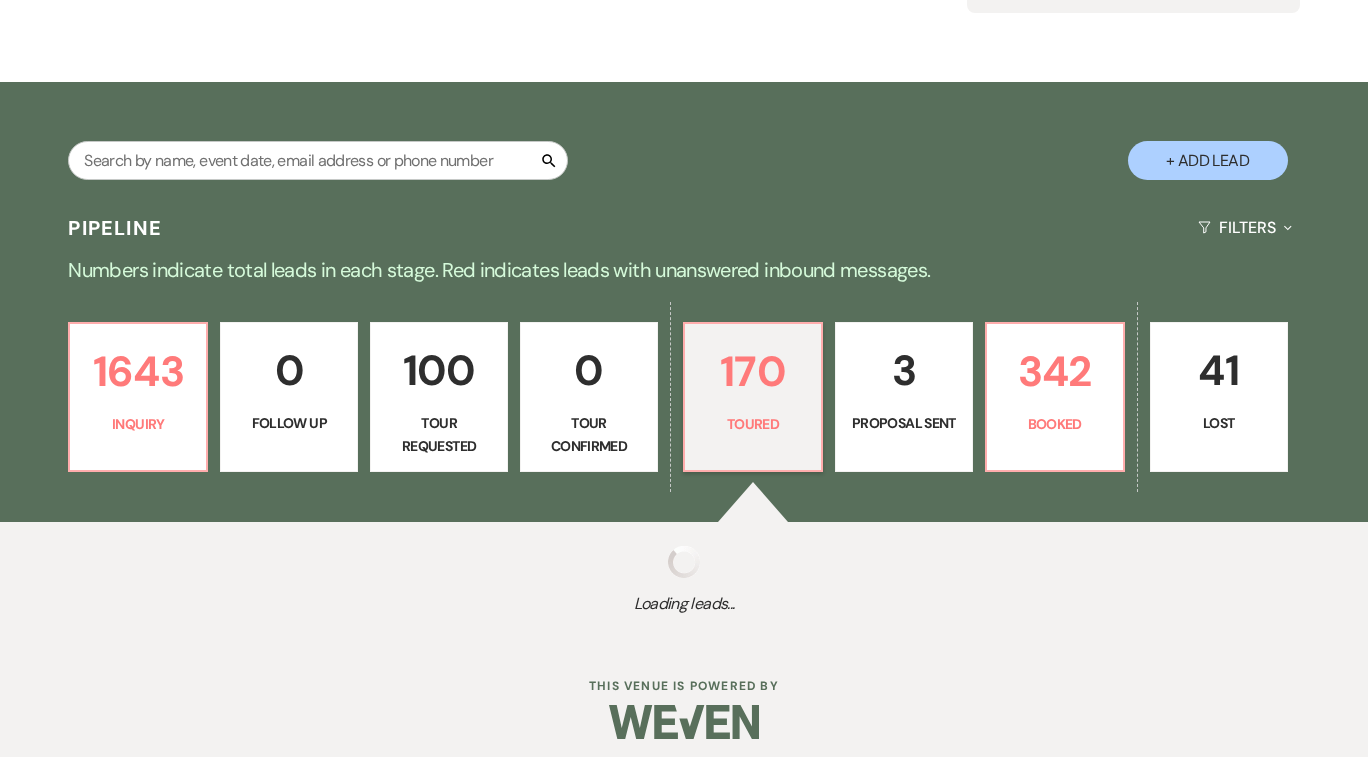 select on "5" 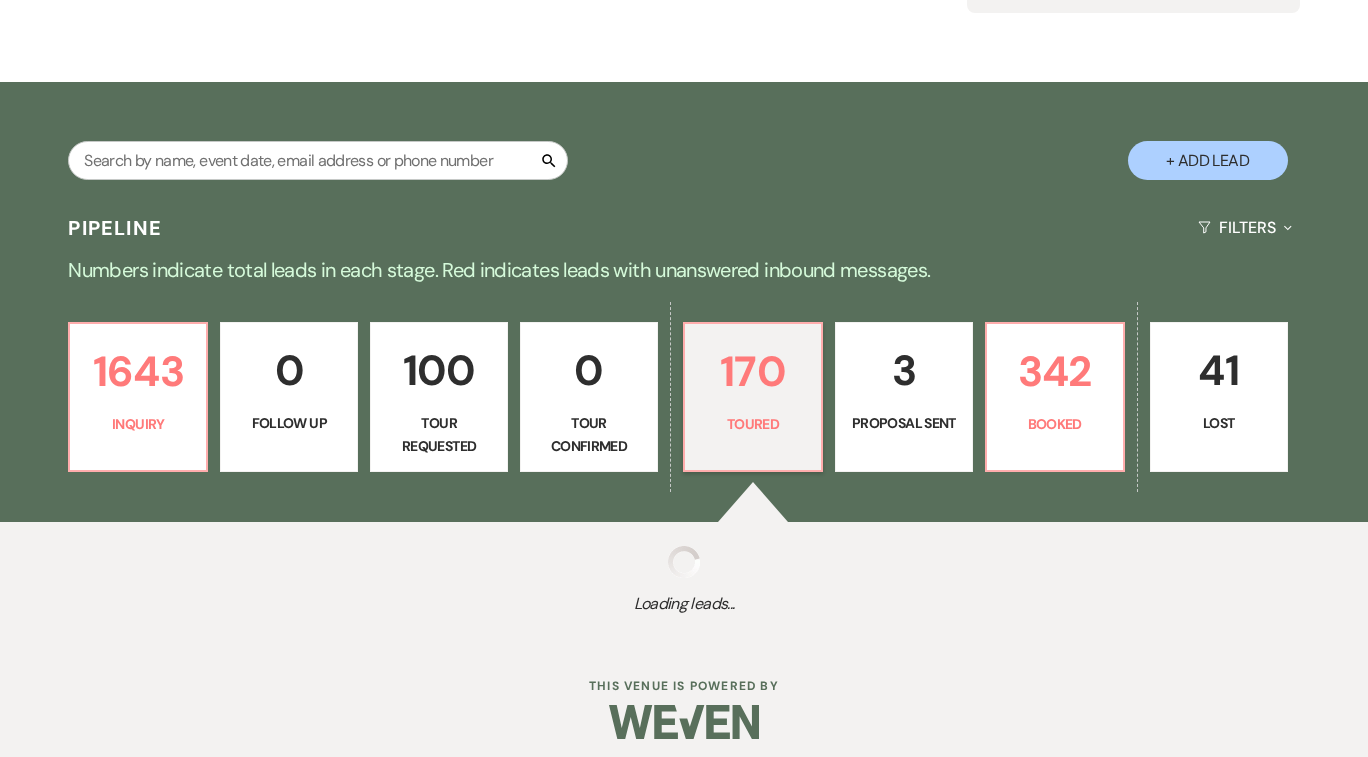 select on "5" 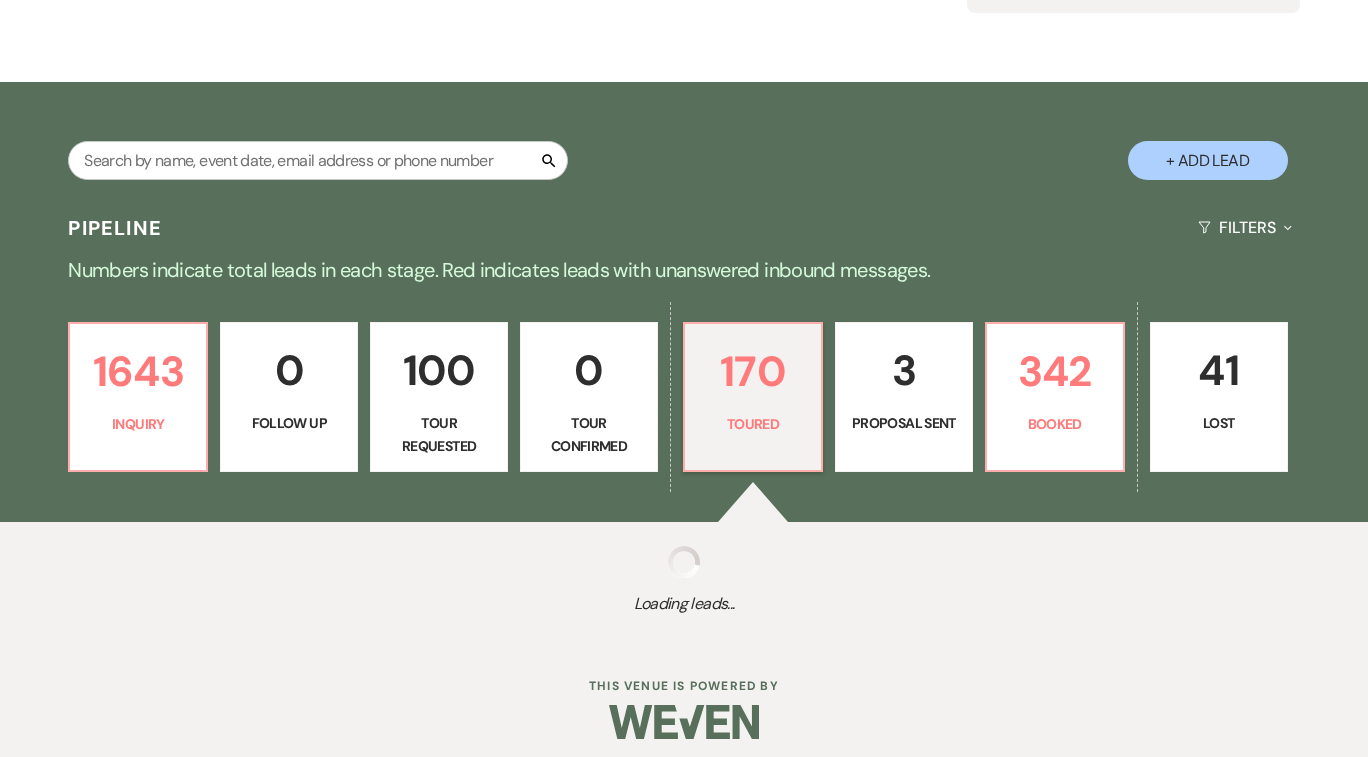 select on "5" 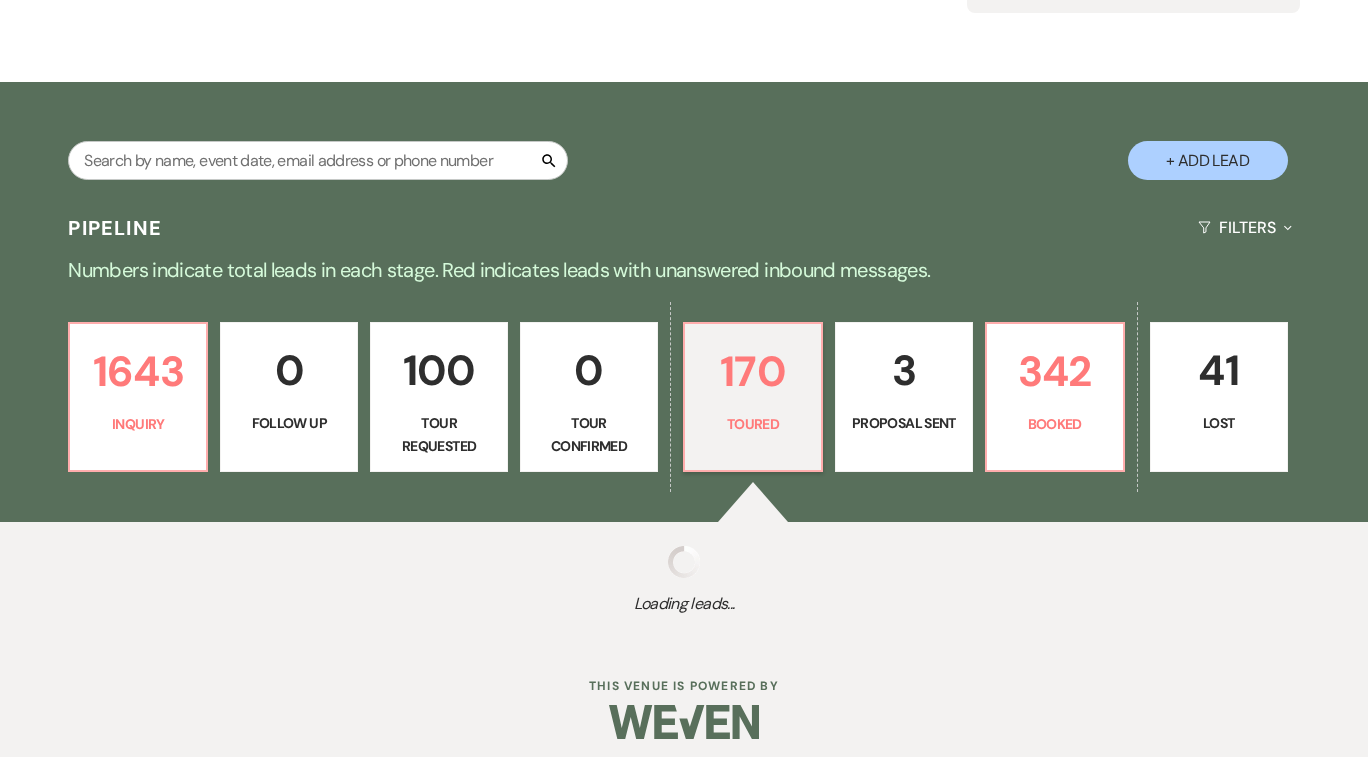 select on "5" 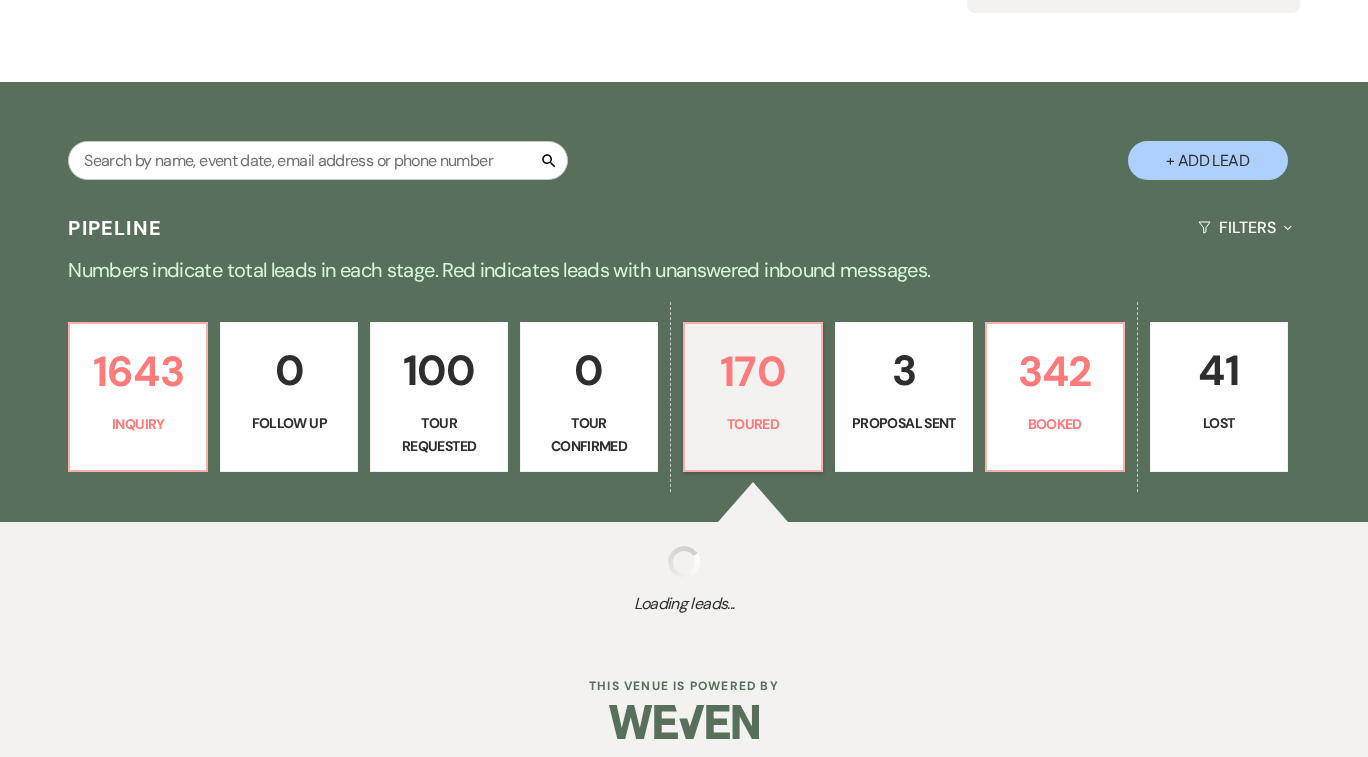 select on "5" 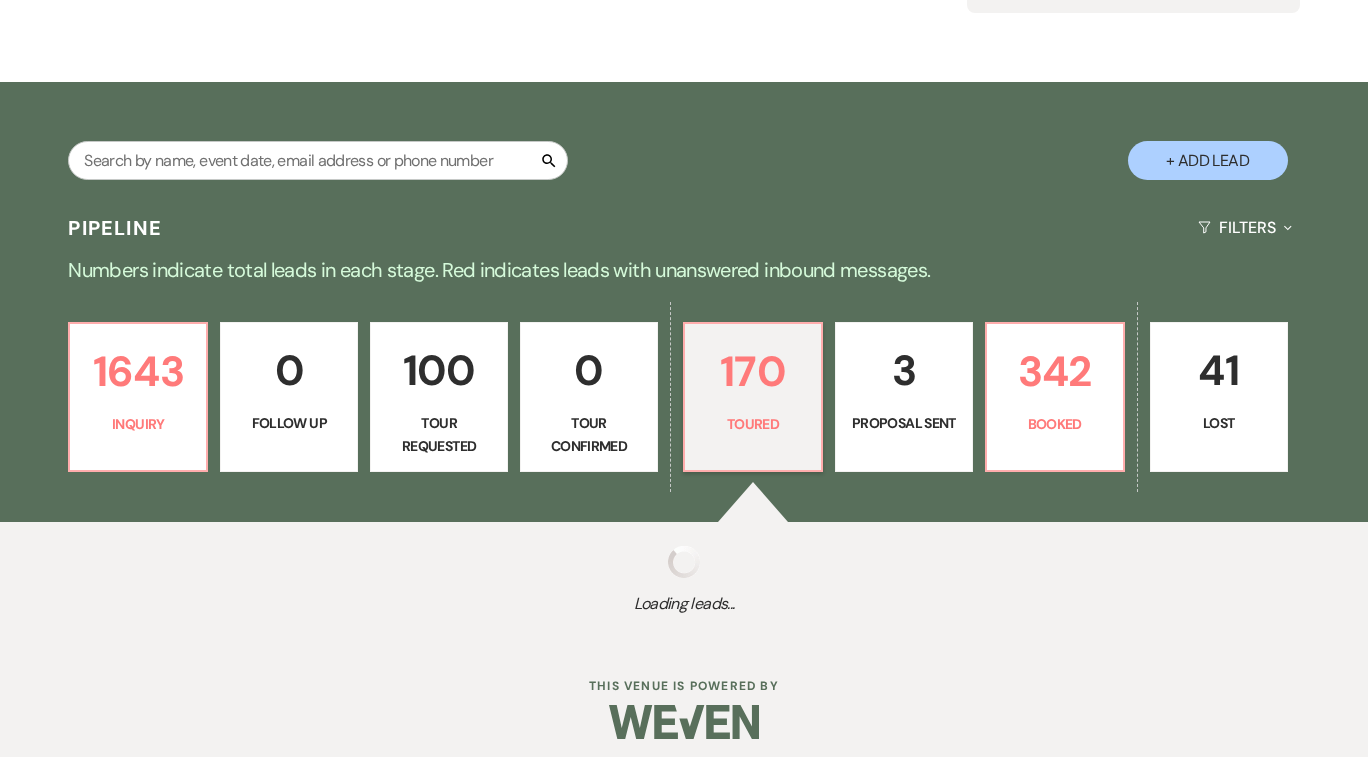 select on "5" 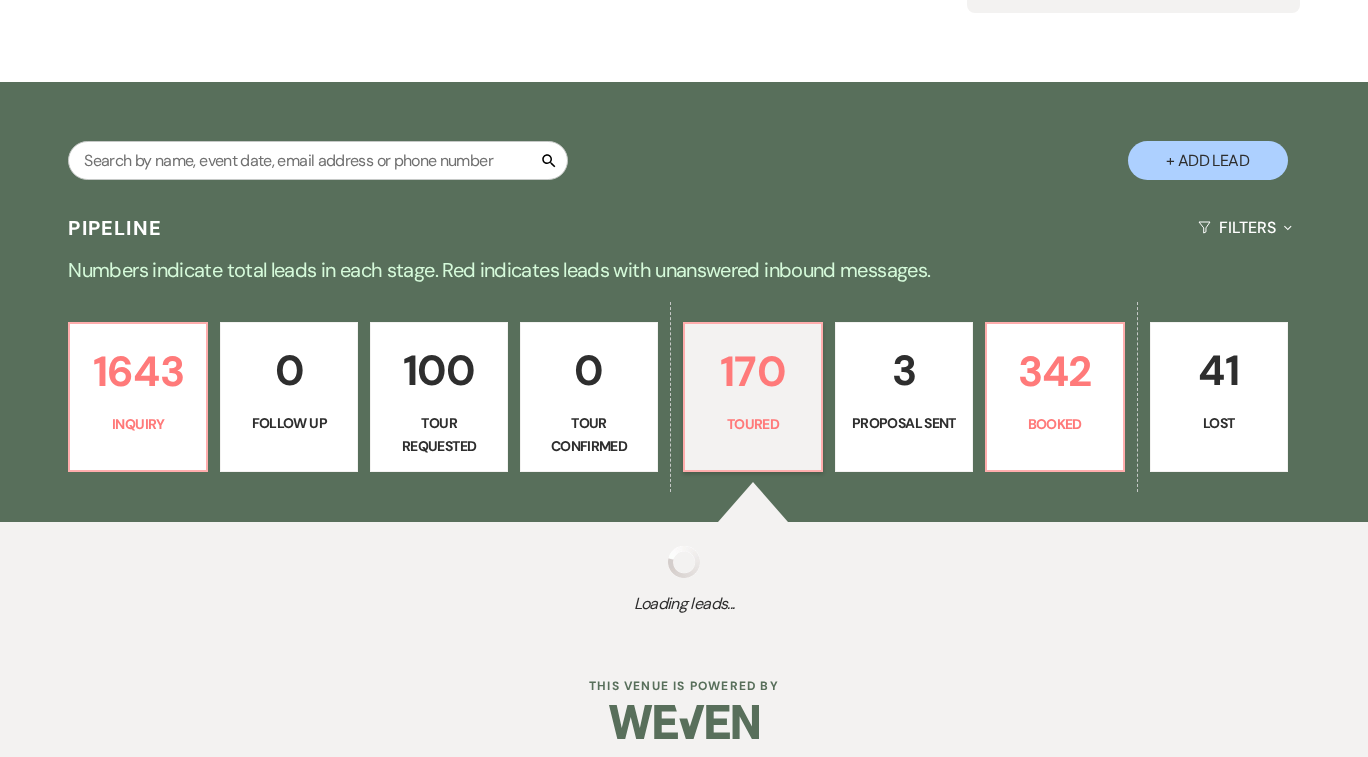 select on "5" 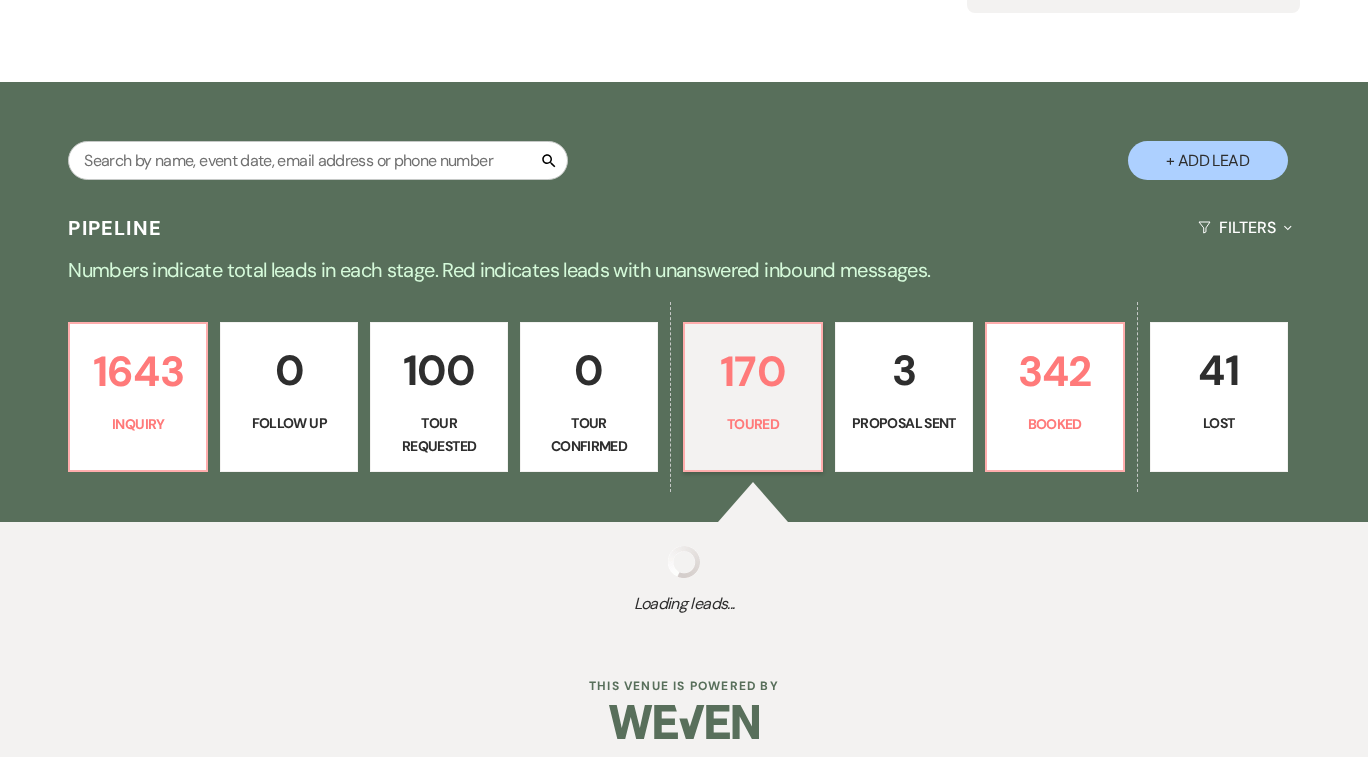 select on "5" 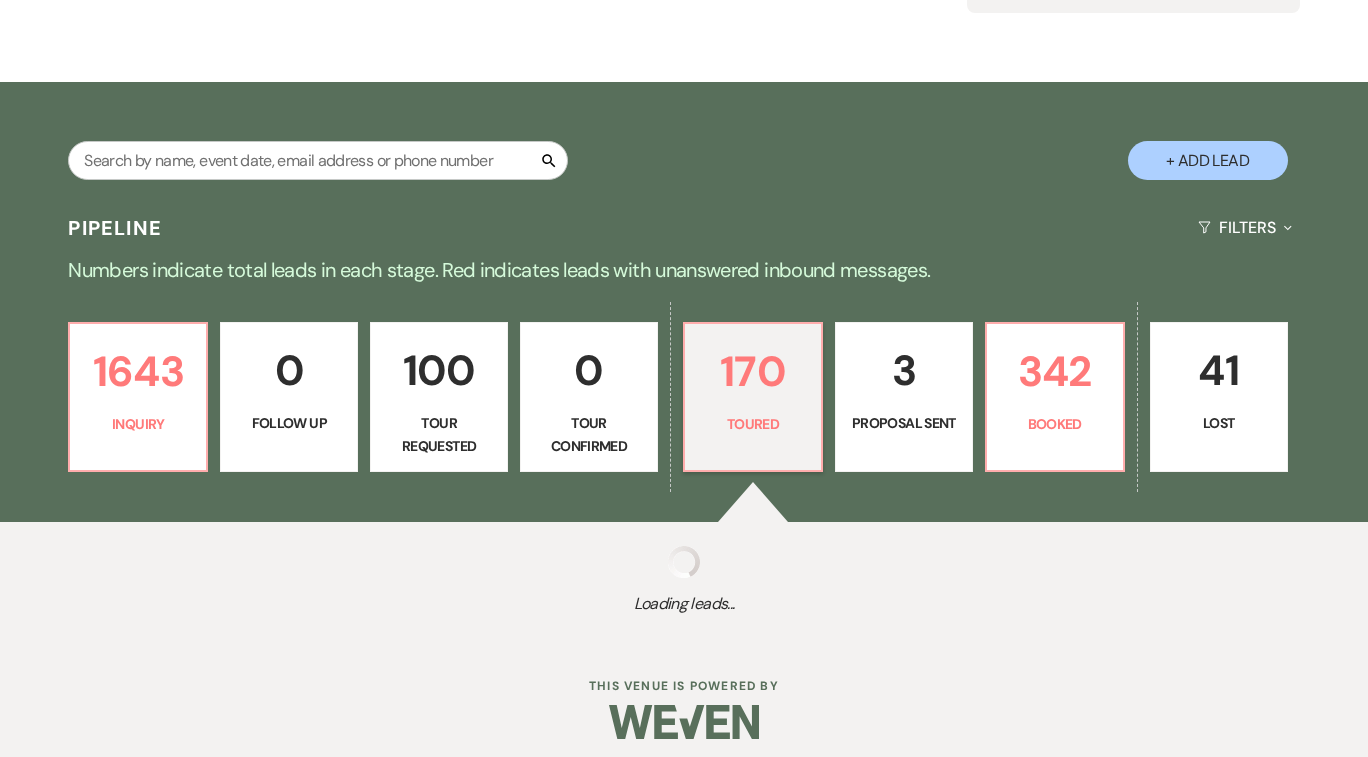 select on "5" 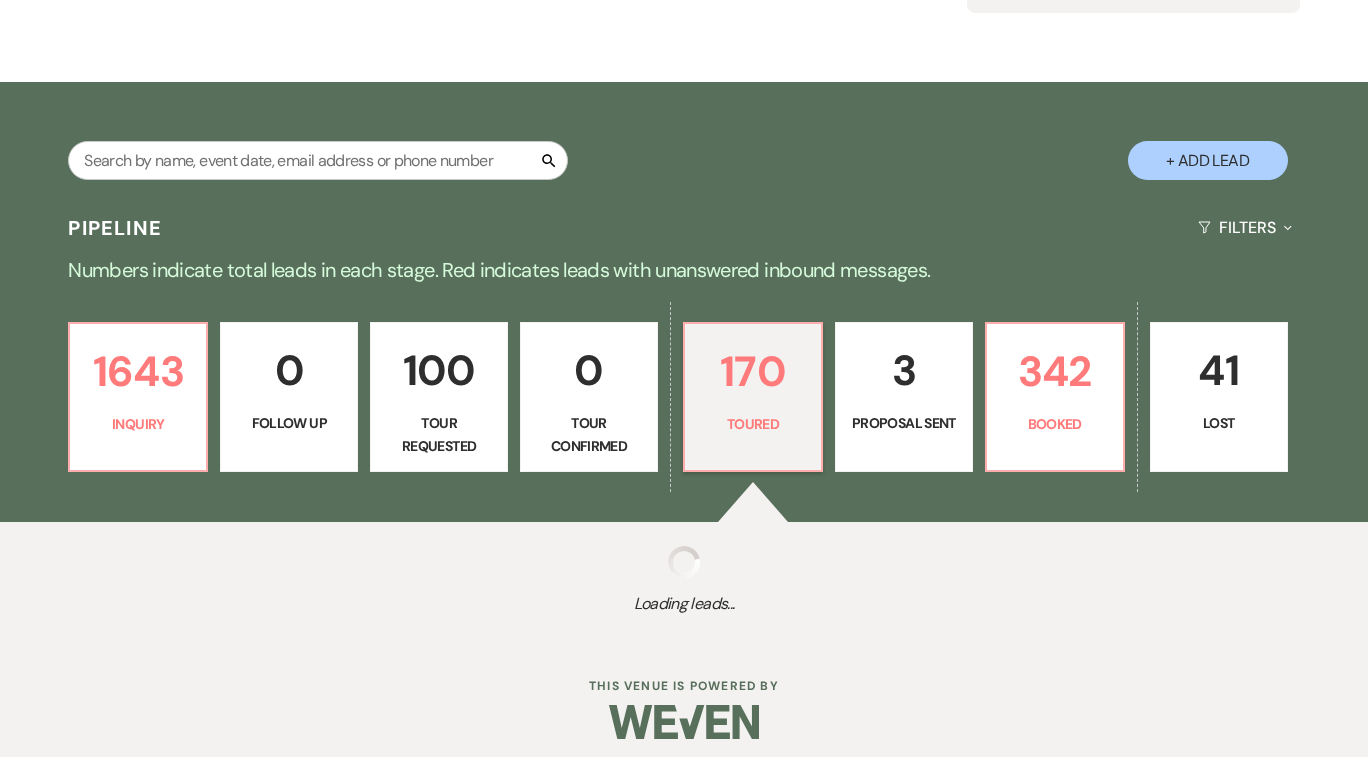 select on "5" 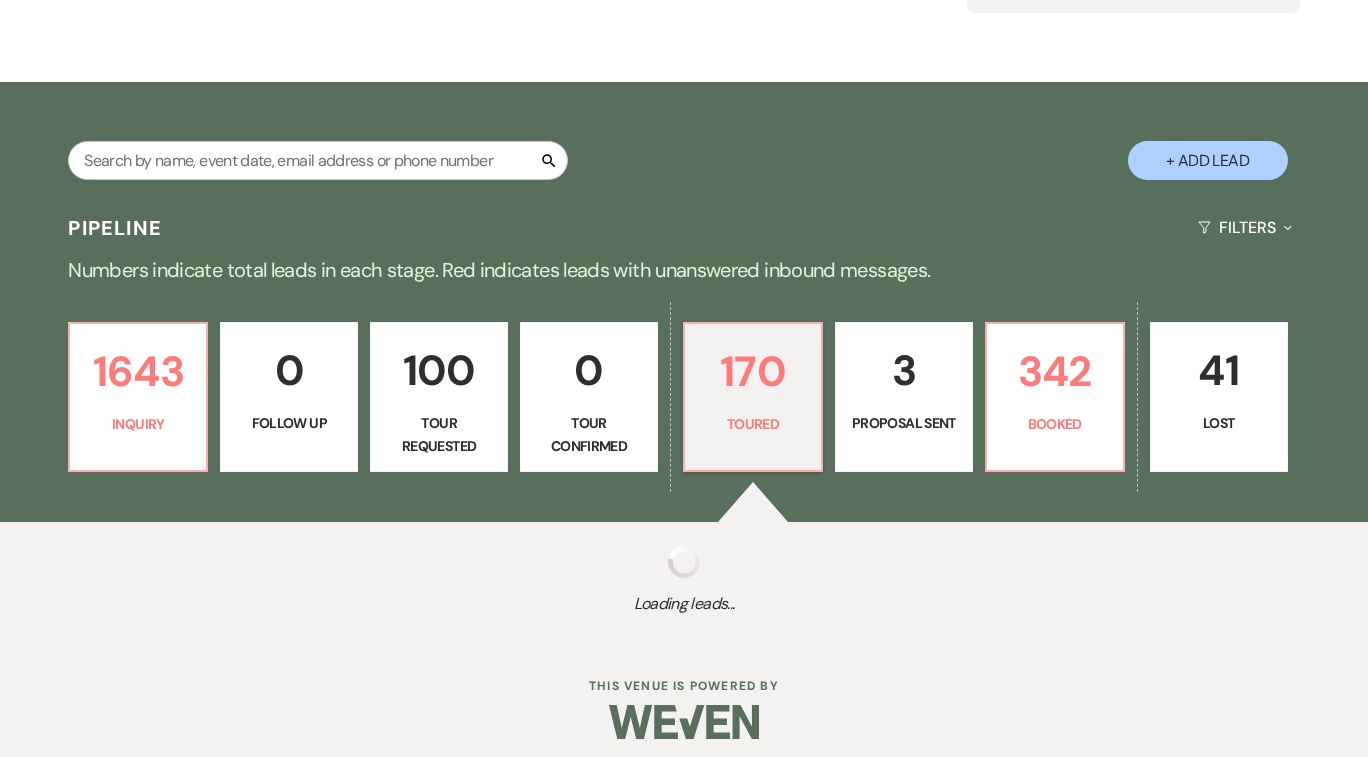 select on "5" 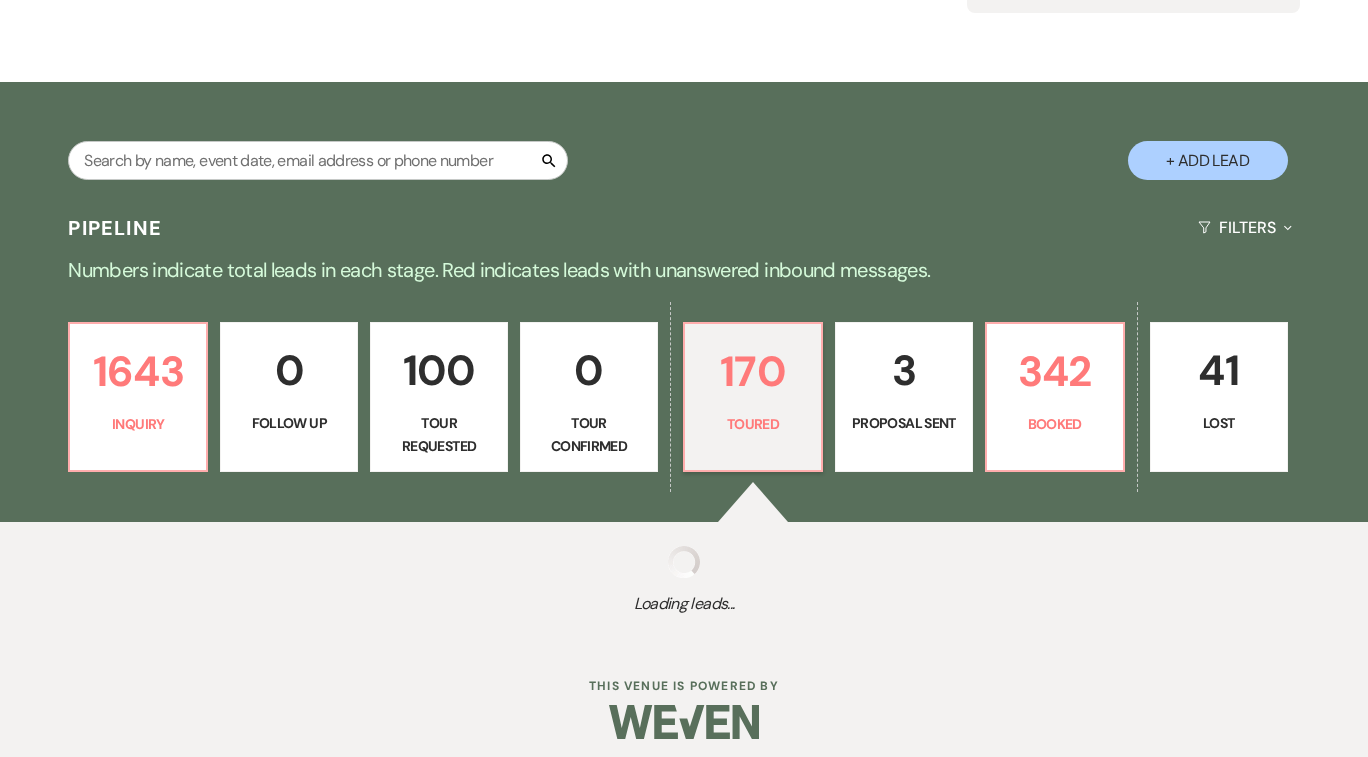 select on "5" 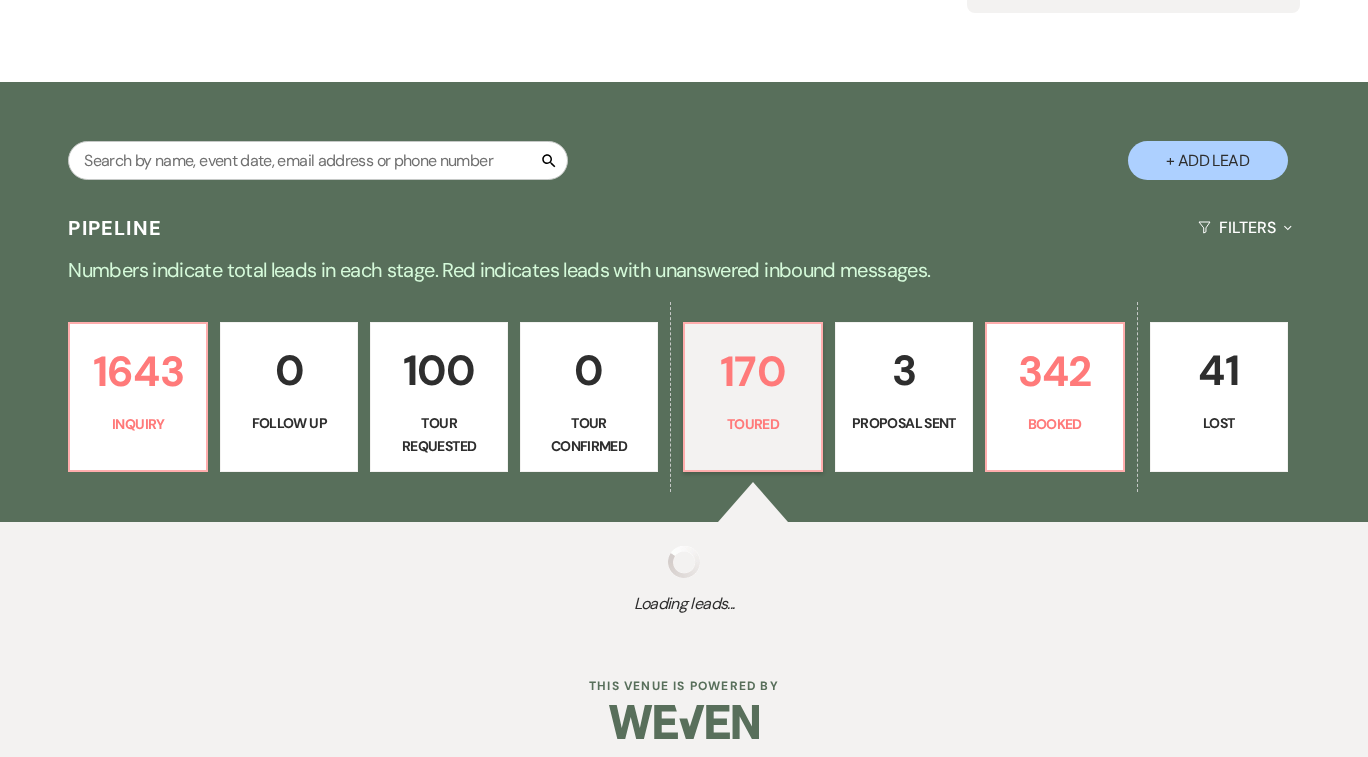 select on "5" 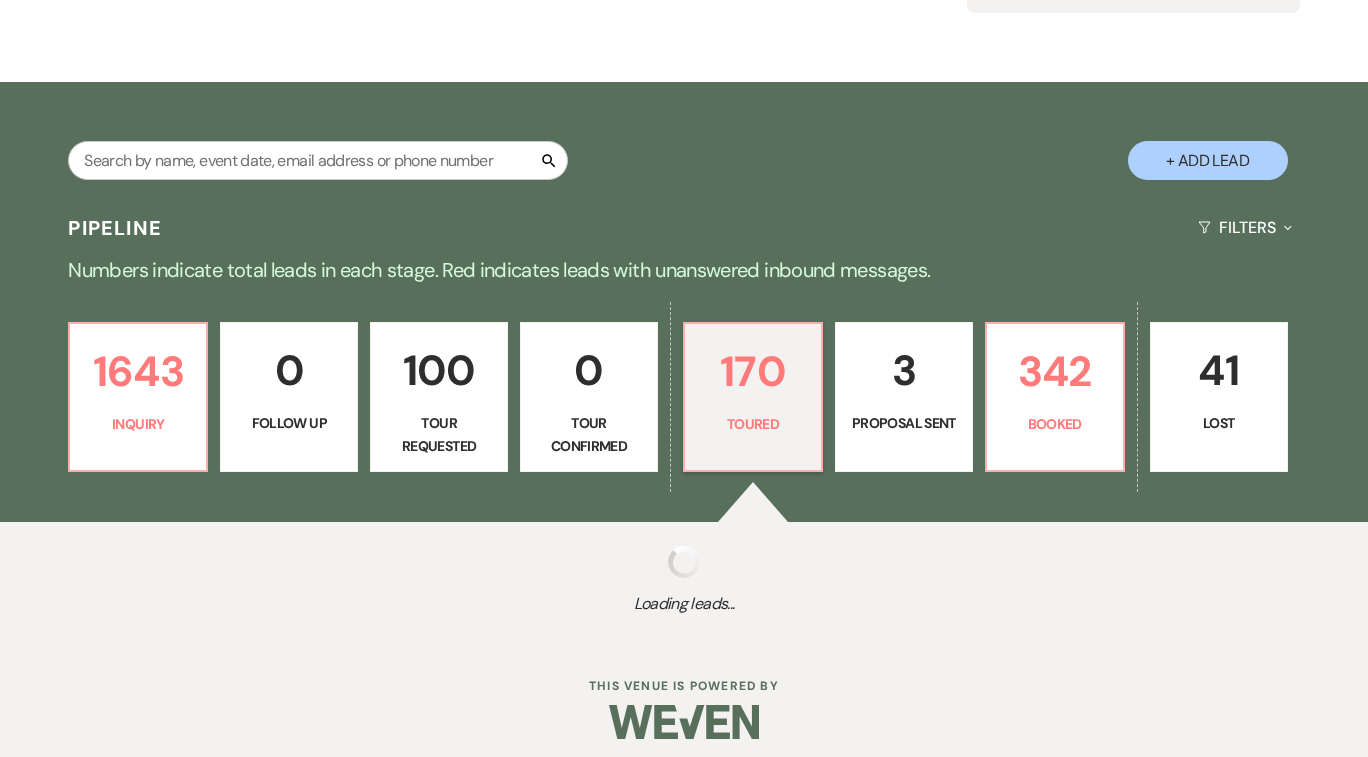 select on "5" 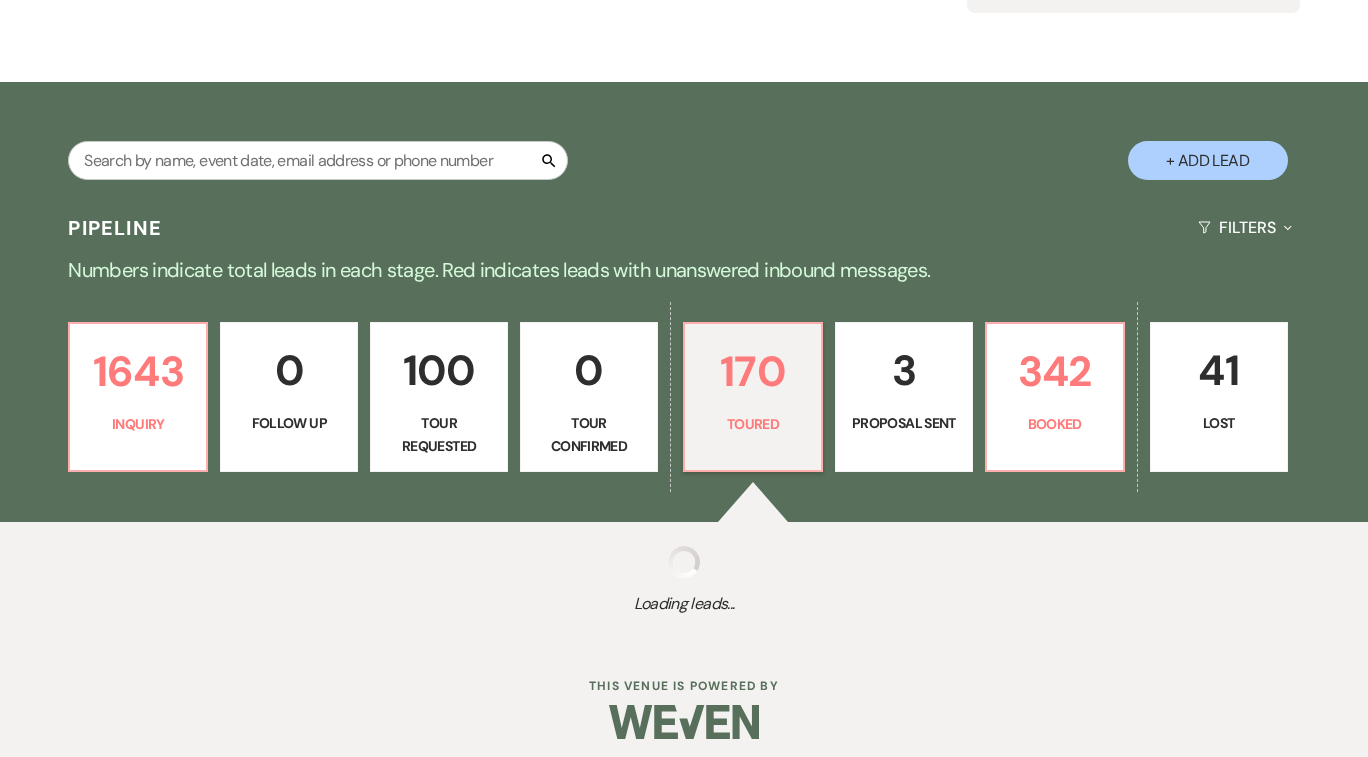 select on "5" 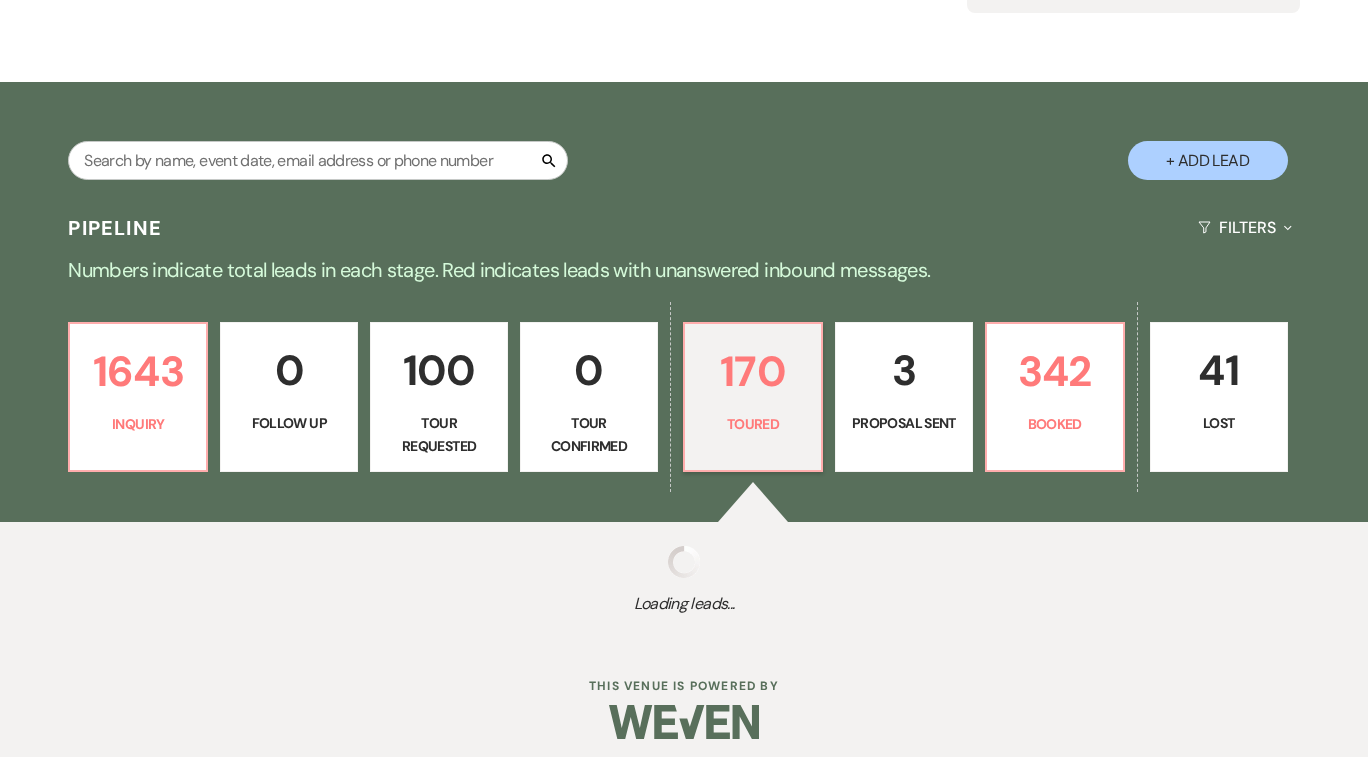 select on "5" 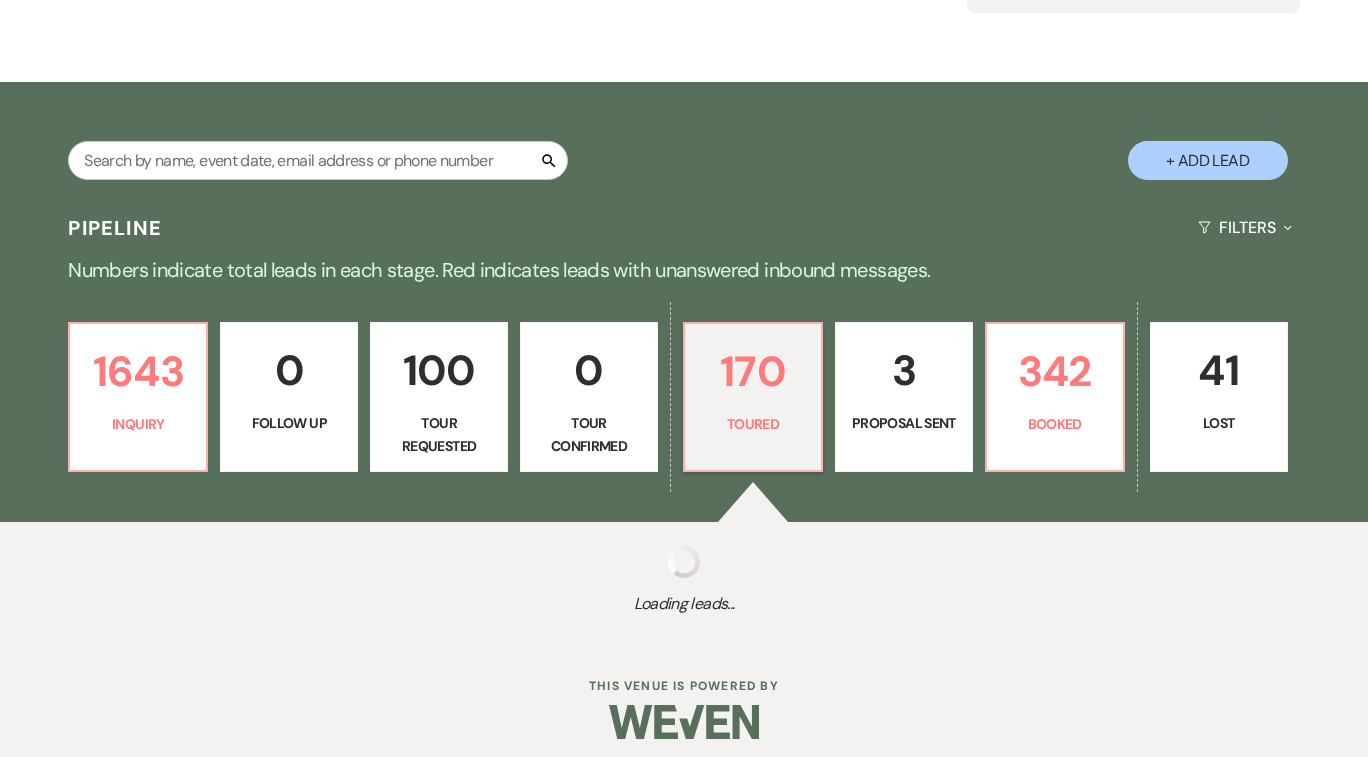 select on "5" 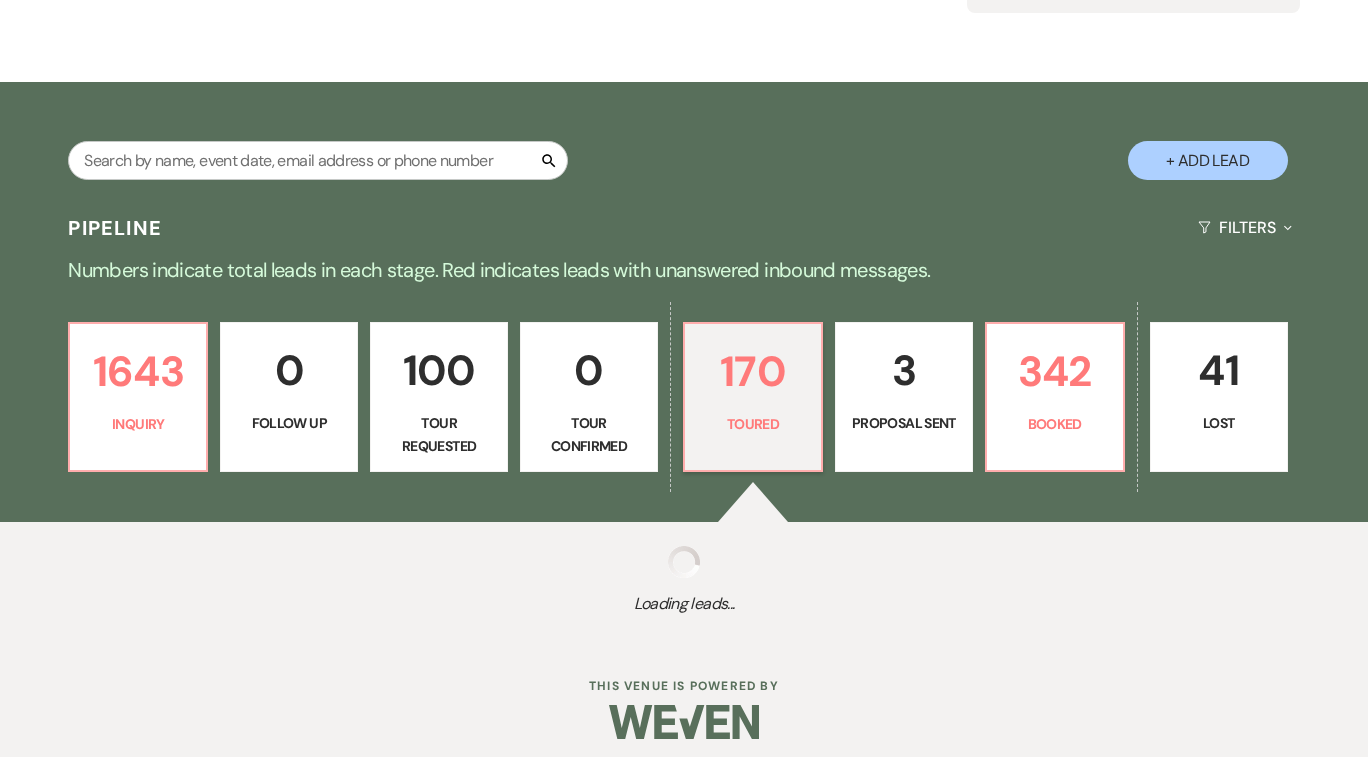 select on "5" 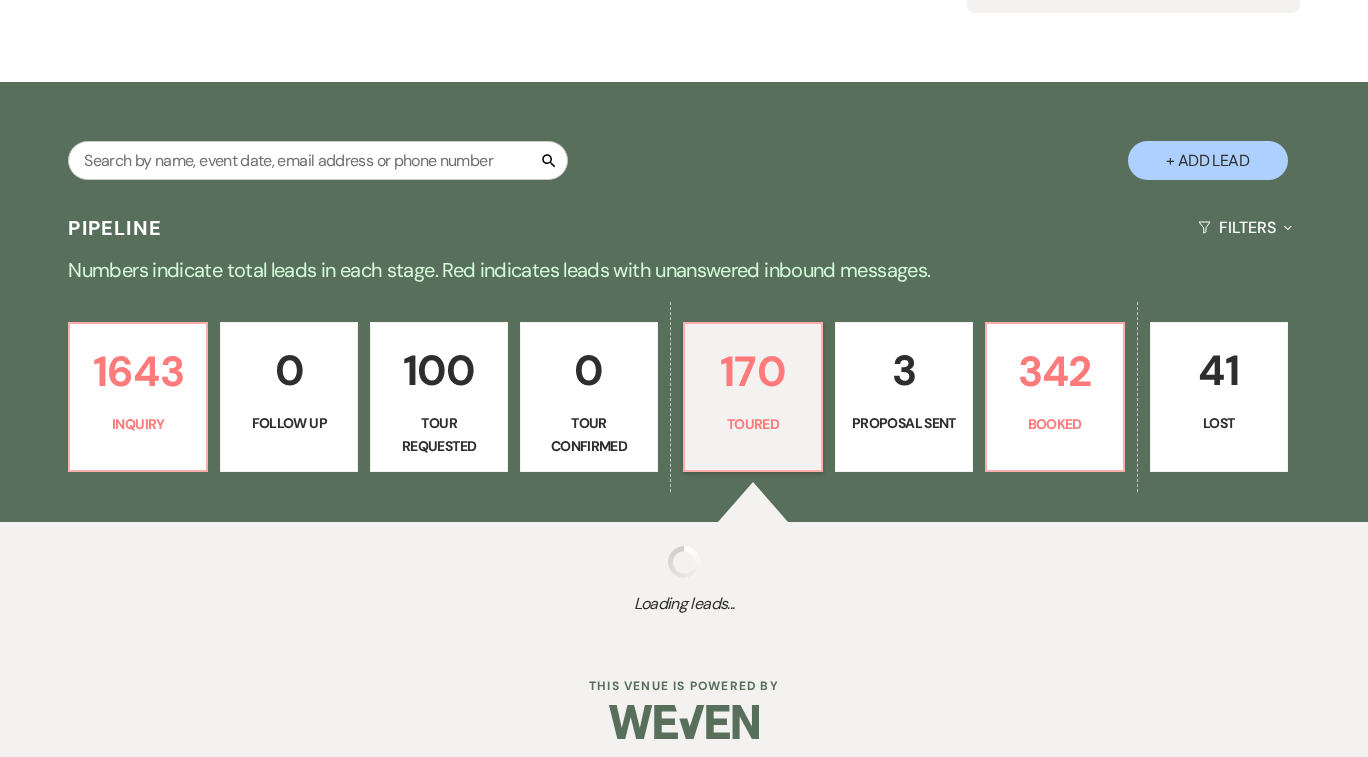 select on "5" 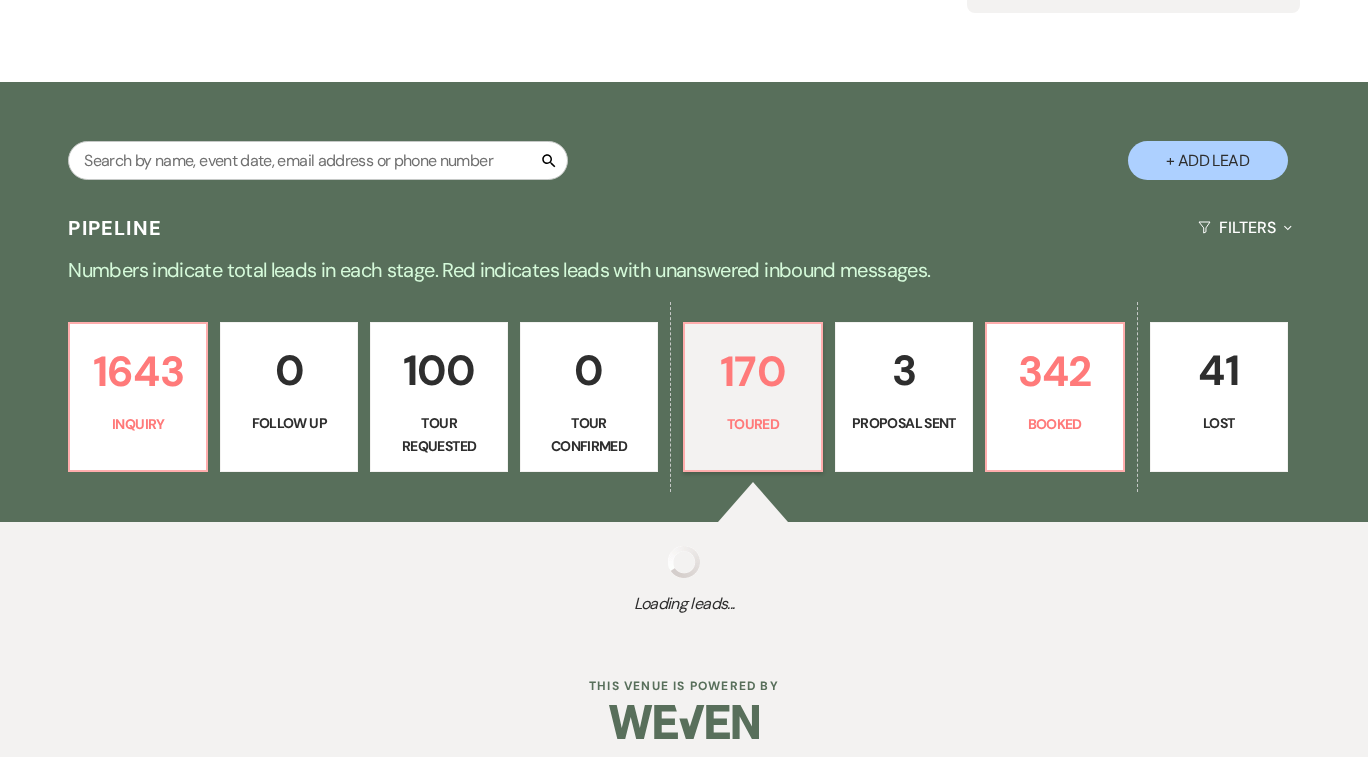 select on "5" 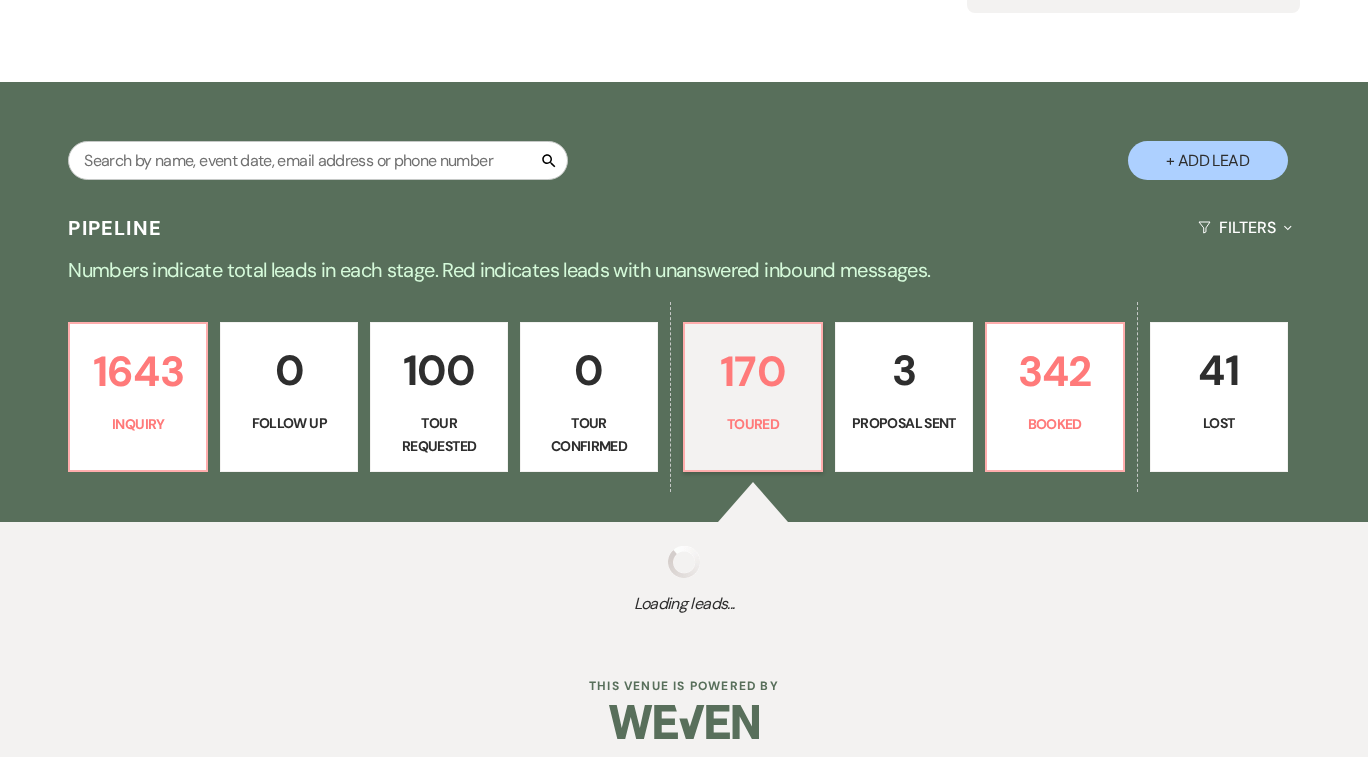 select on "5" 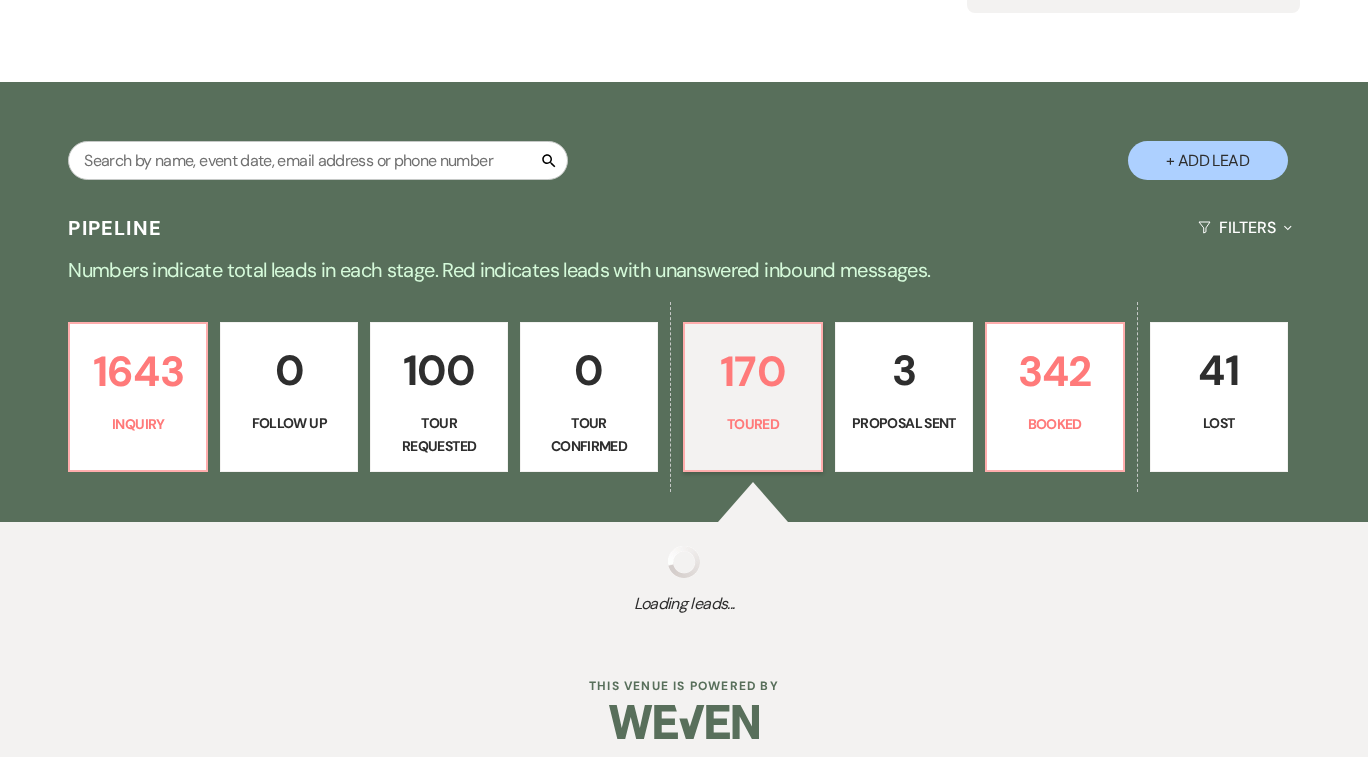 select on "5" 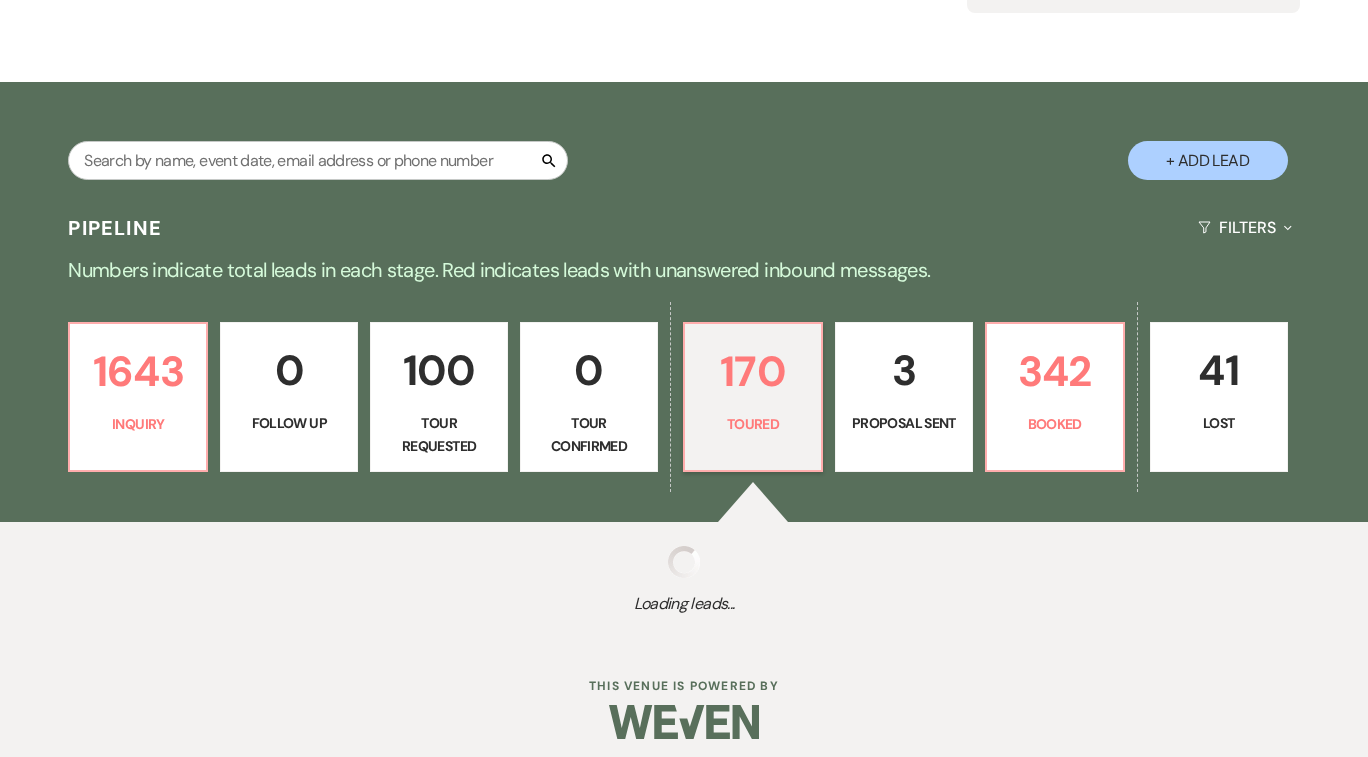 select on "5" 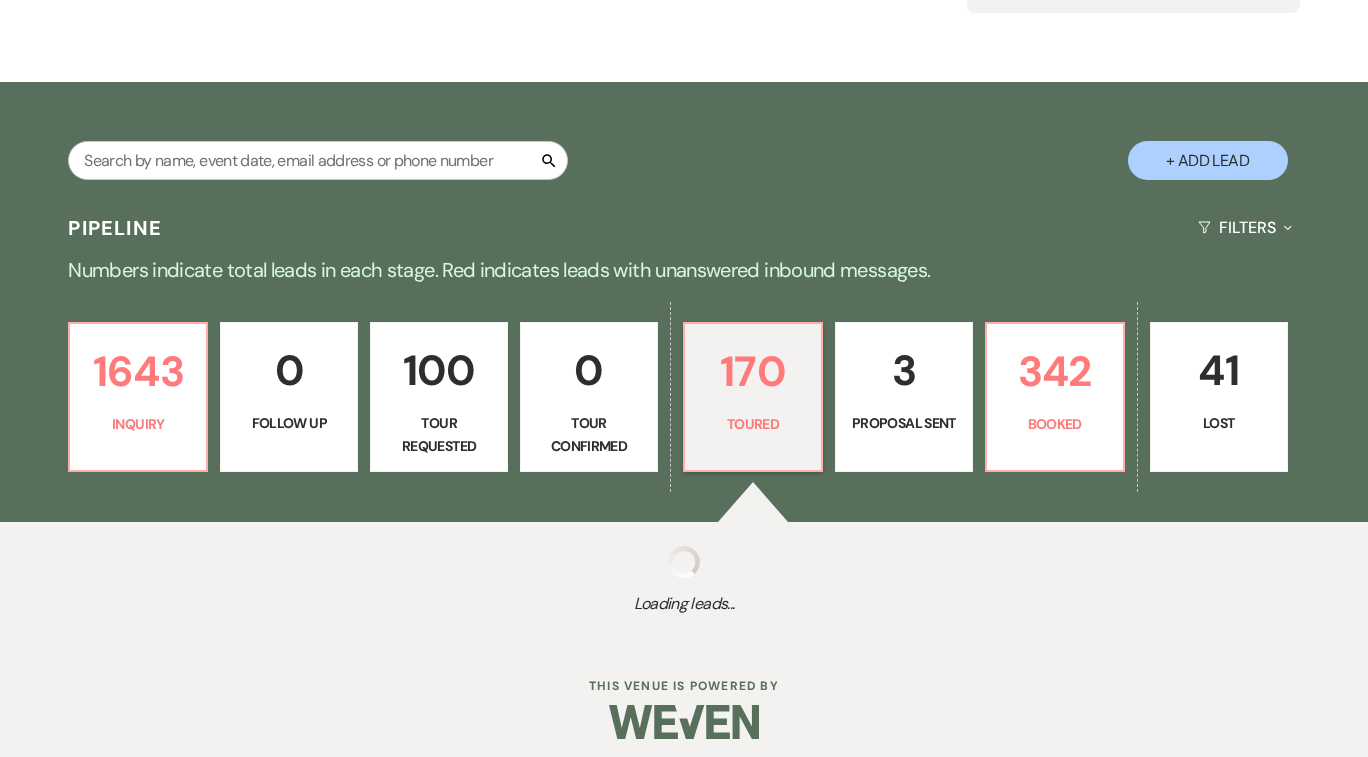 select on "5" 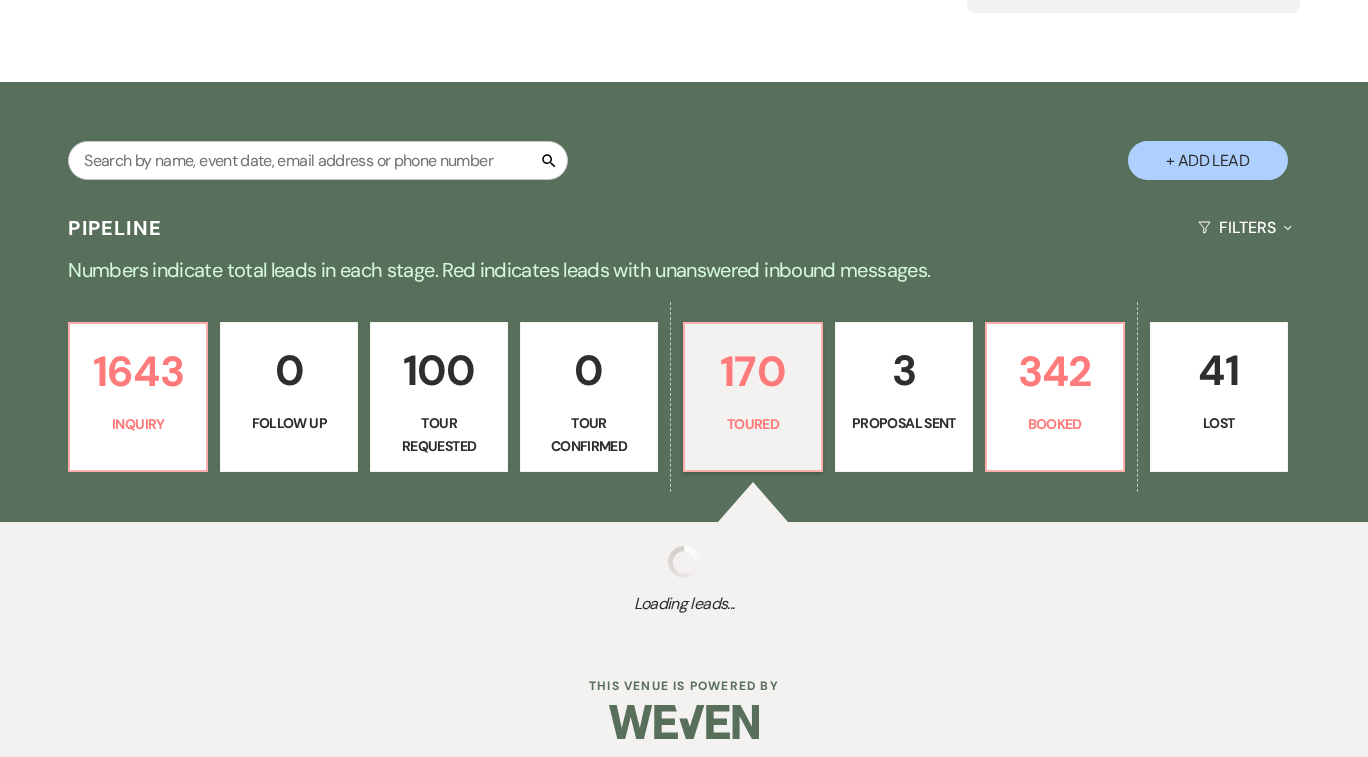 select on "5" 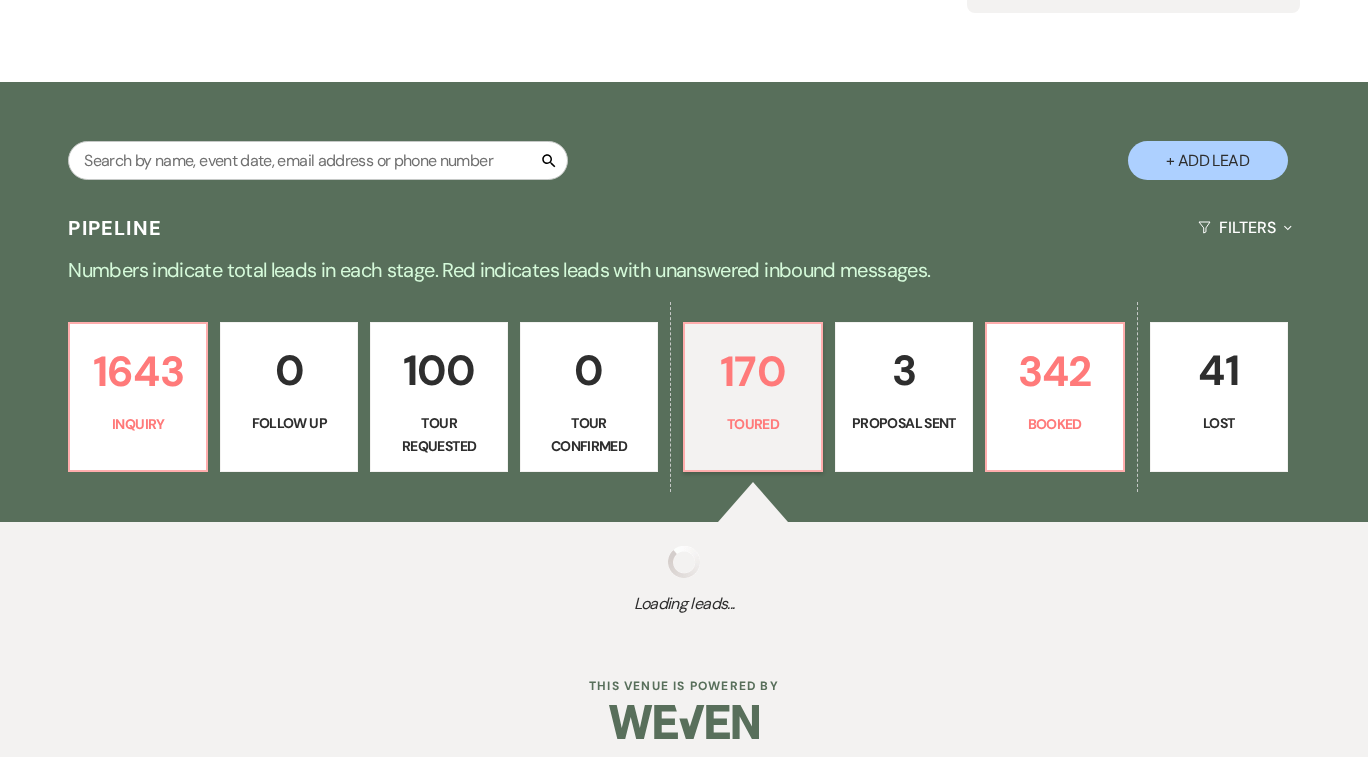 select on "5" 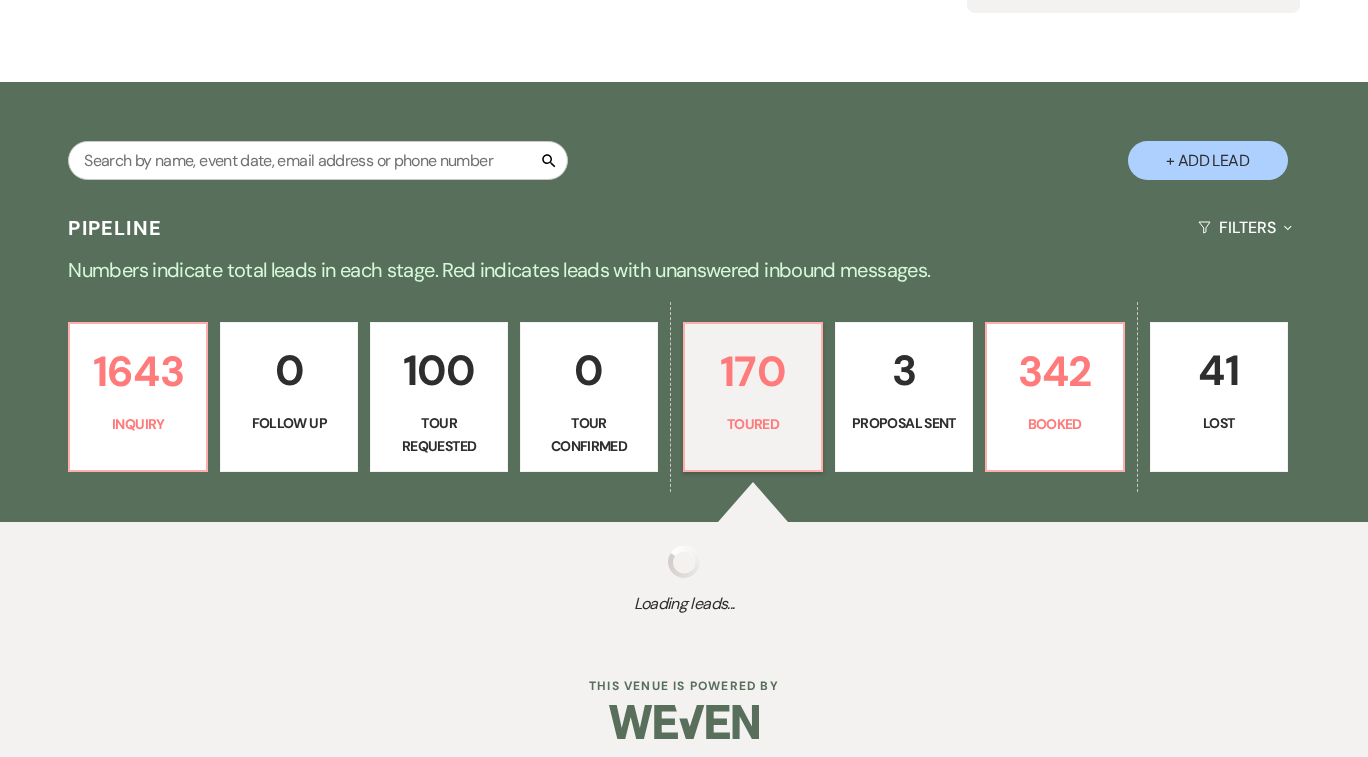 select on "5" 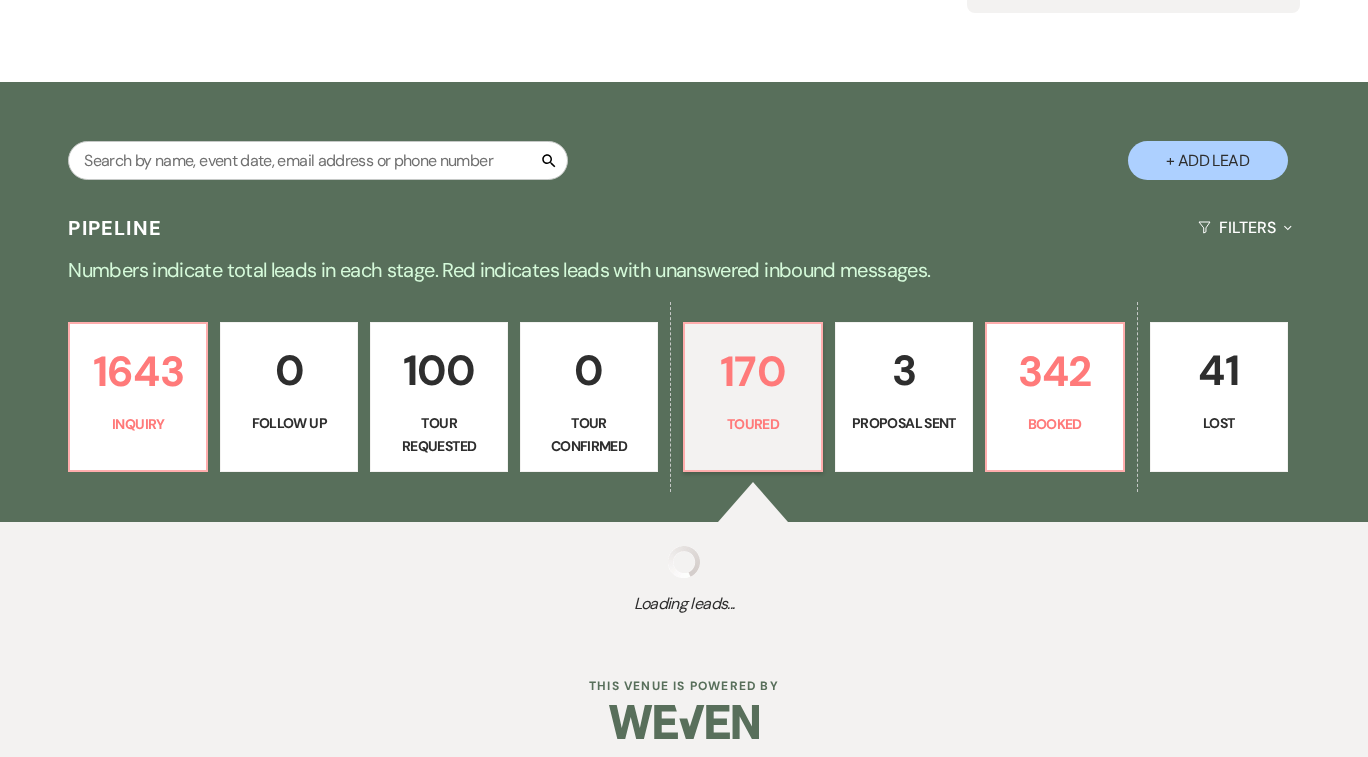 select on "5" 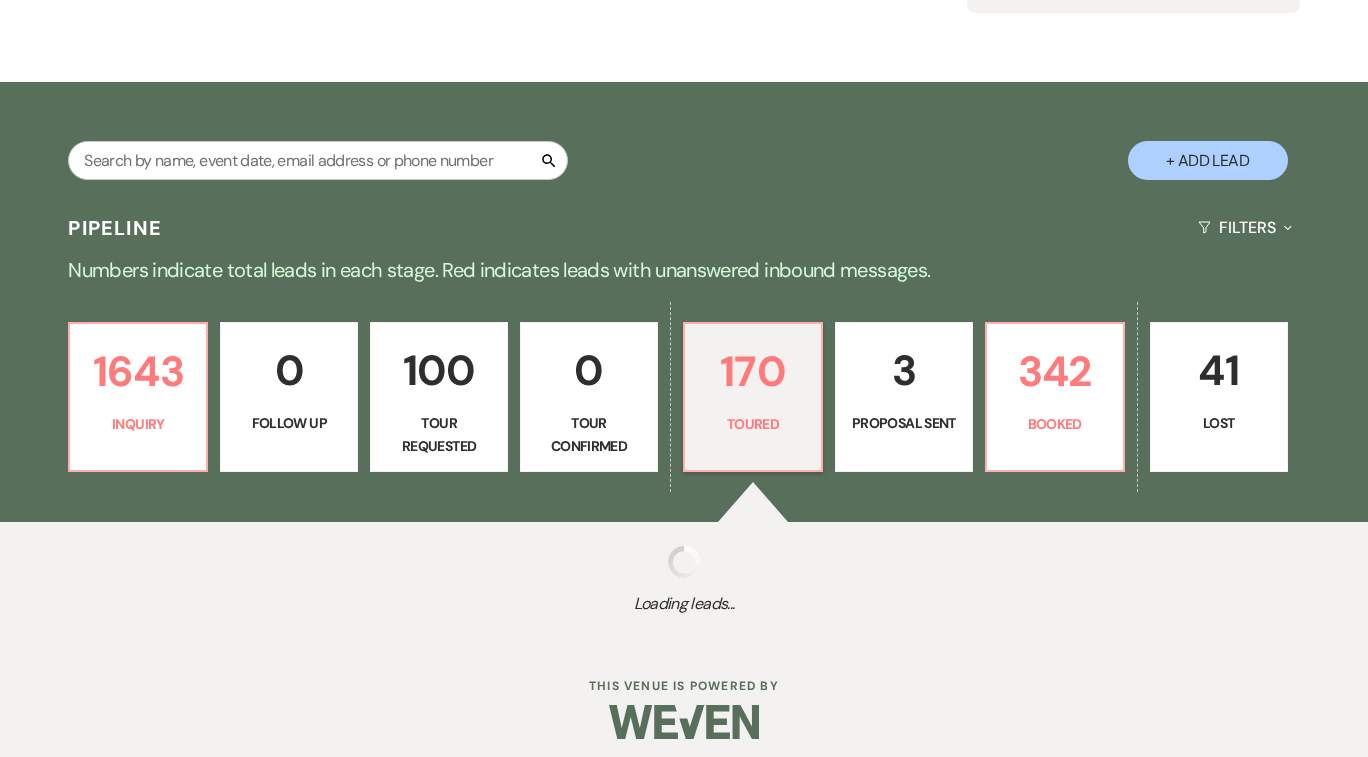 select on "5" 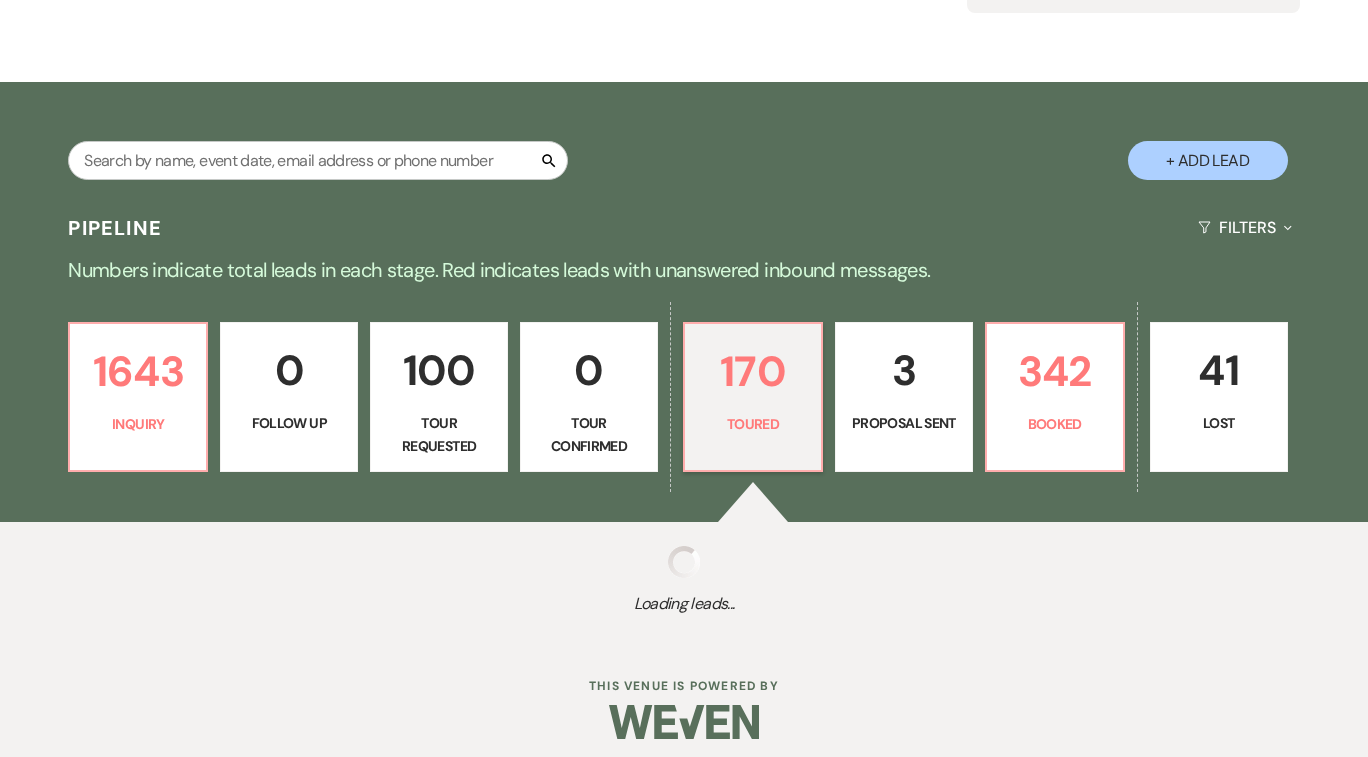 select on "5" 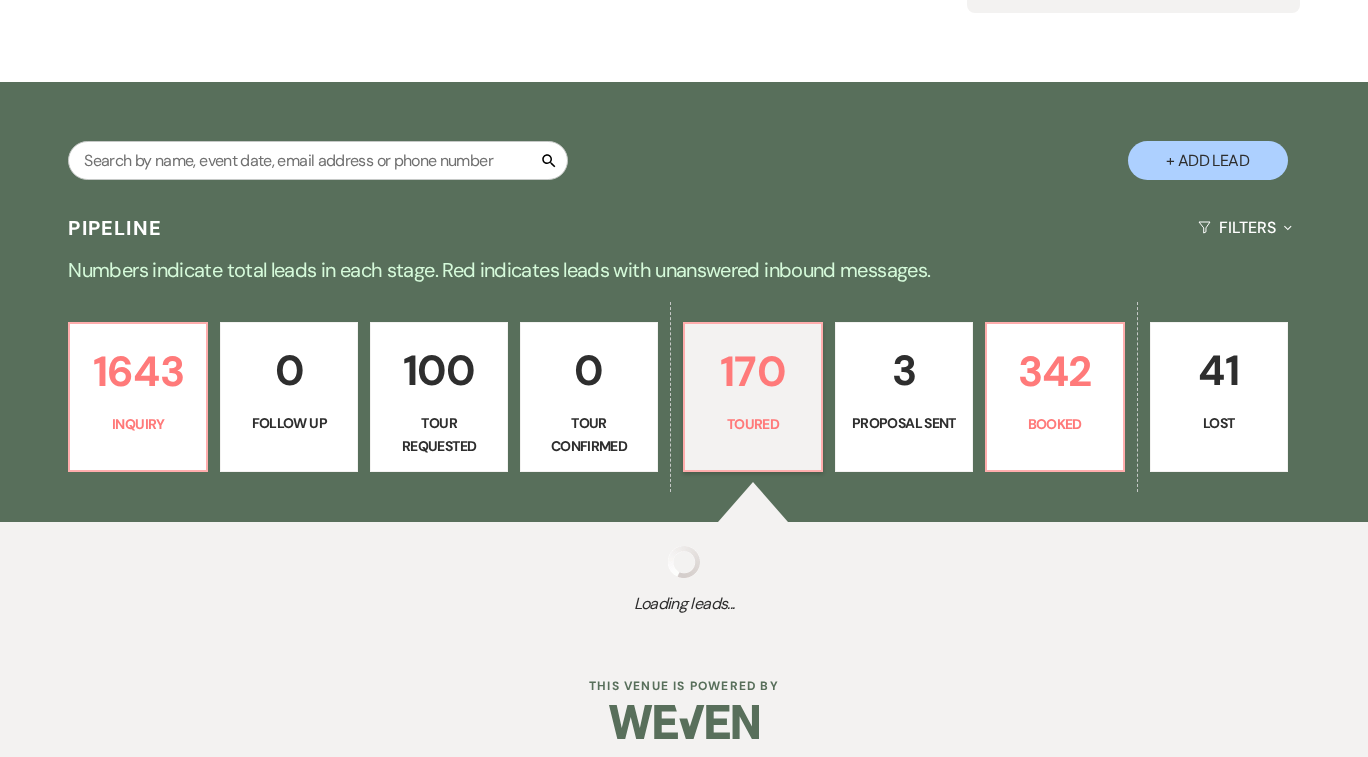select on "5" 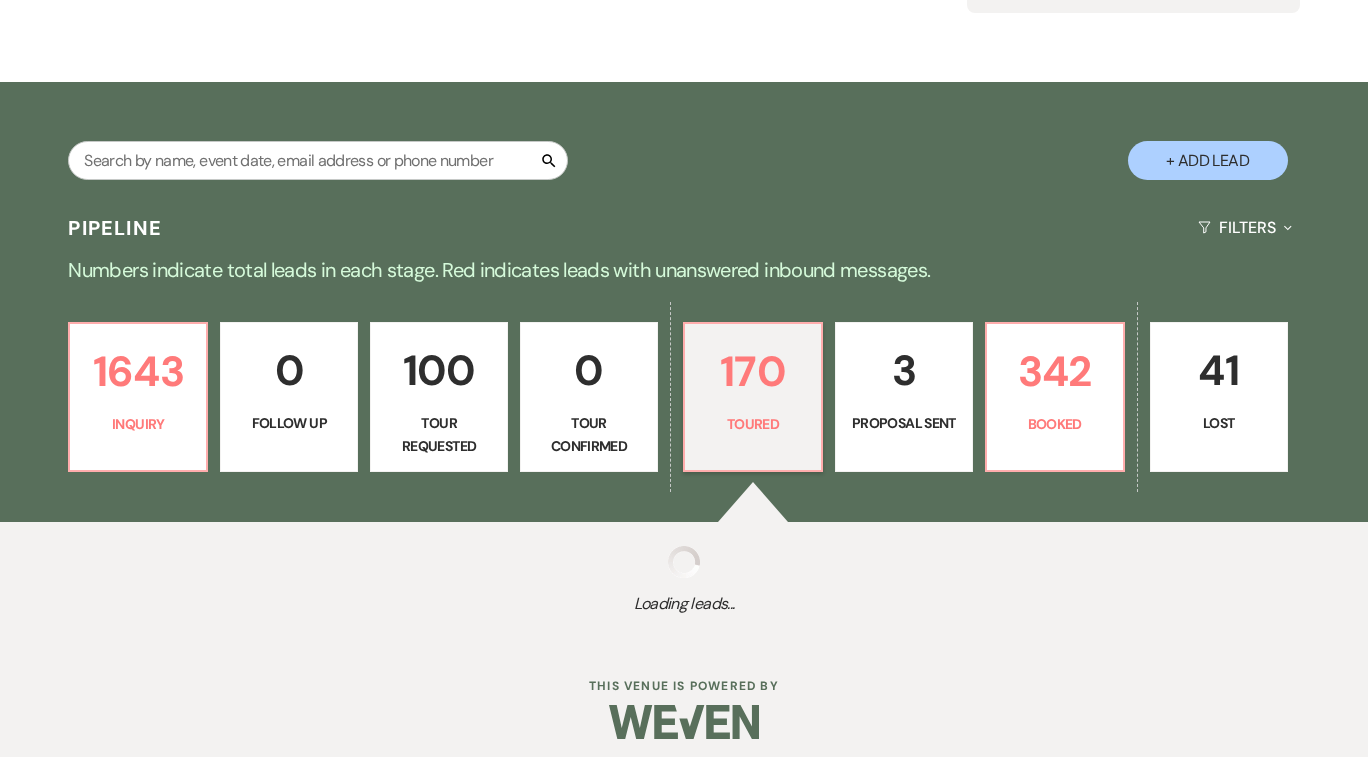 select on "5" 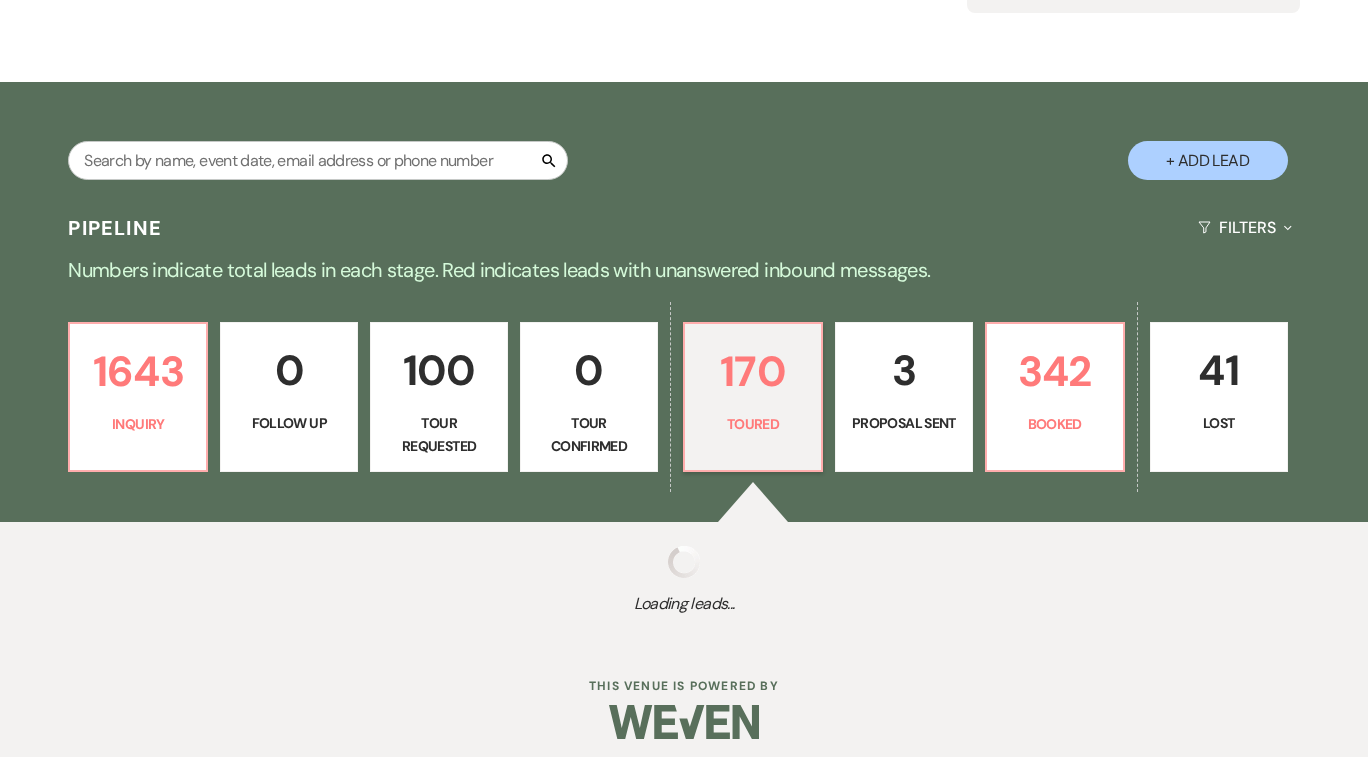 select on "5" 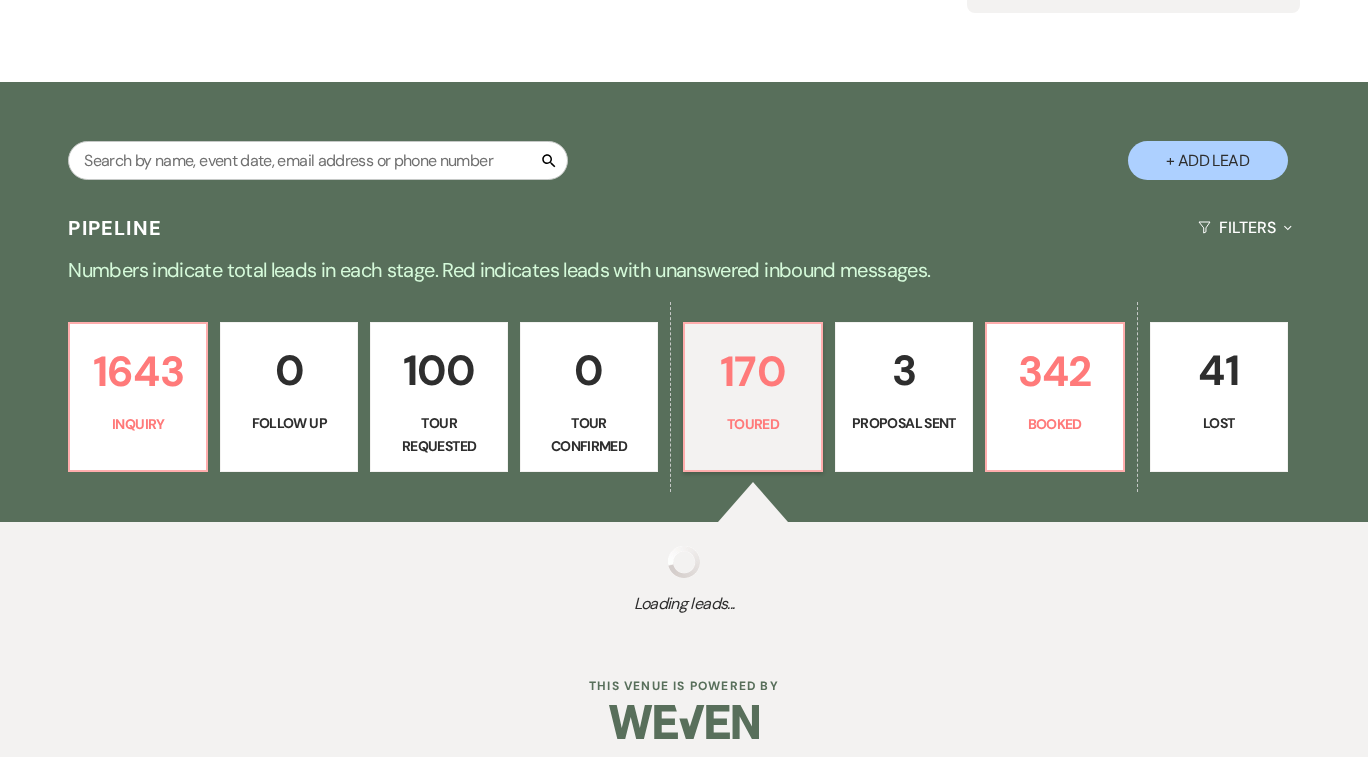 select on "5" 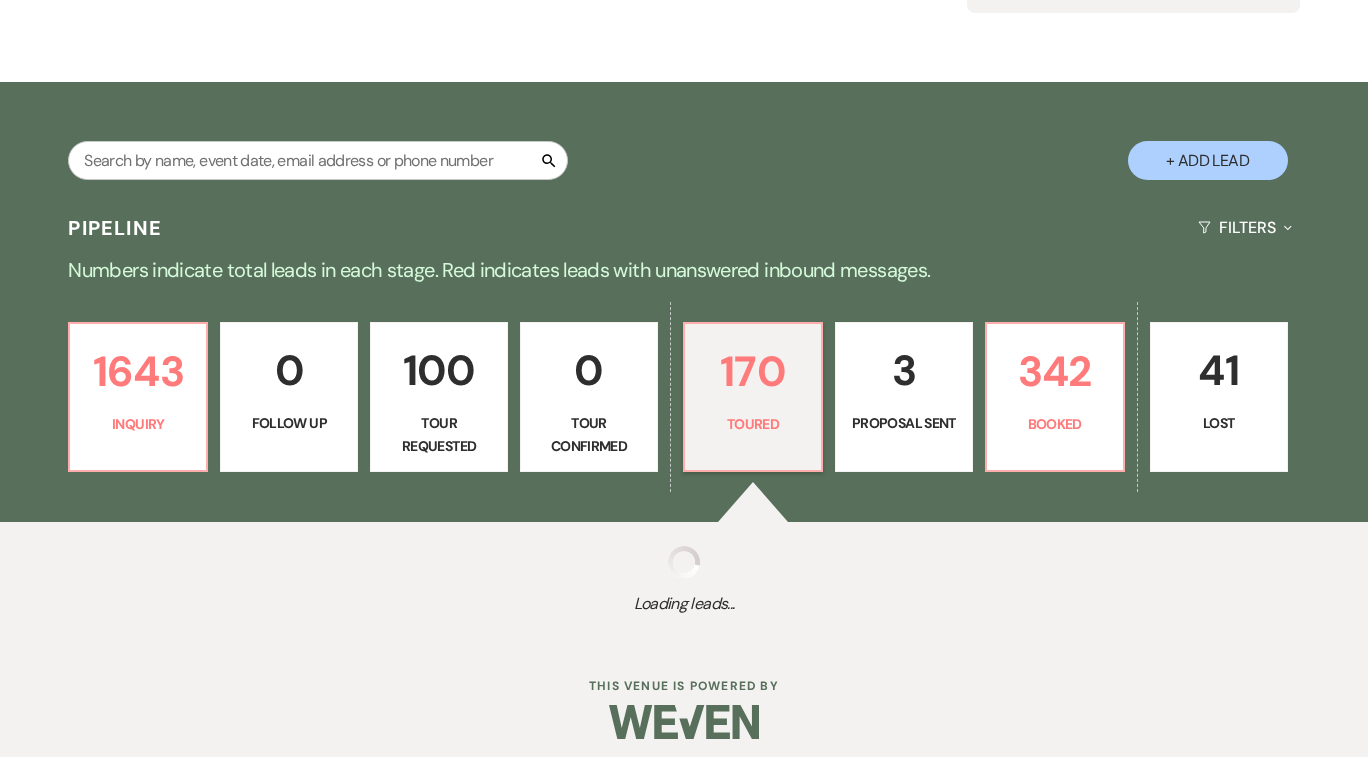 select on "5" 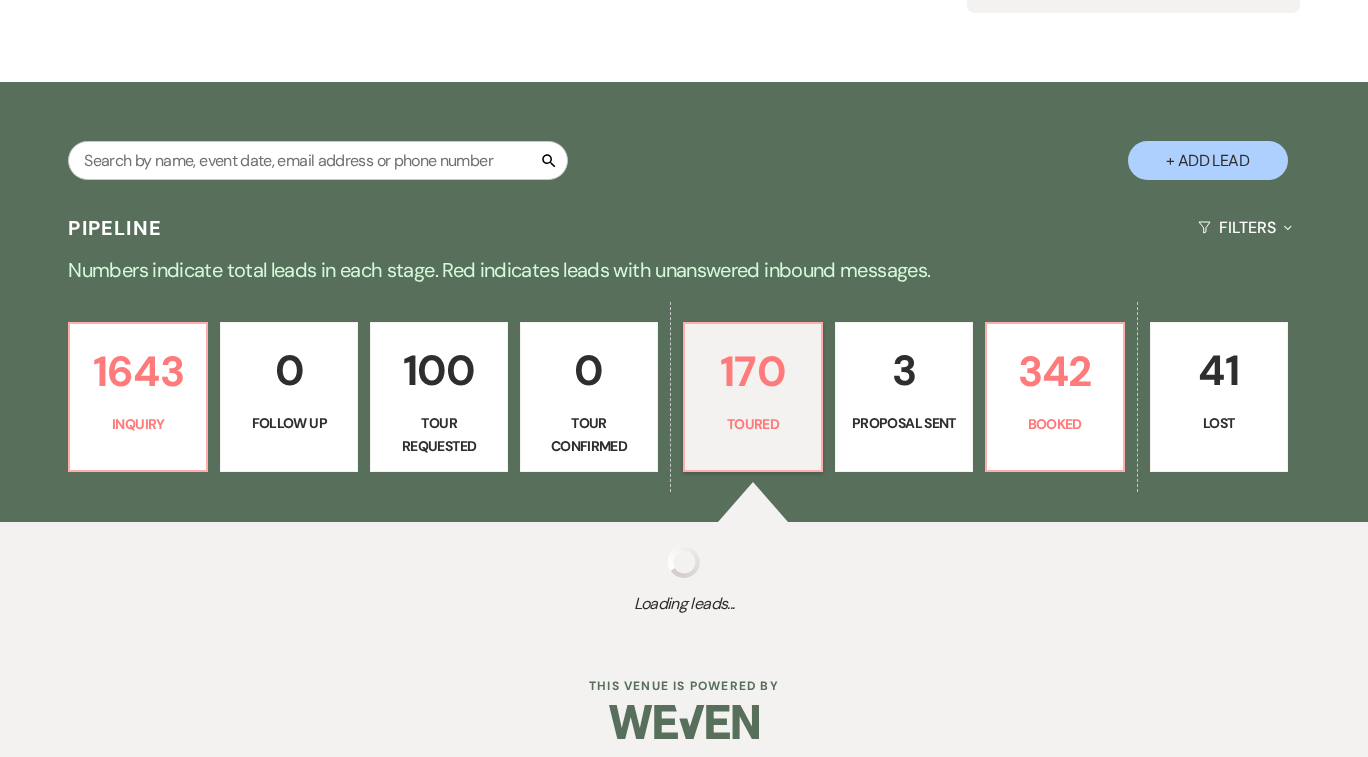 select on "5" 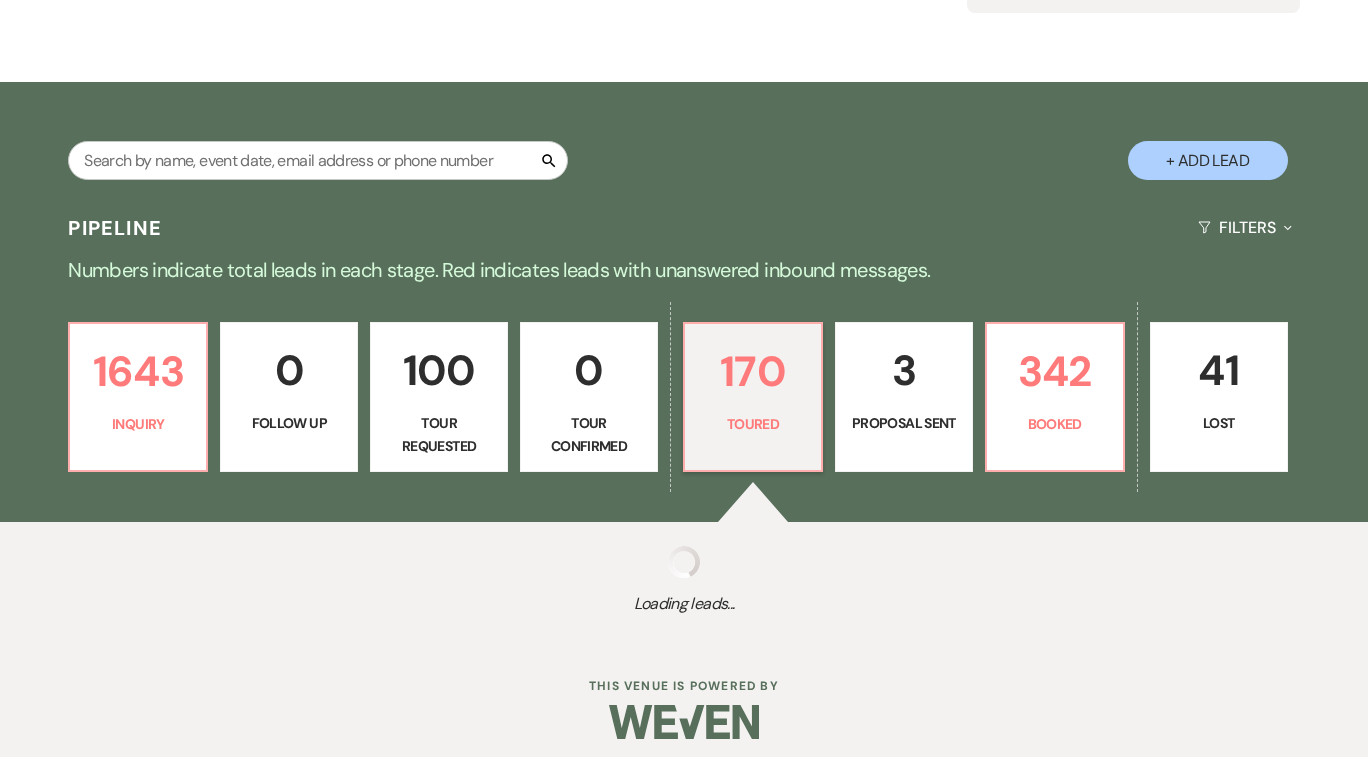 select on "5" 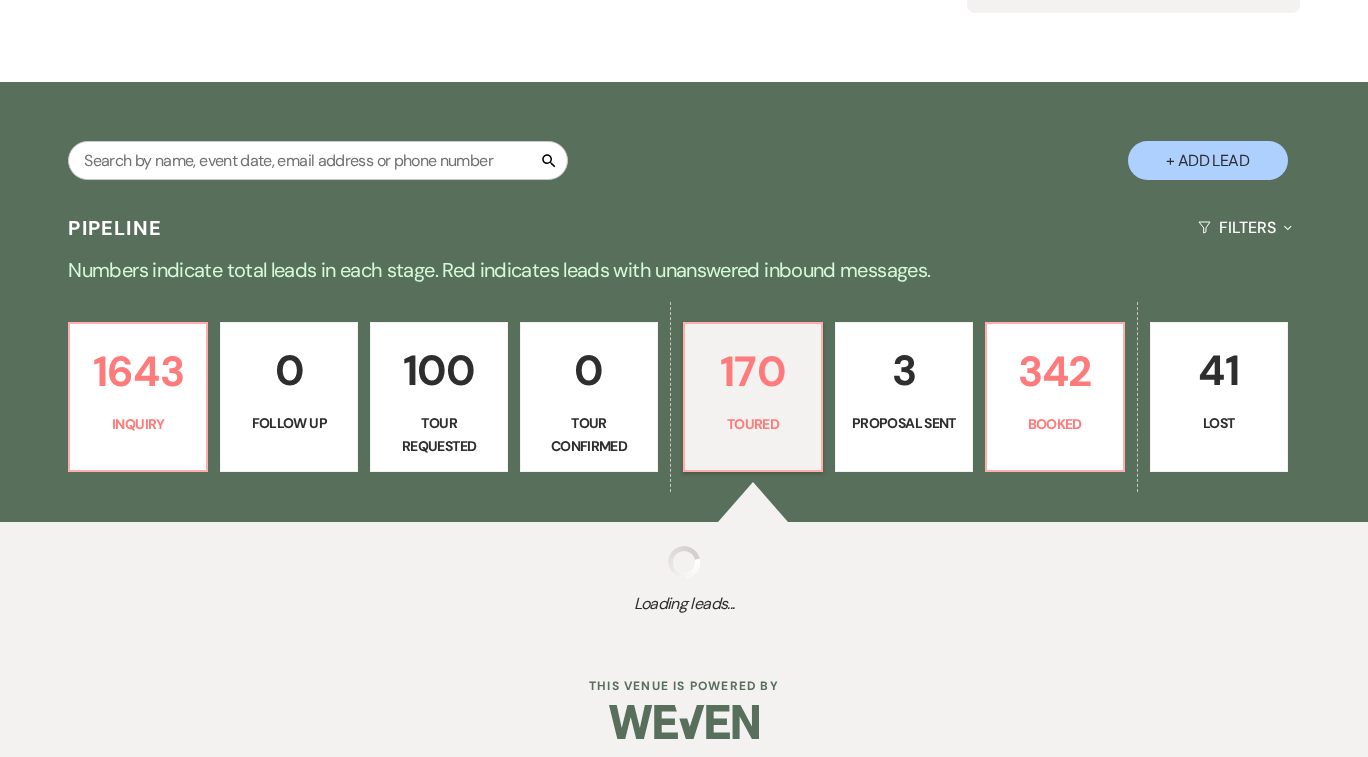 select on "5" 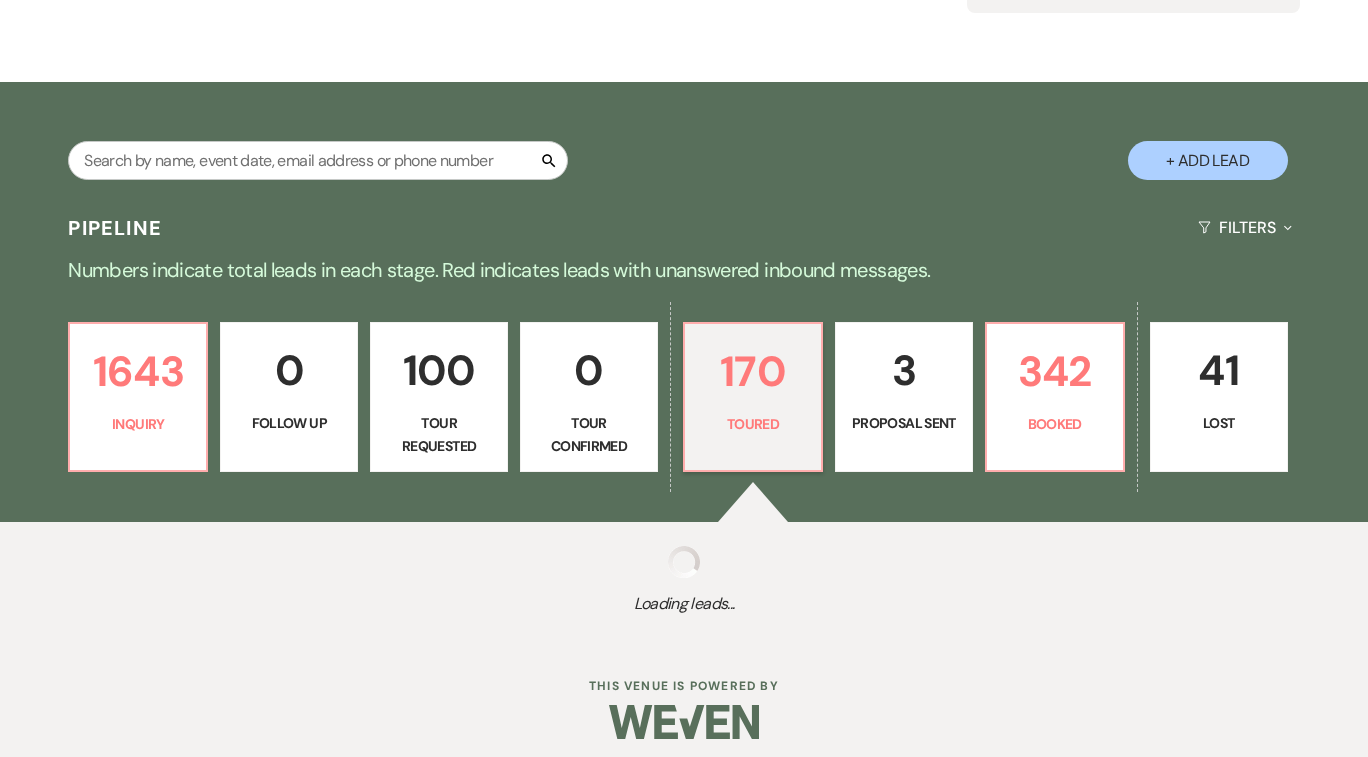 select on "5" 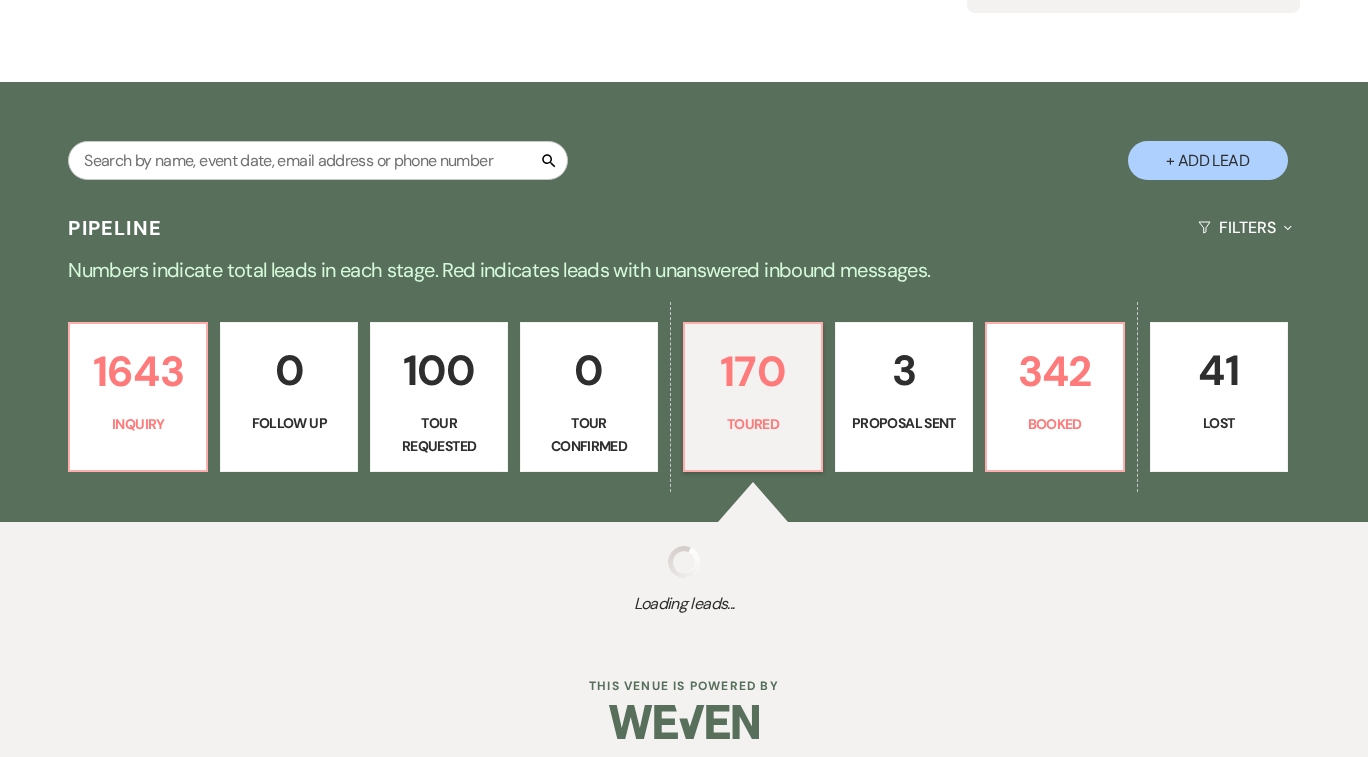 select on "5" 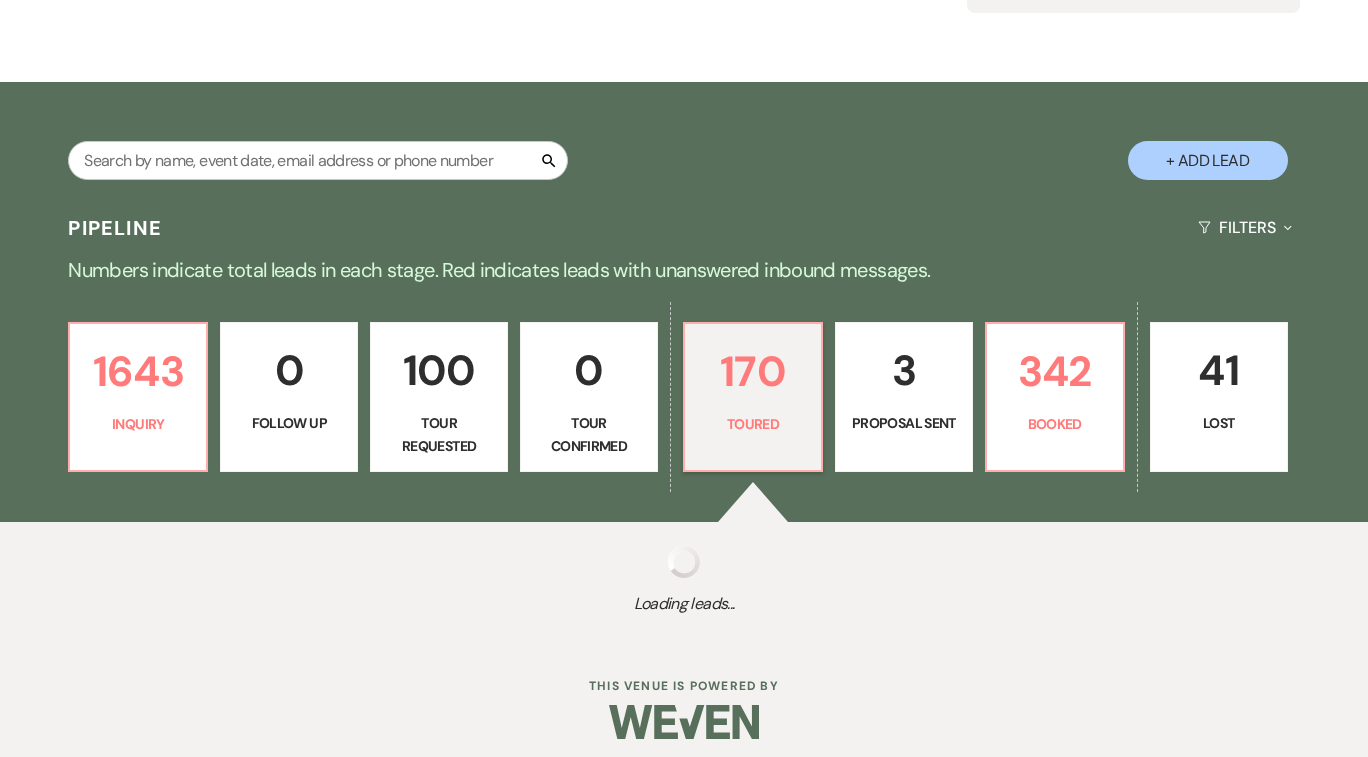 select on "5" 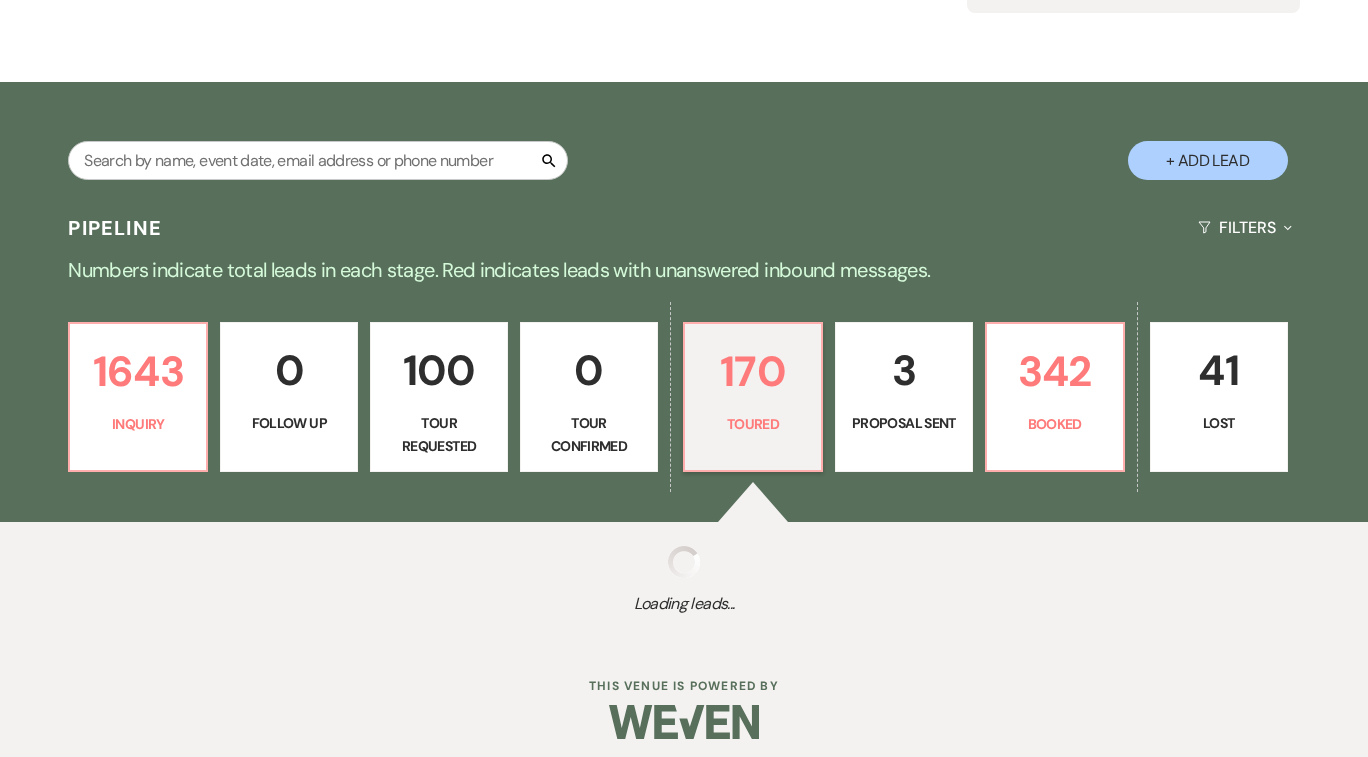 select on "5" 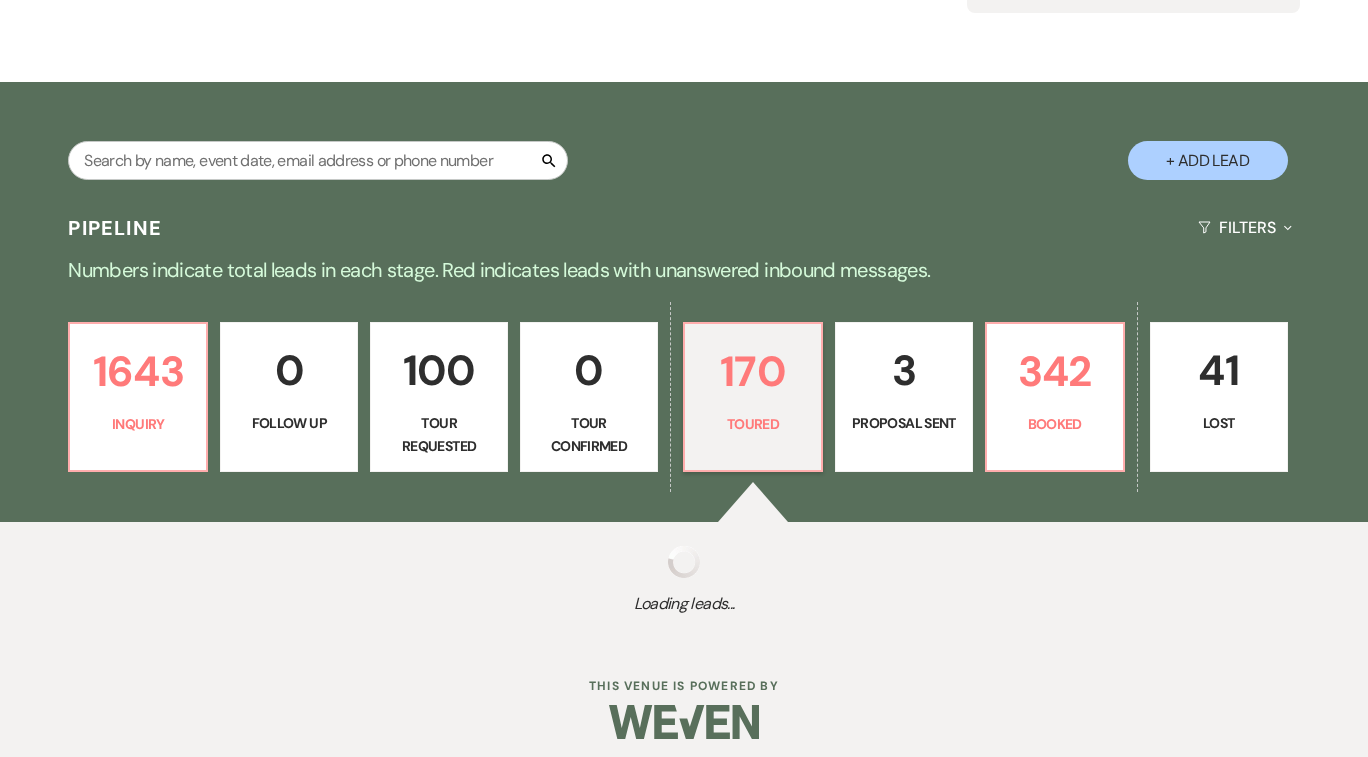 select on "5" 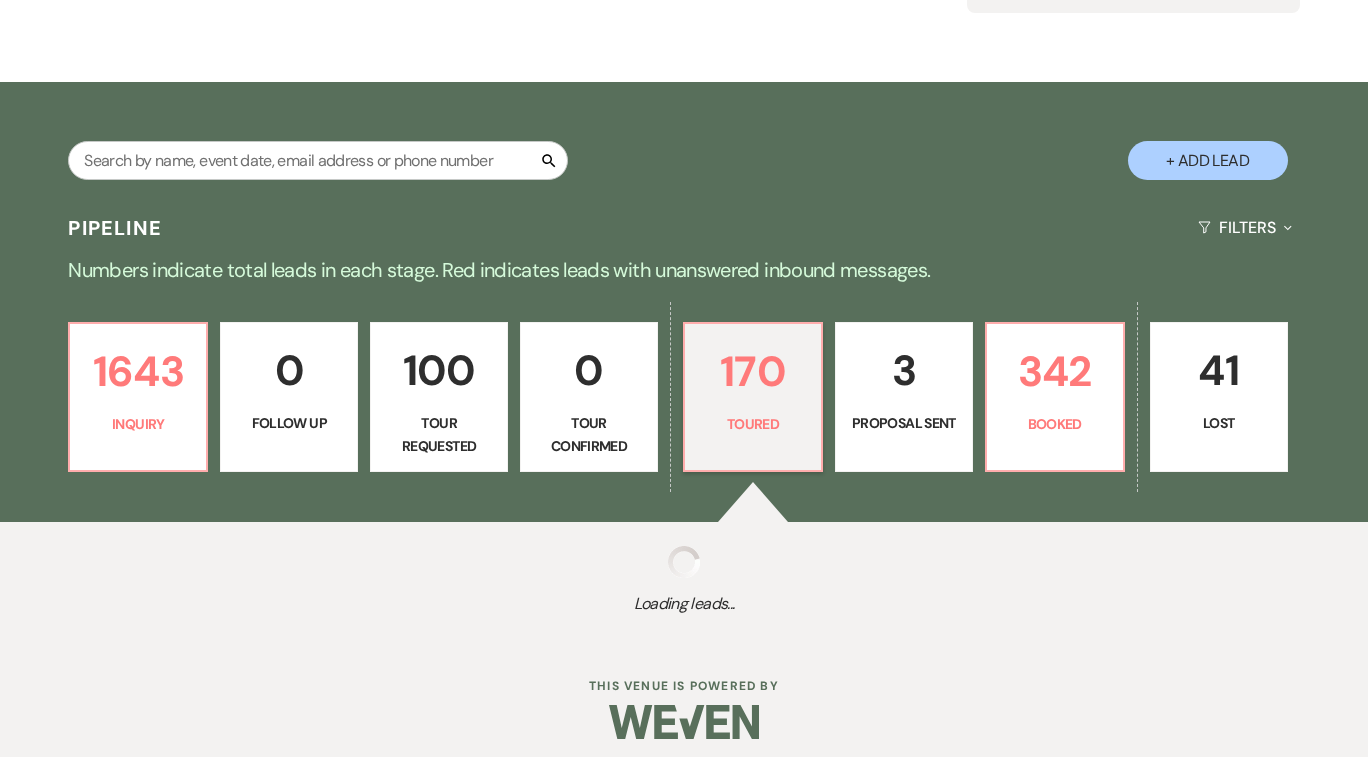 select on "5" 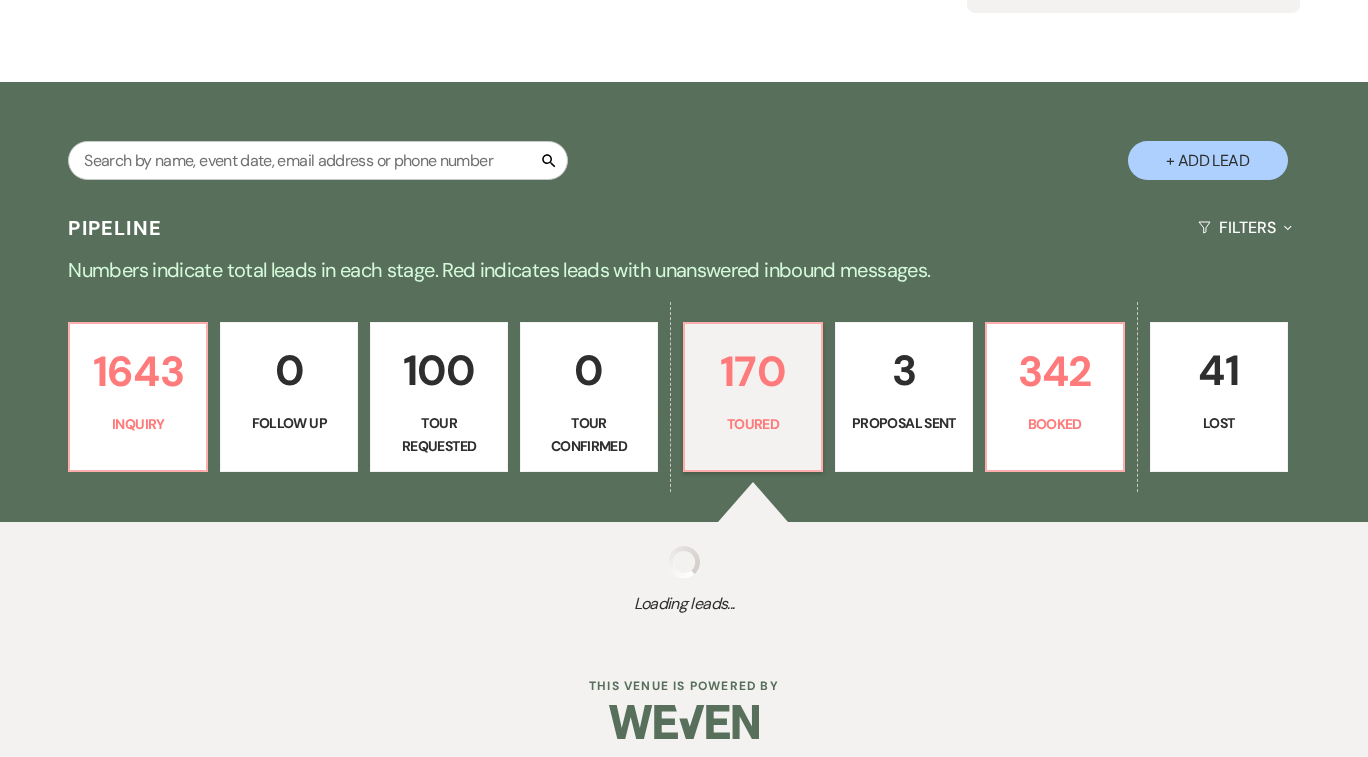 select on "5" 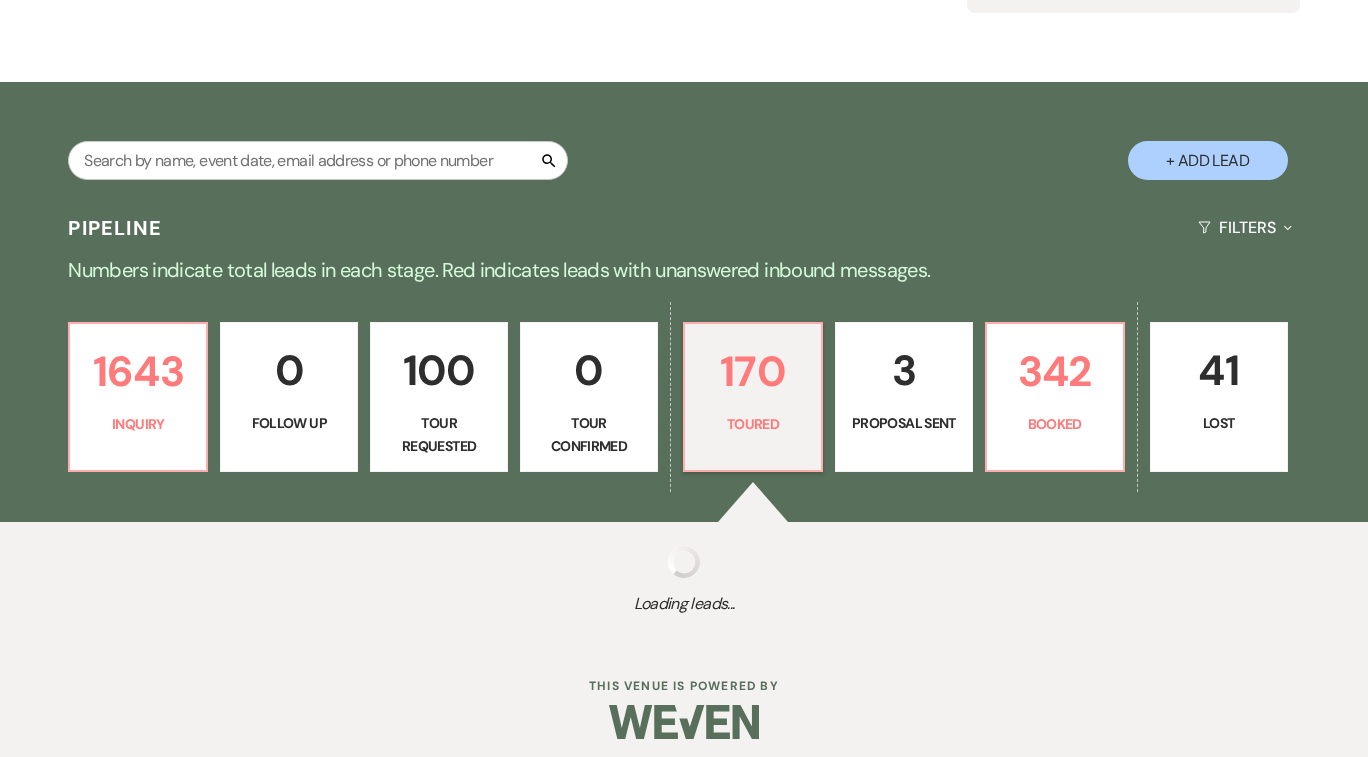 select on "5" 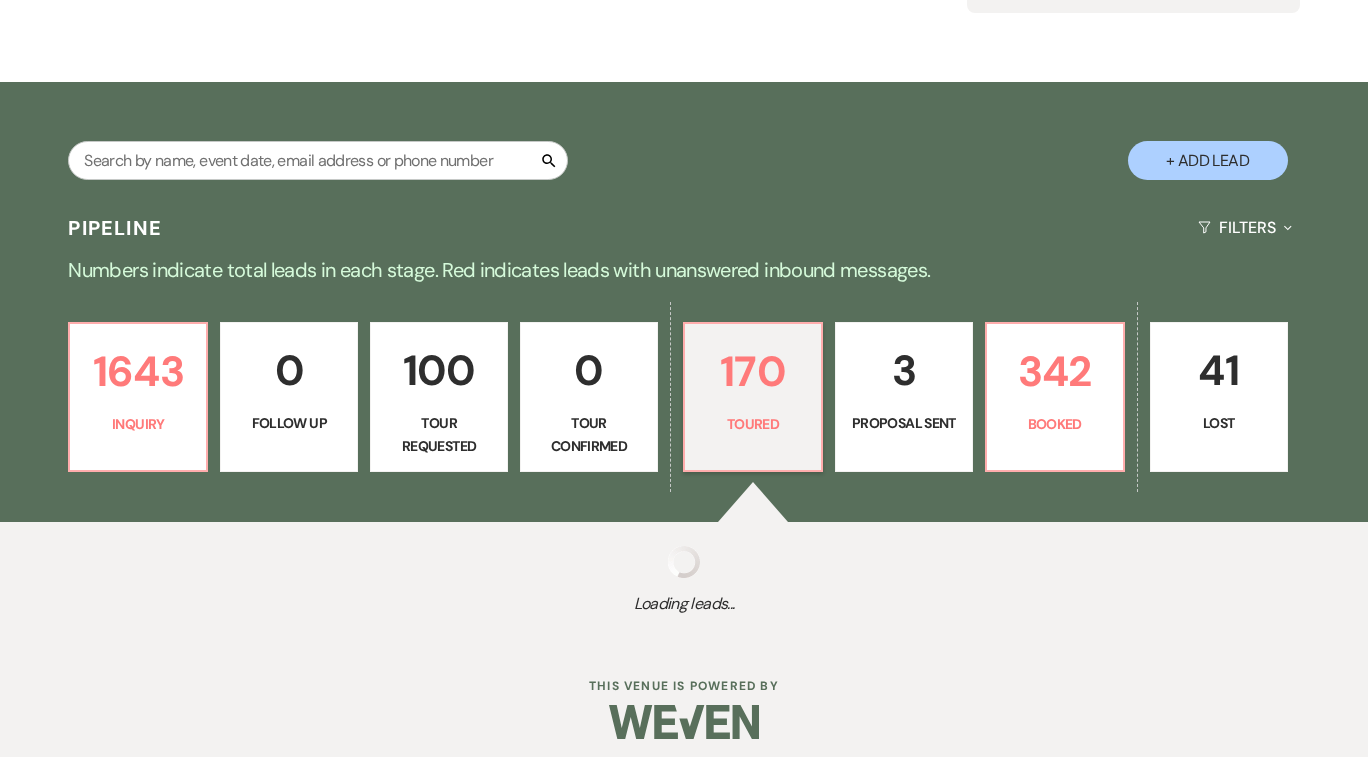select on "5" 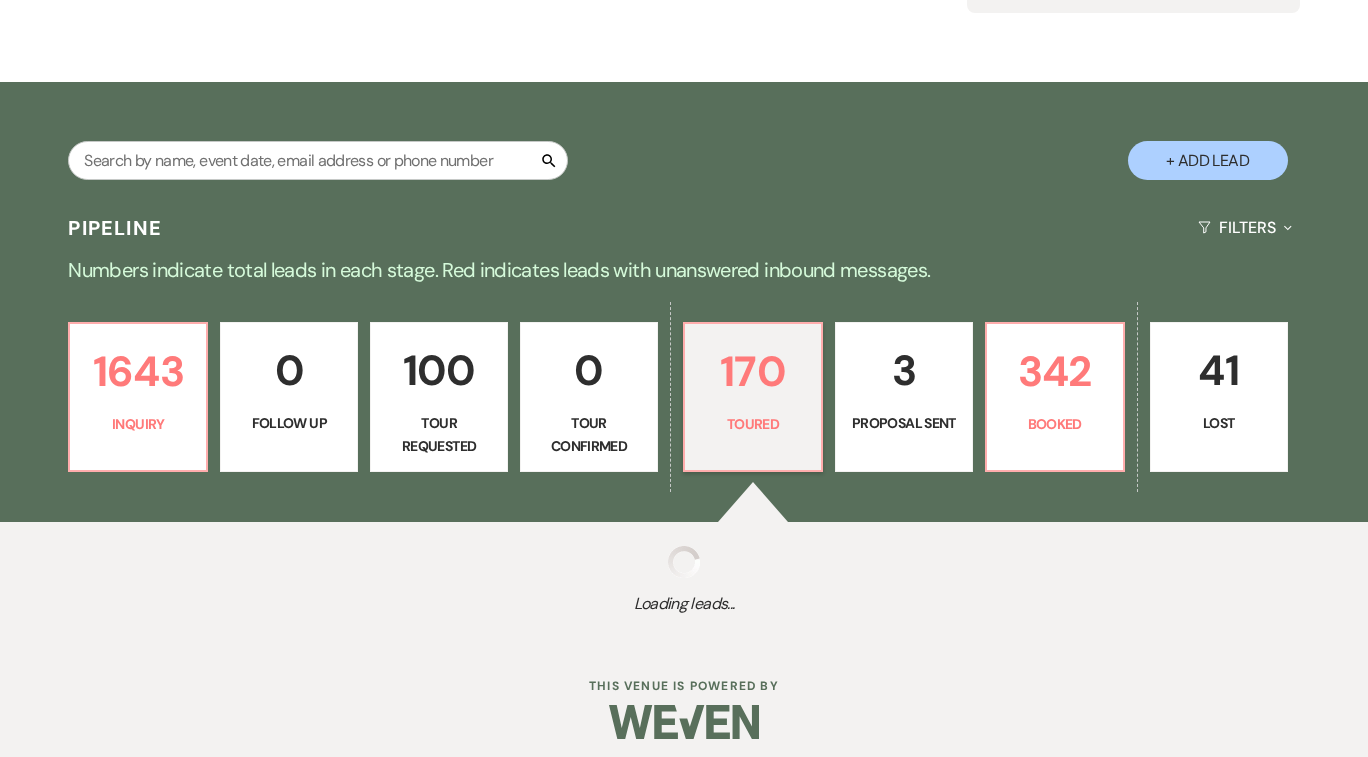 select on "5" 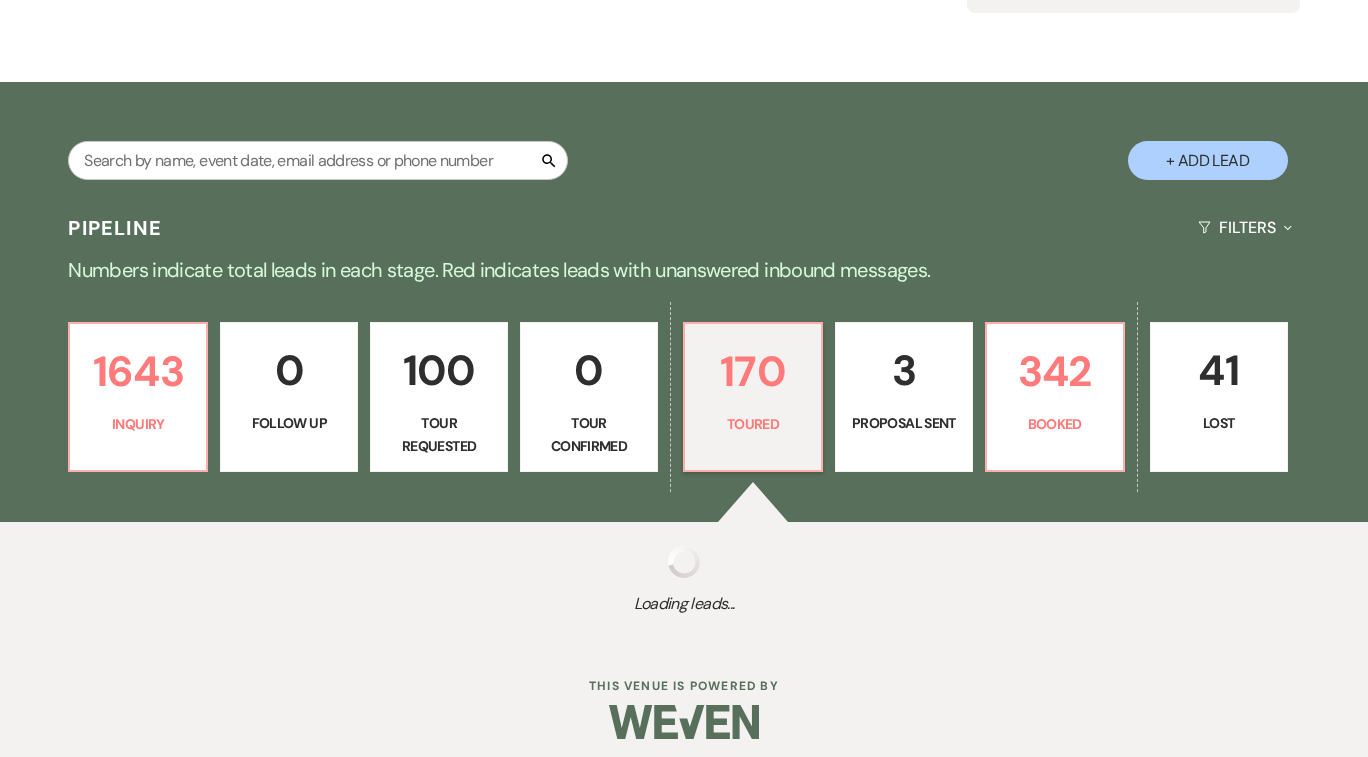 select on "5" 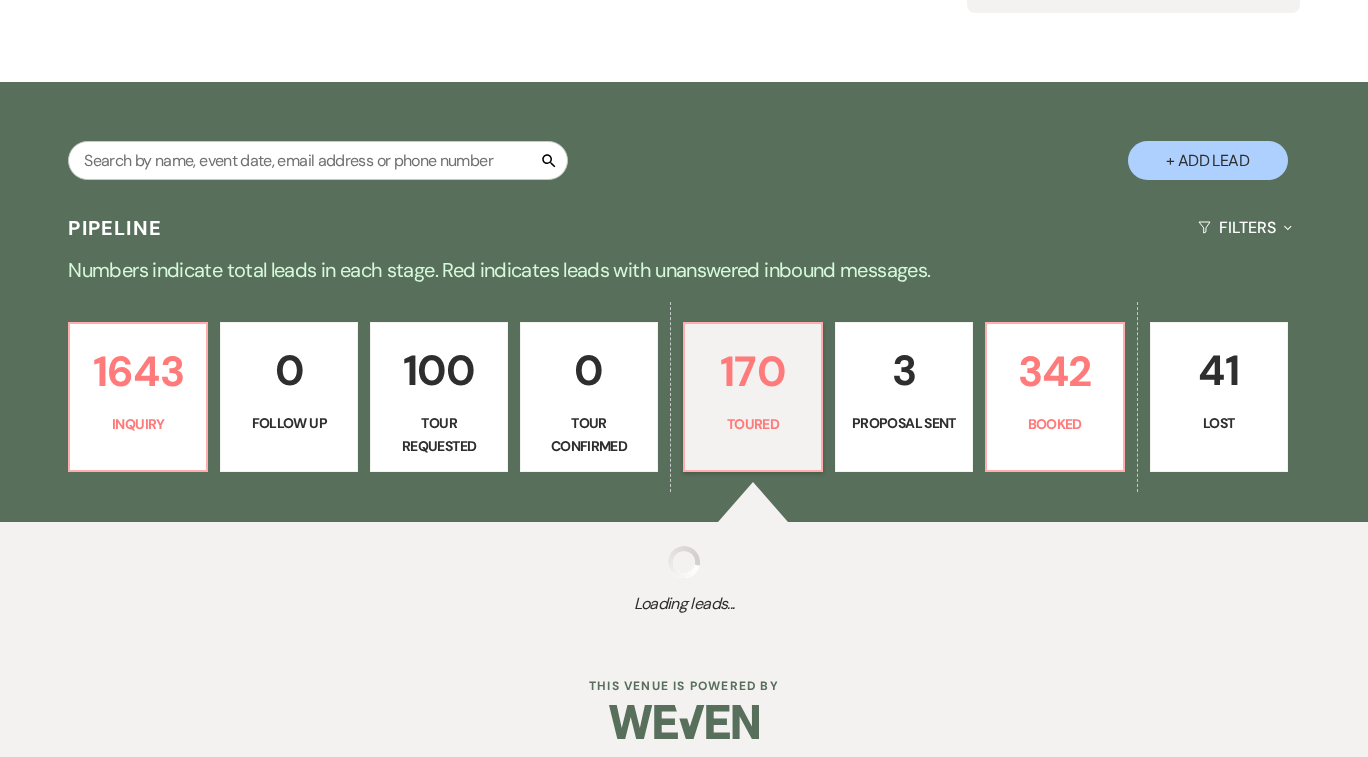 select on "5" 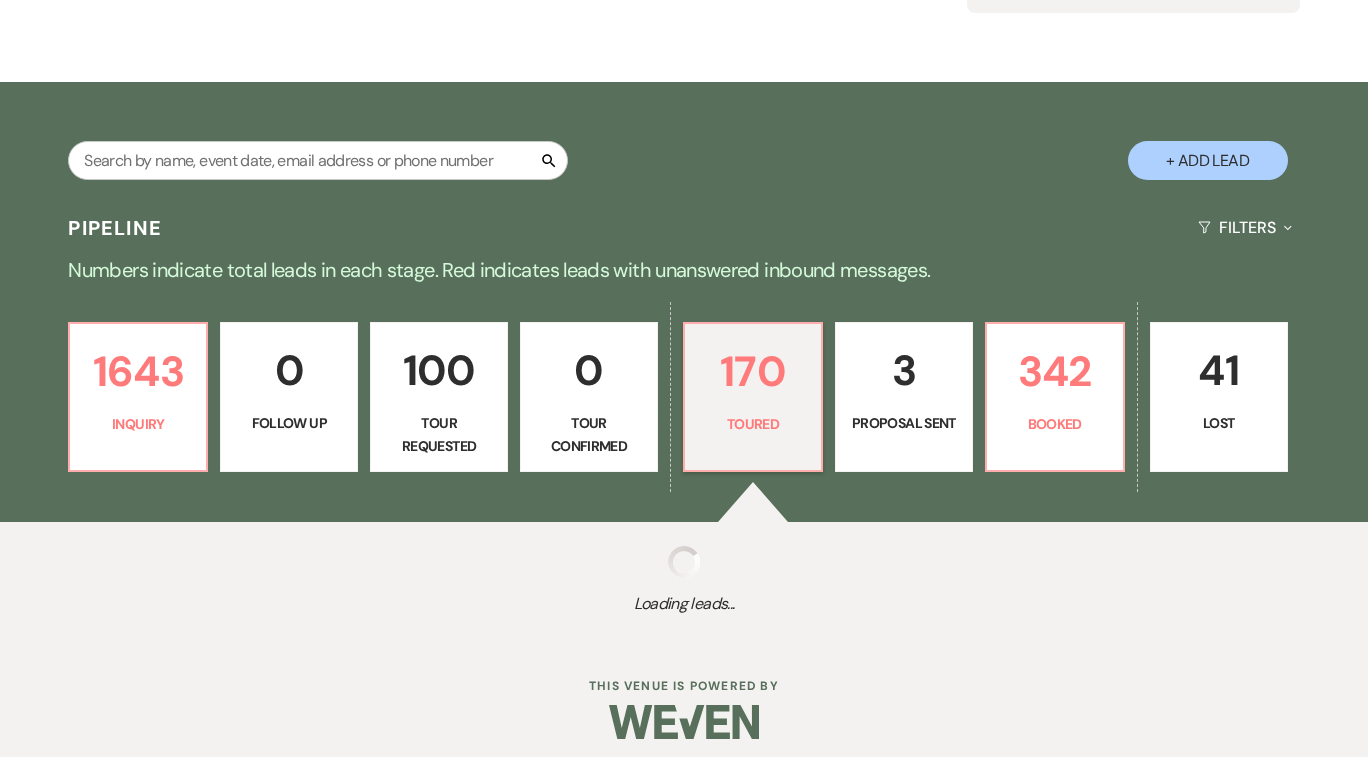 select on "5" 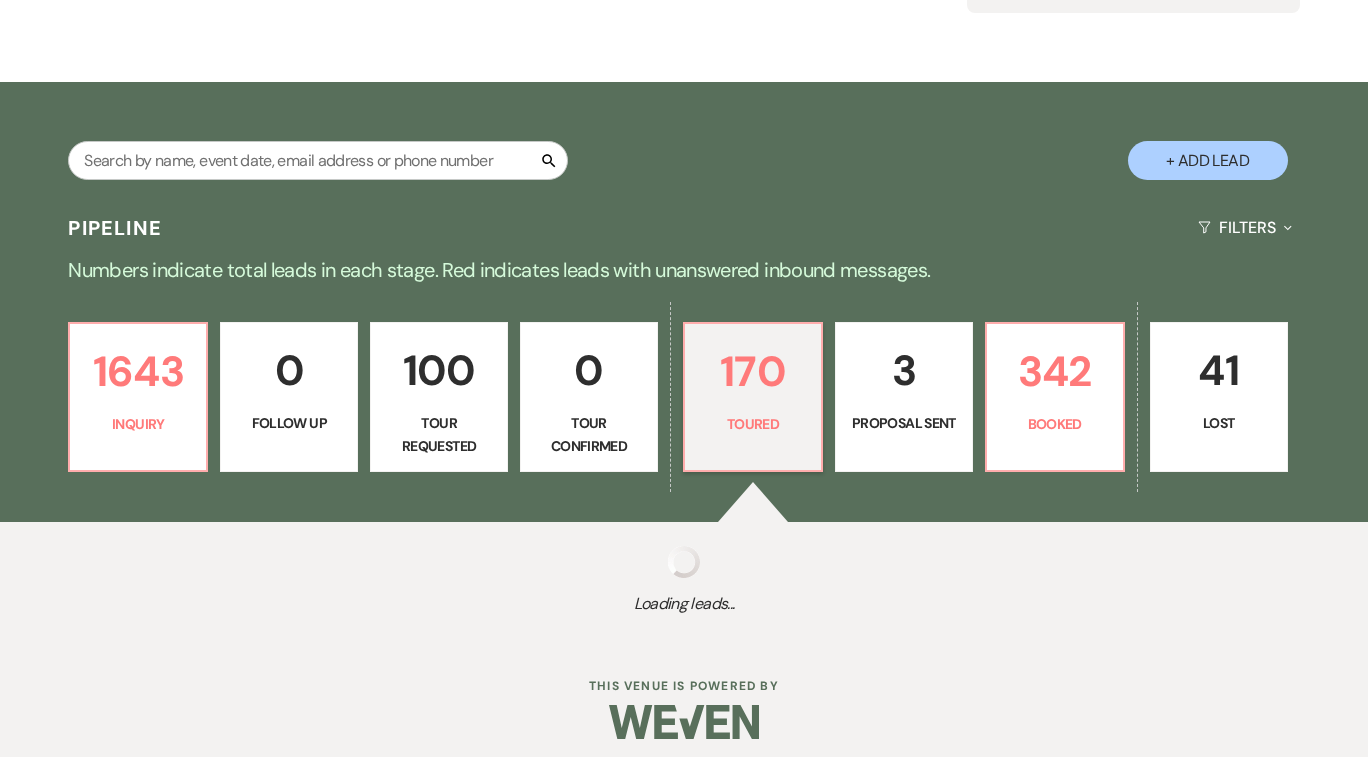 select on "5" 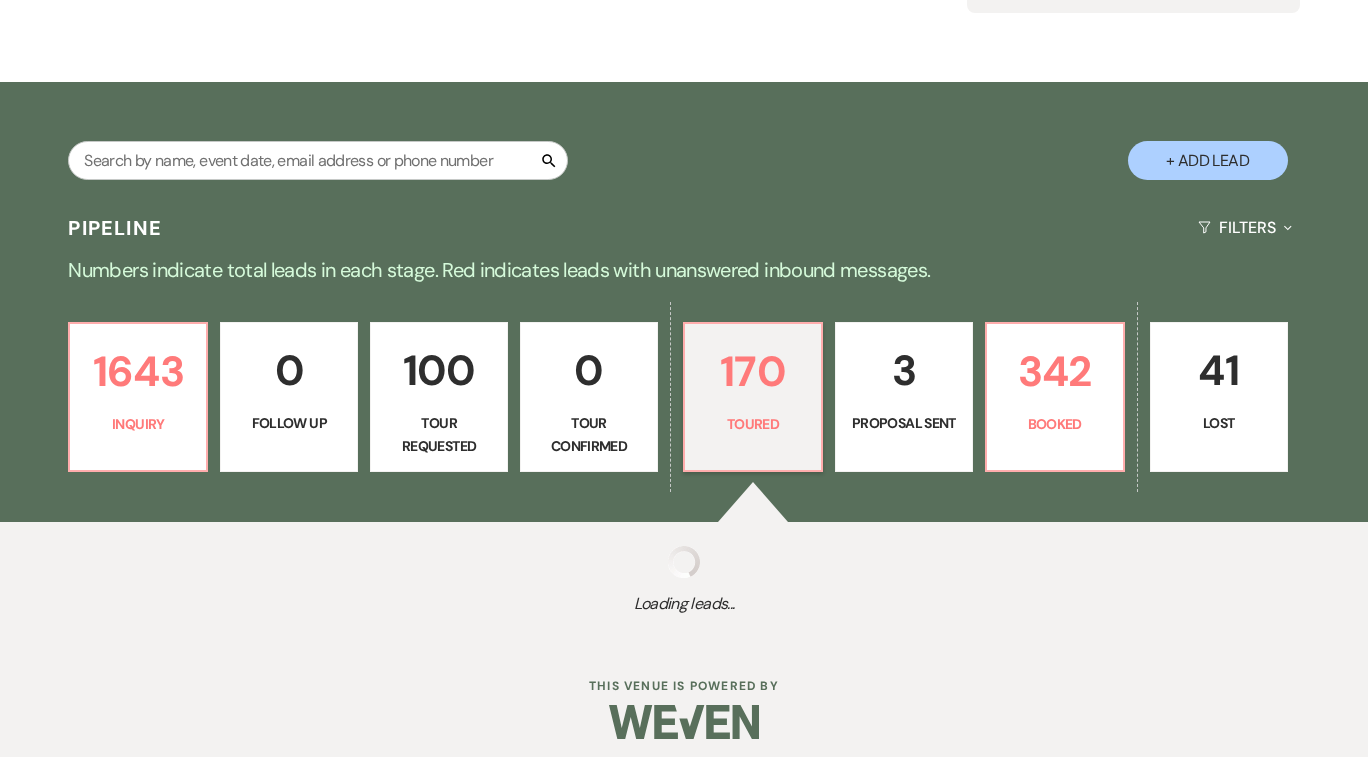 select on "5" 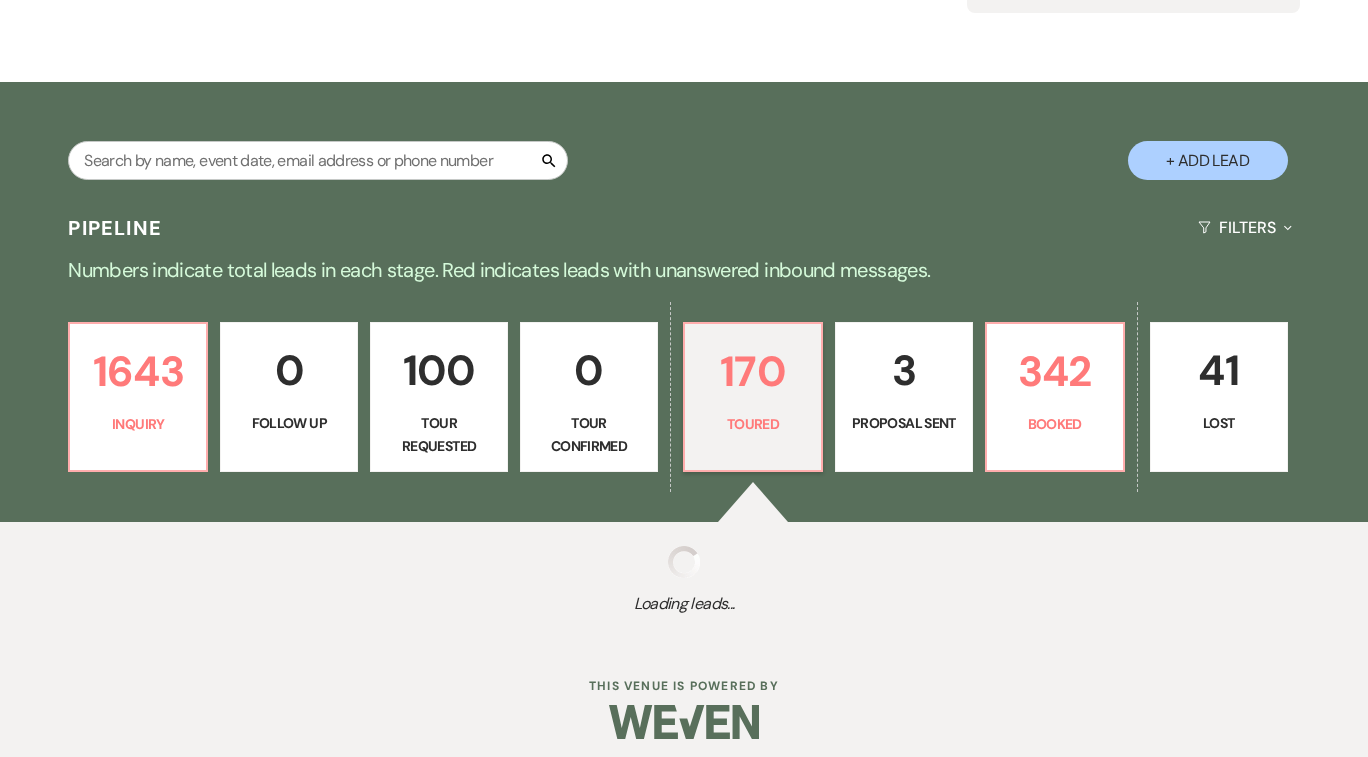 select on "5" 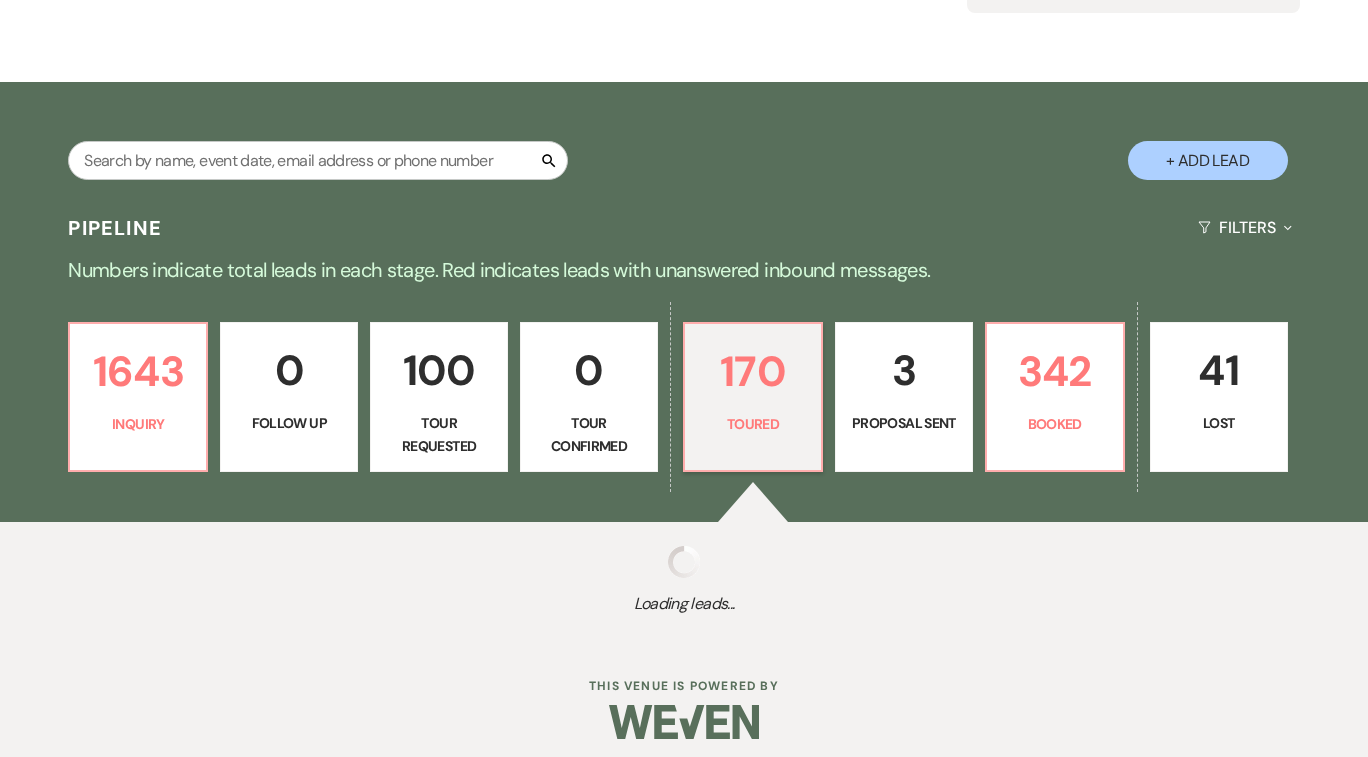 select on "5" 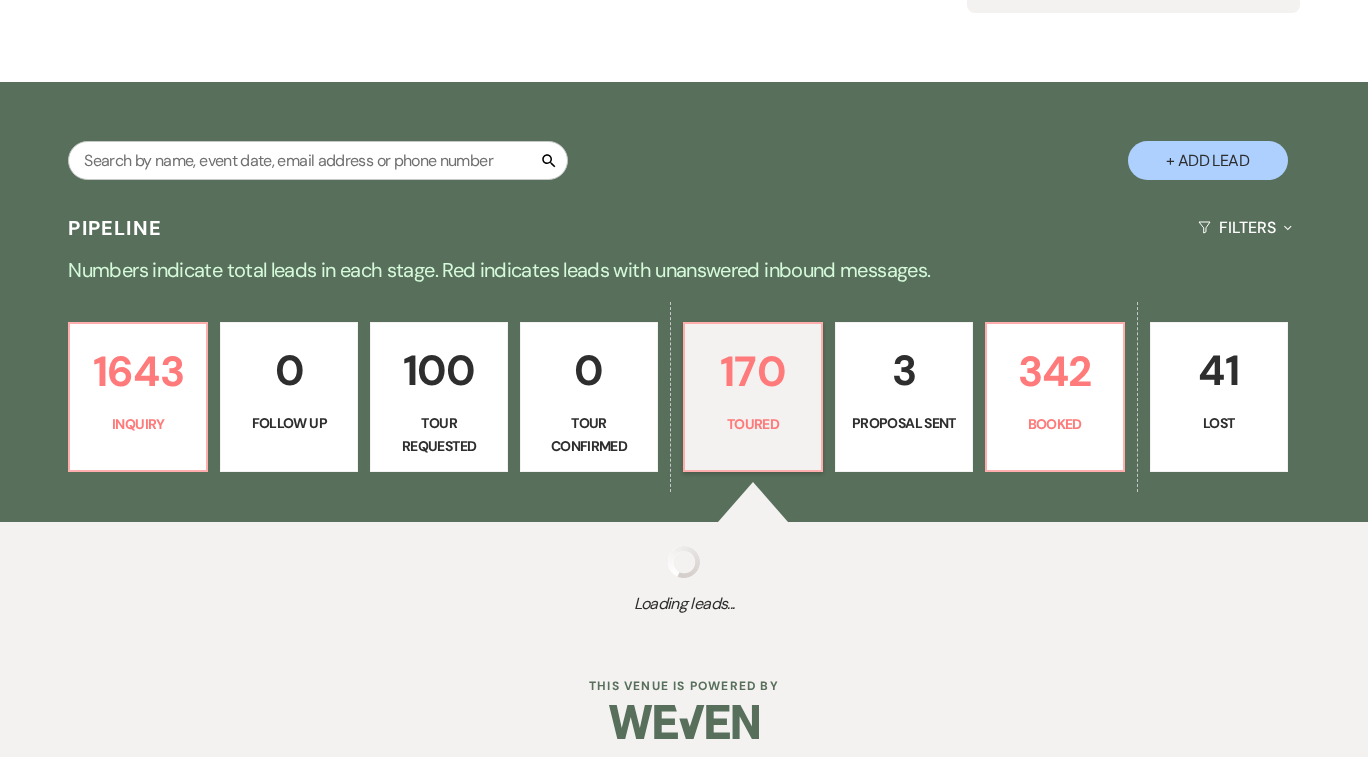 select on "5" 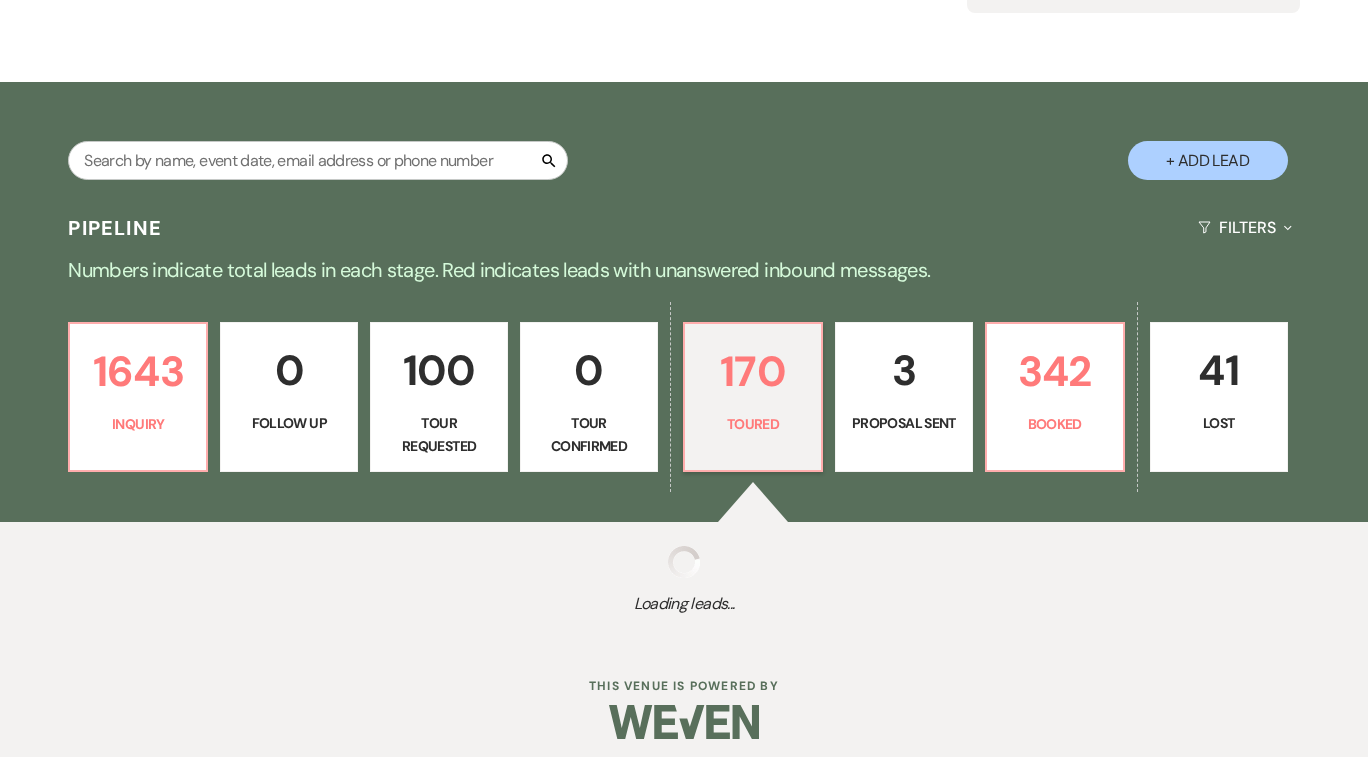 select on "5" 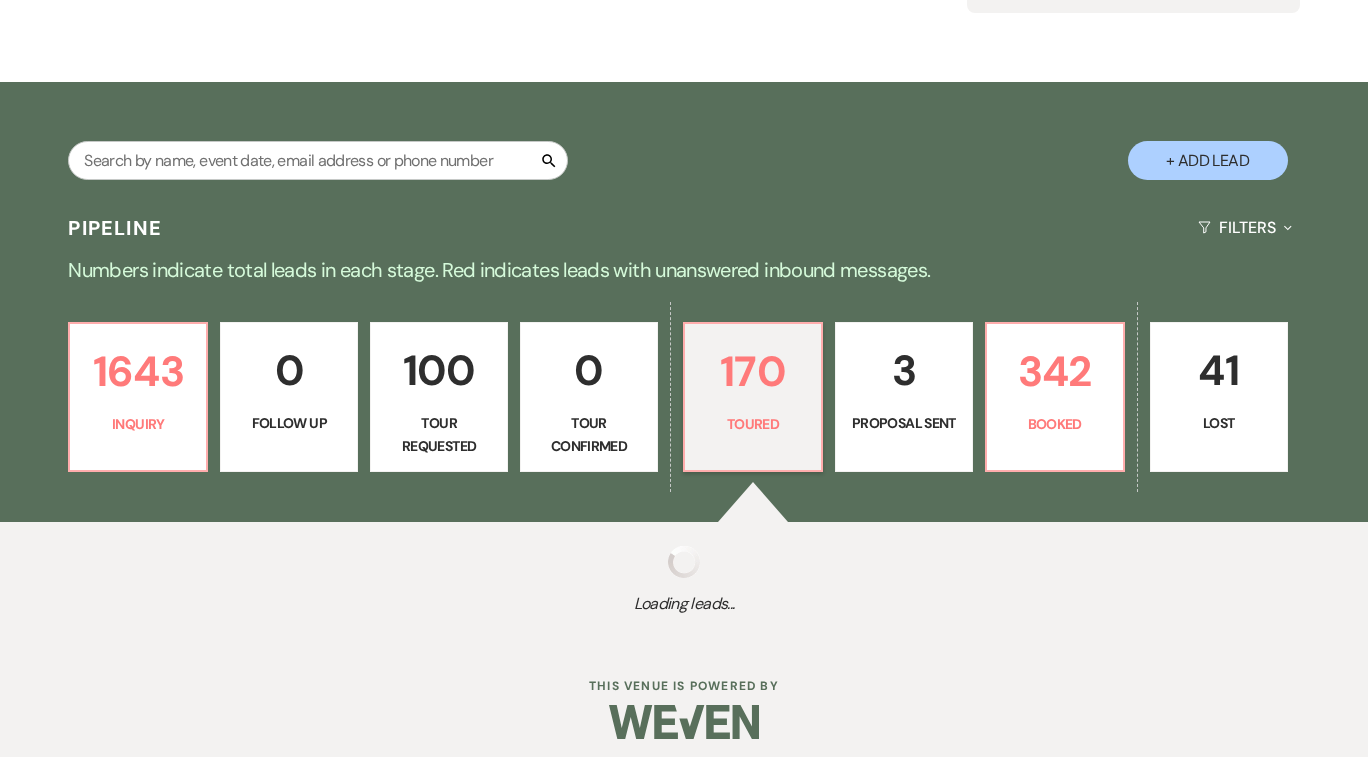 select on "5" 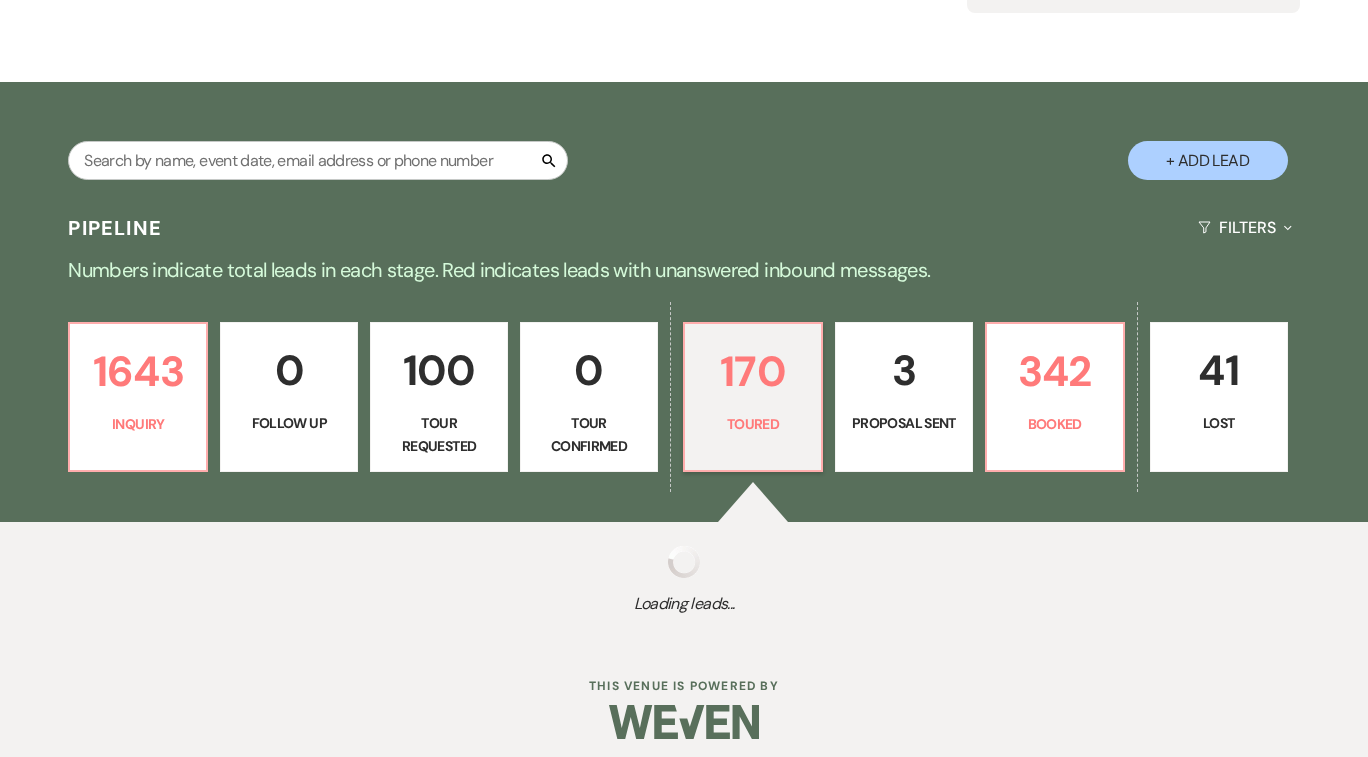 select on "5" 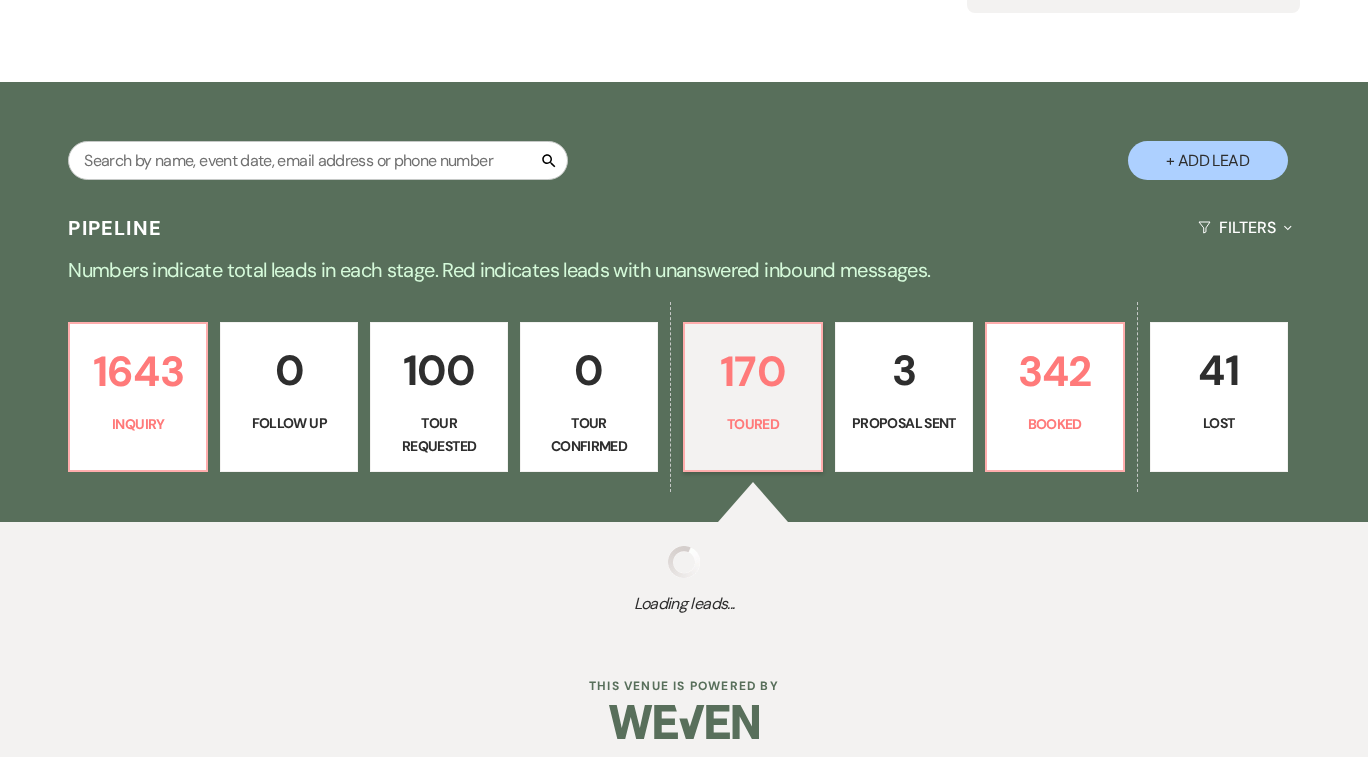 select on "5" 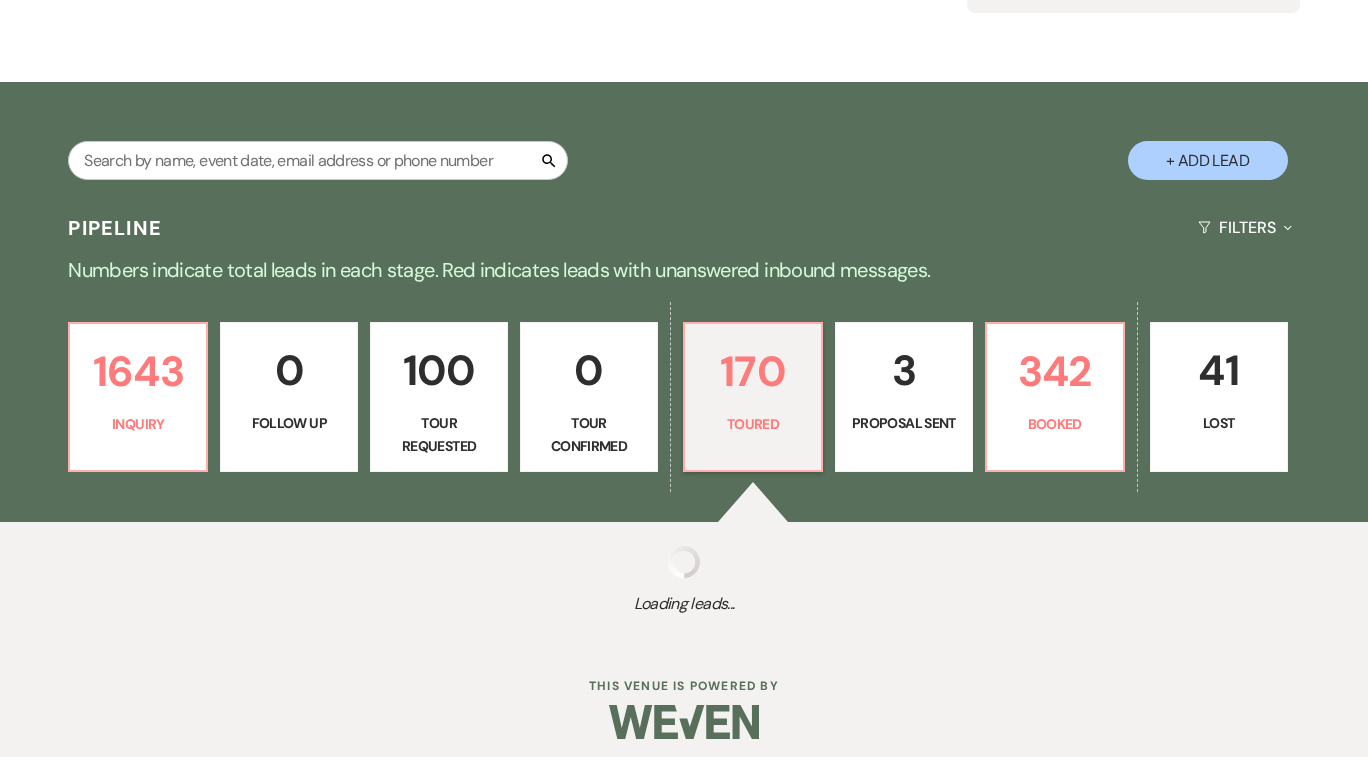 select on "5" 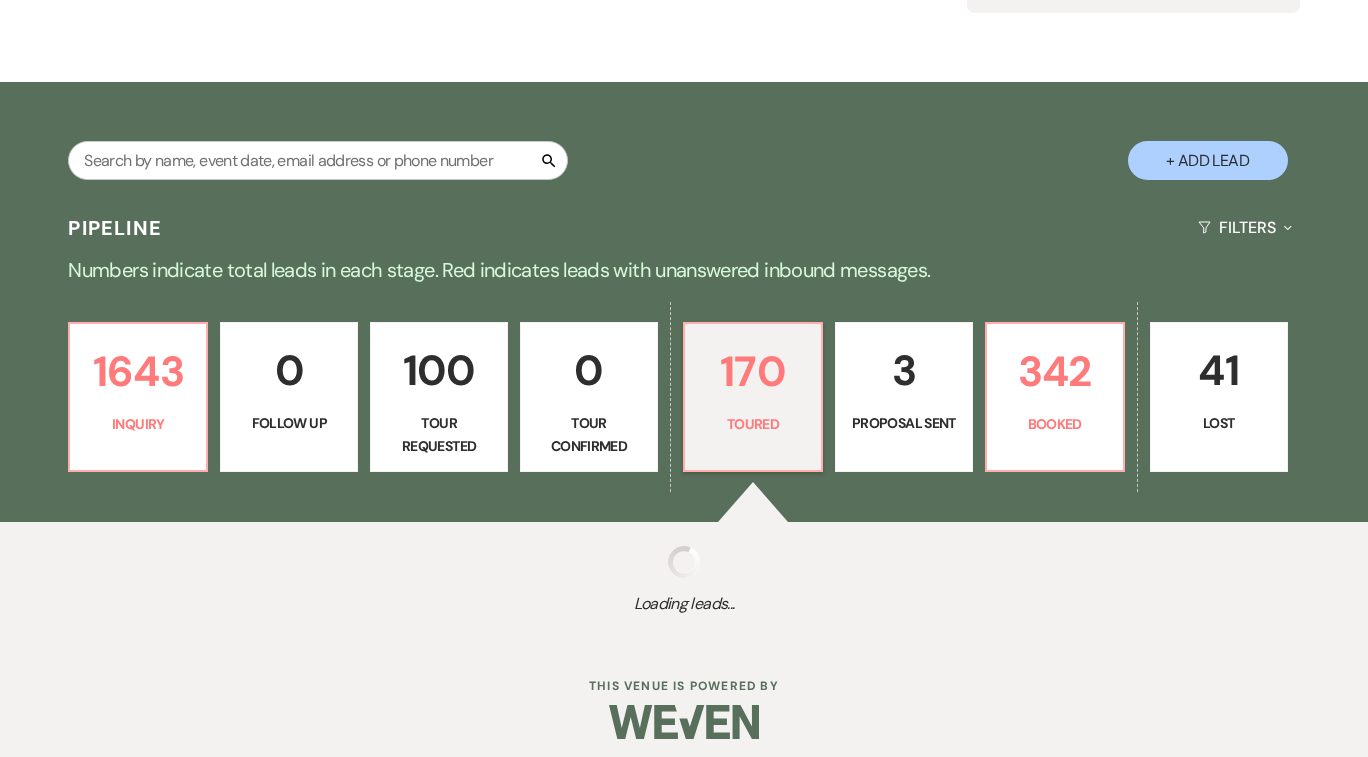 select on "5" 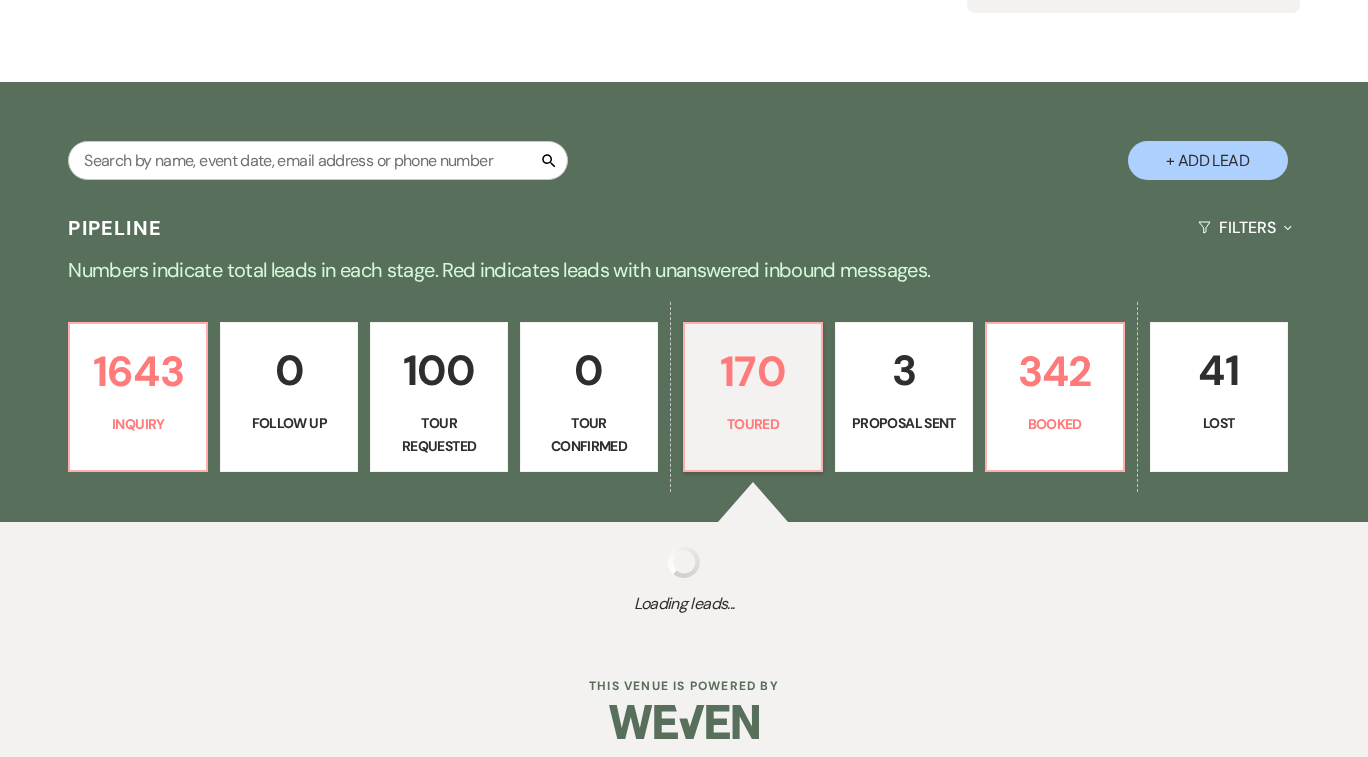 select on "5" 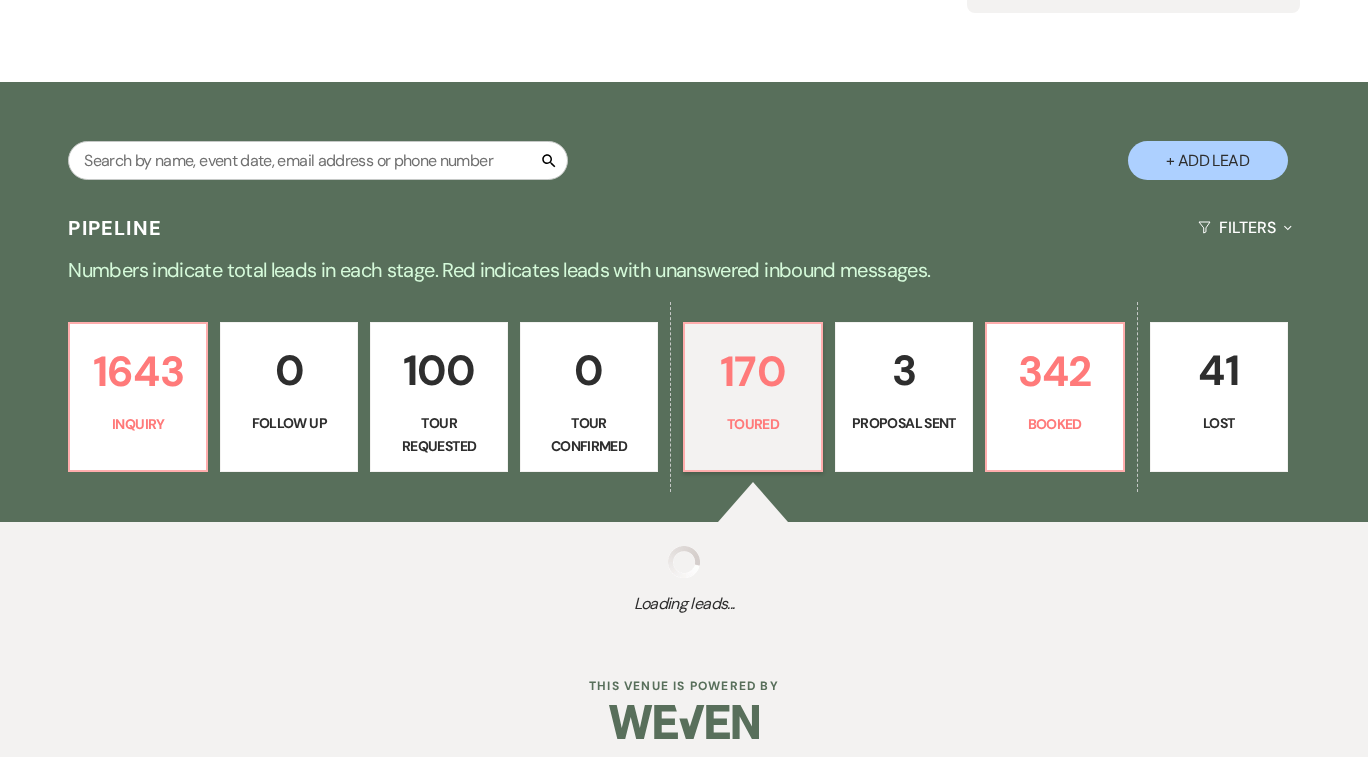 select on "5" 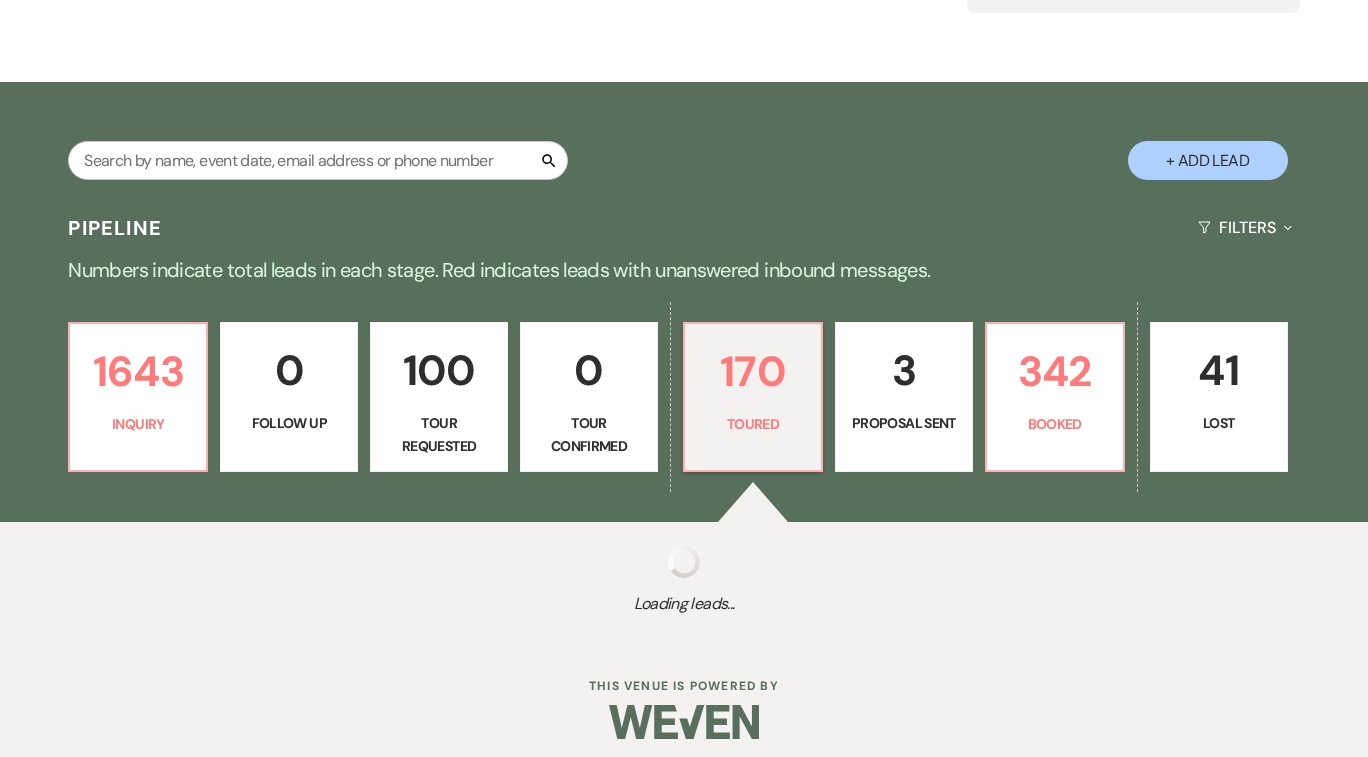 select on "5" 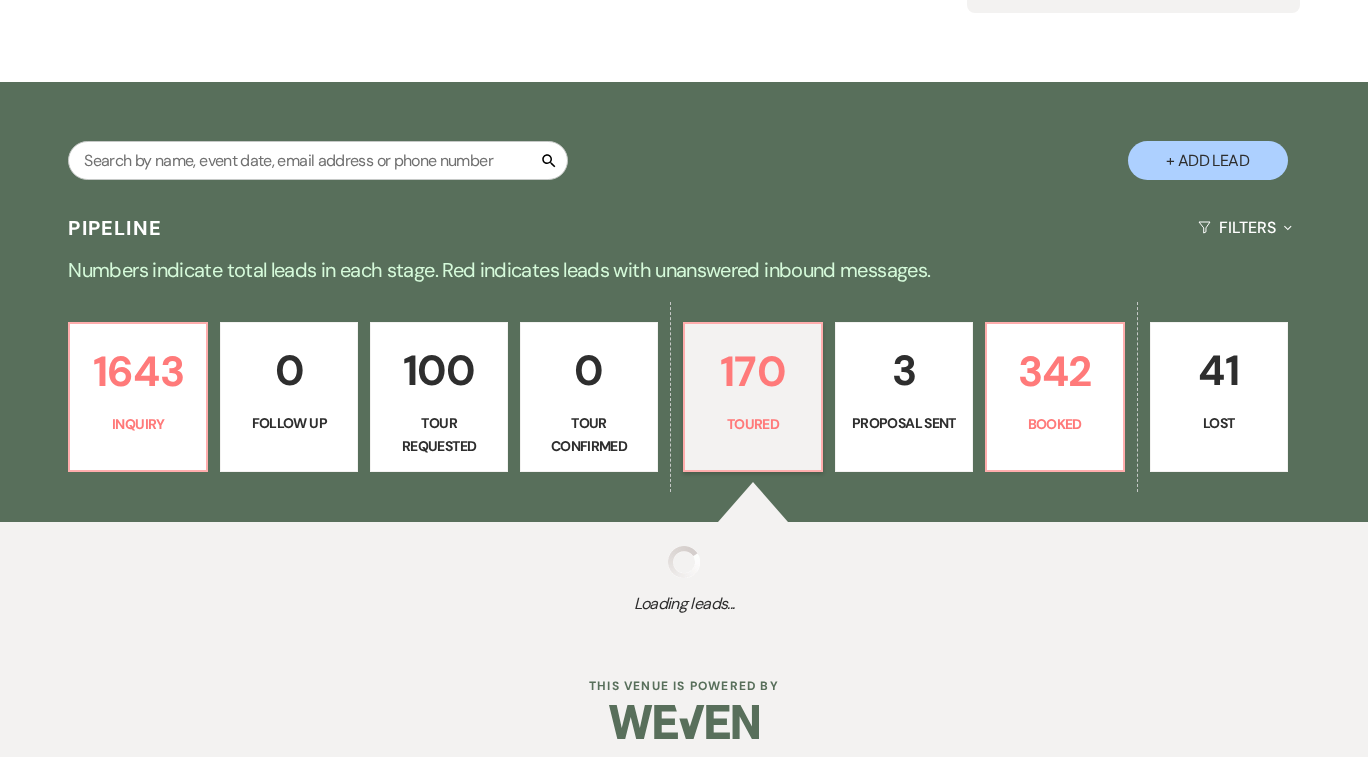 select on "5" 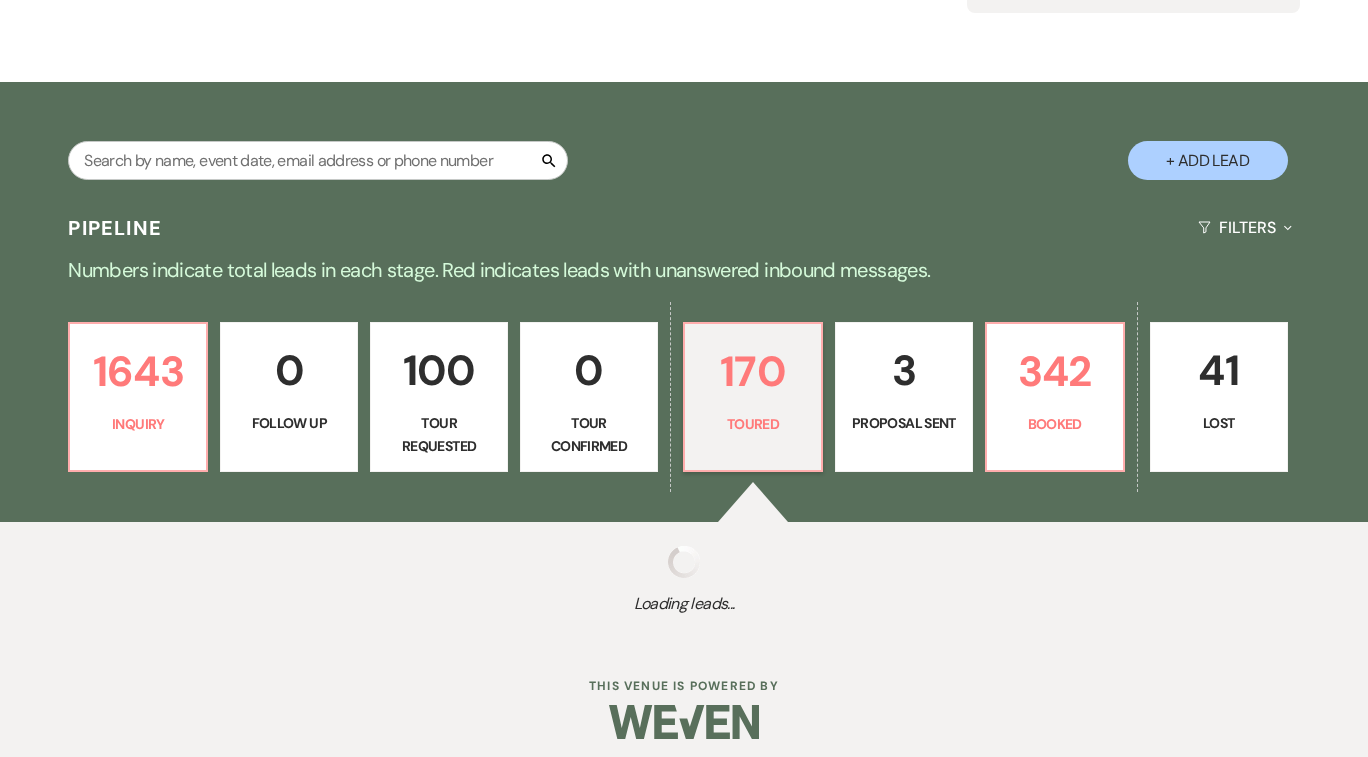 select on "5" 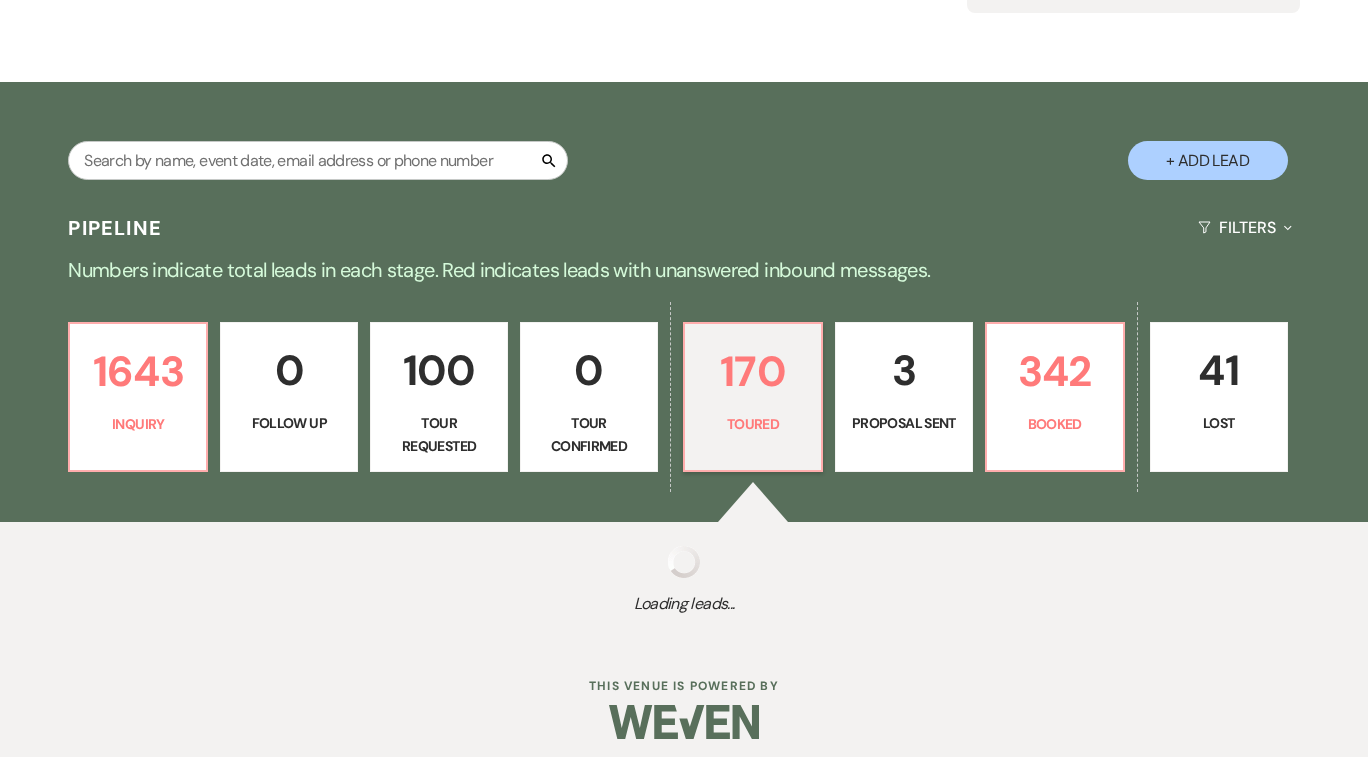 select on "5" 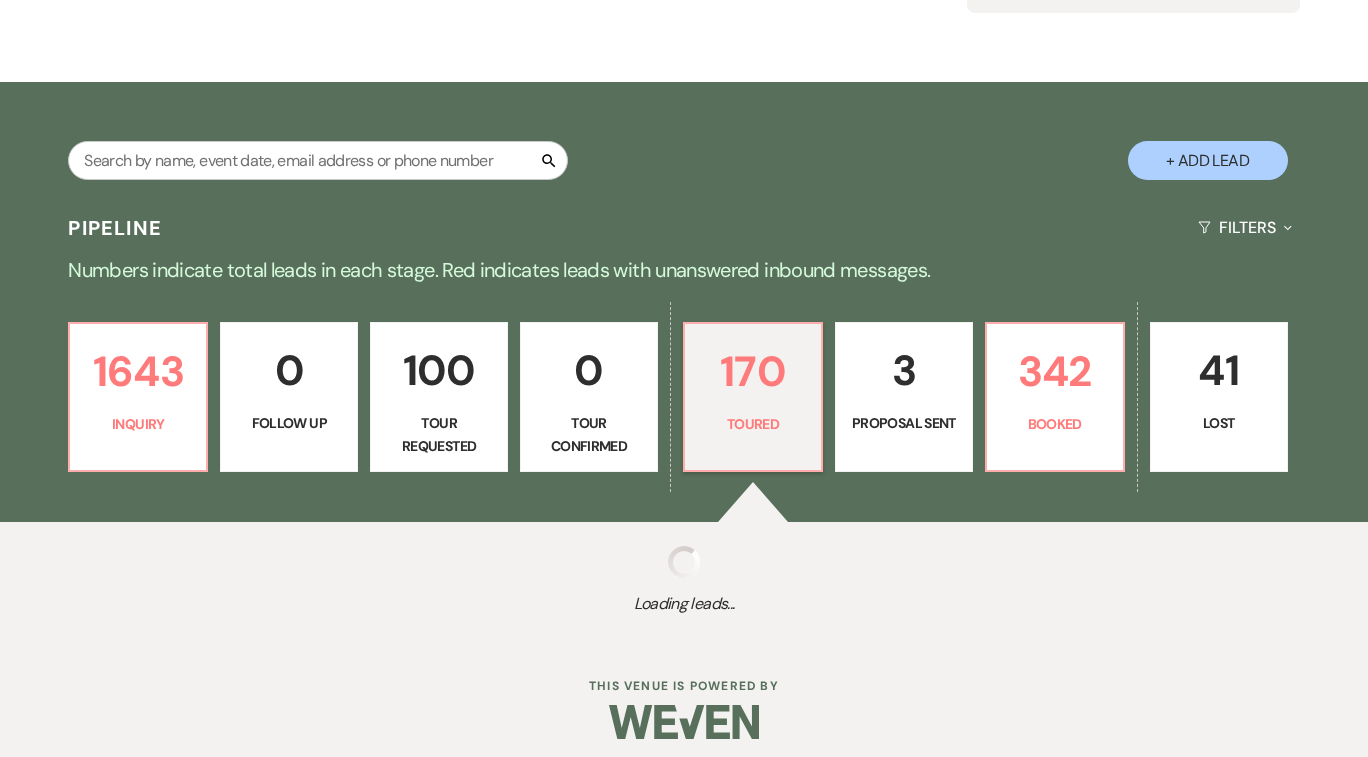 select on "5" 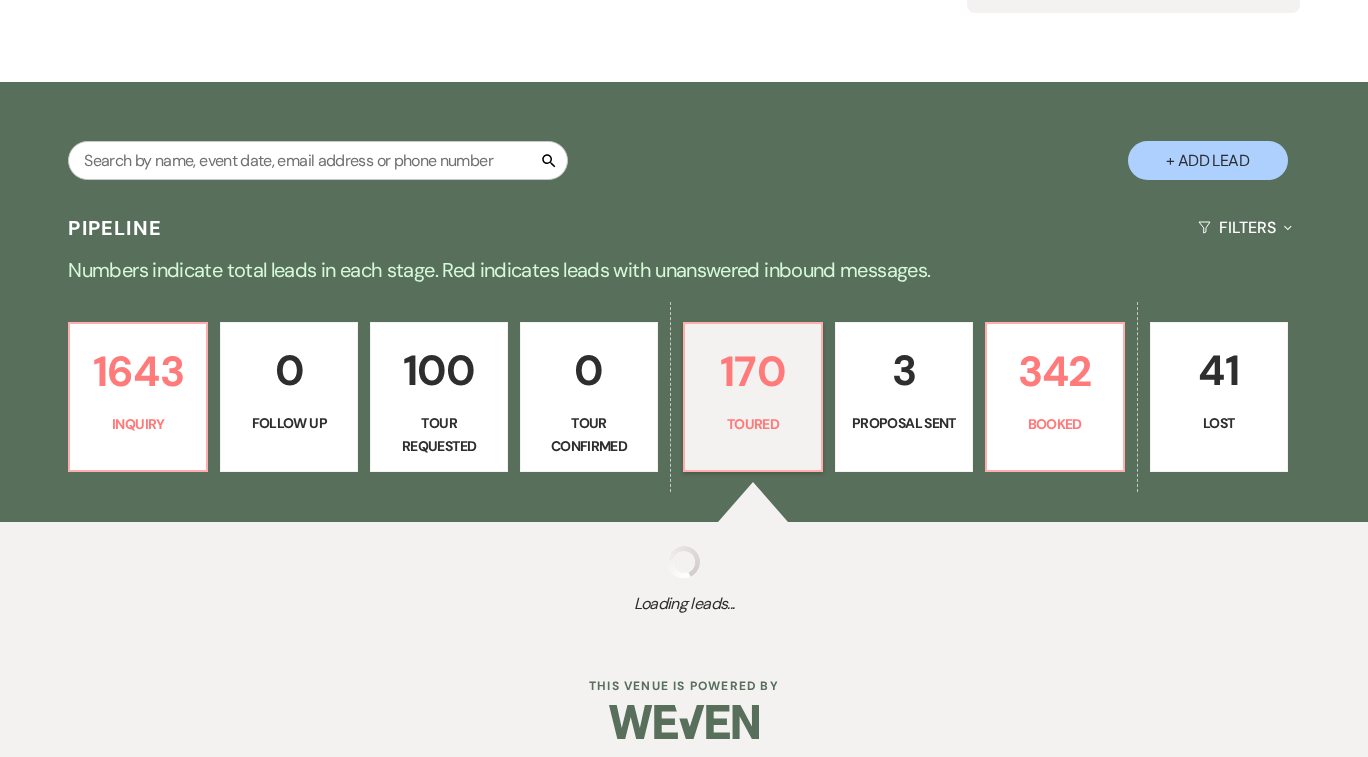 select on "5" 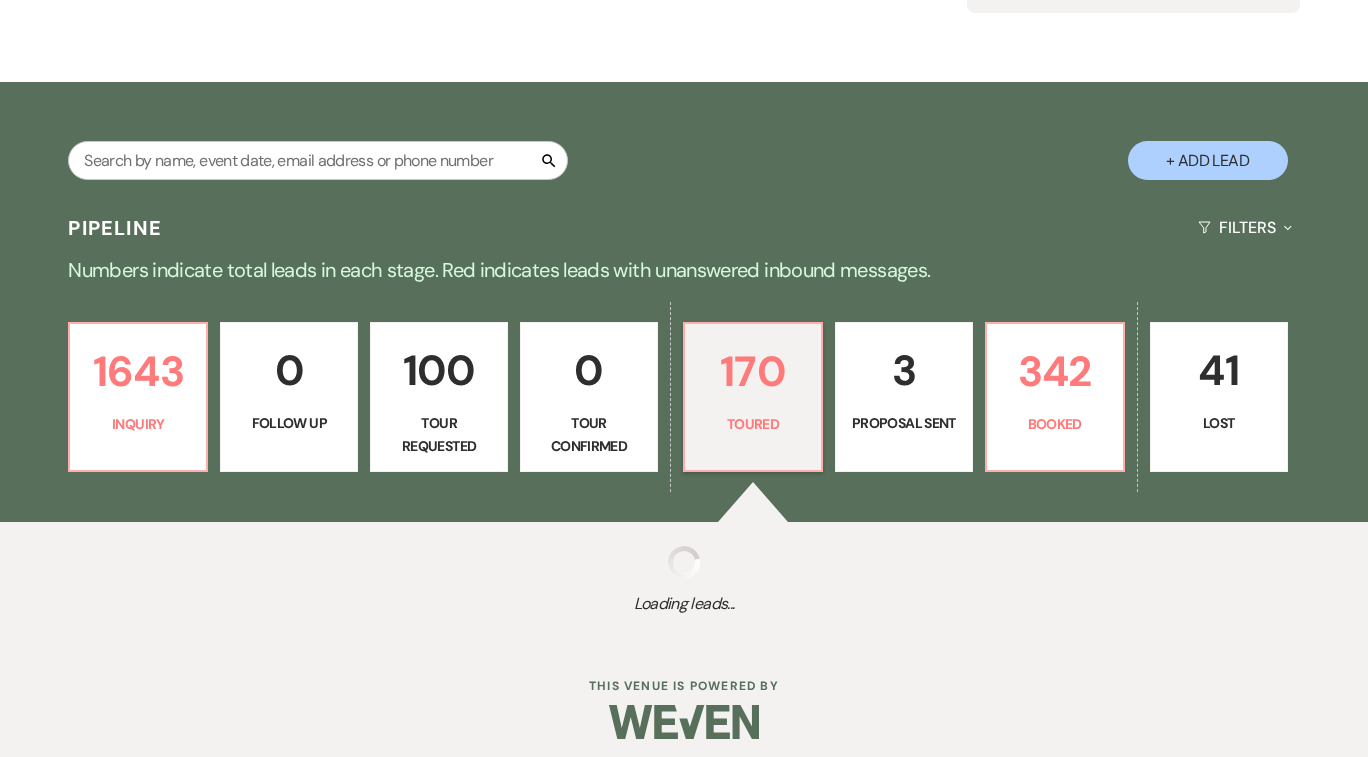select on "5" 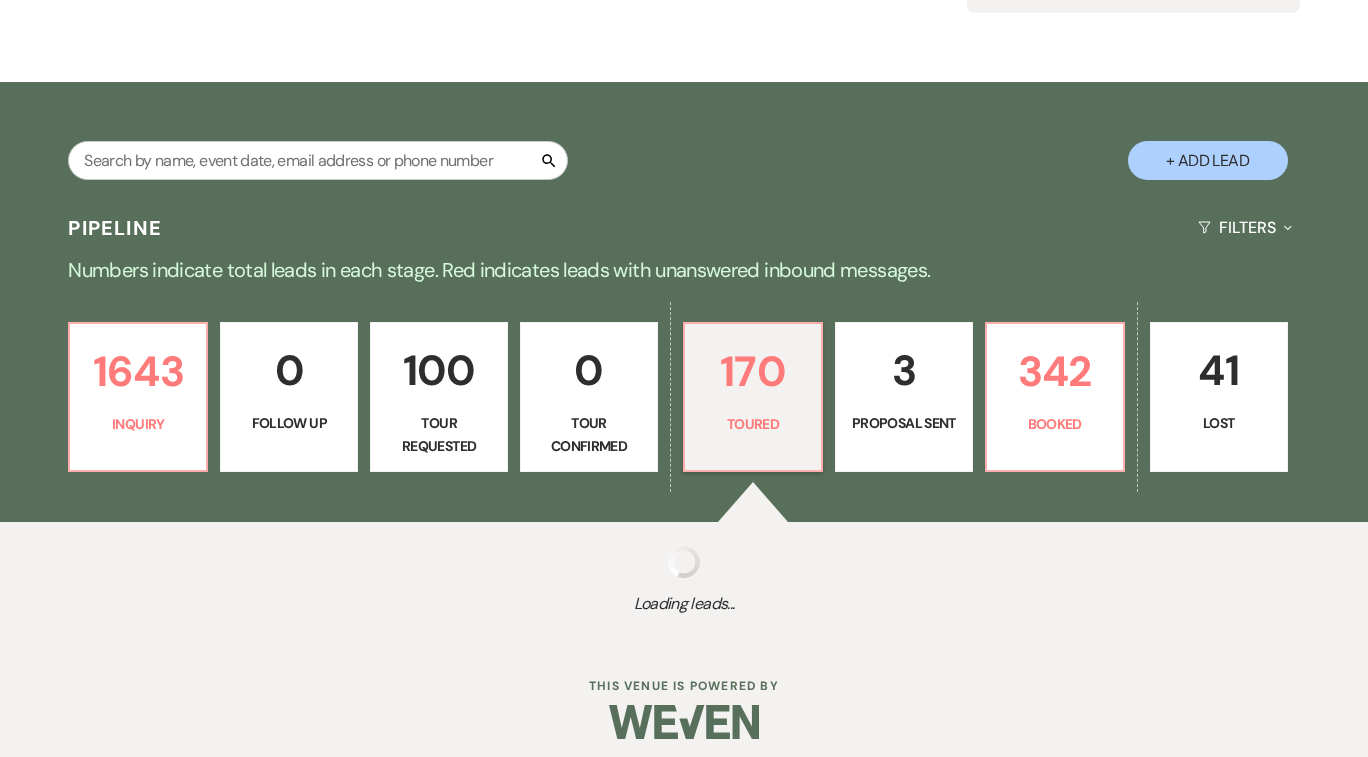select on "5" 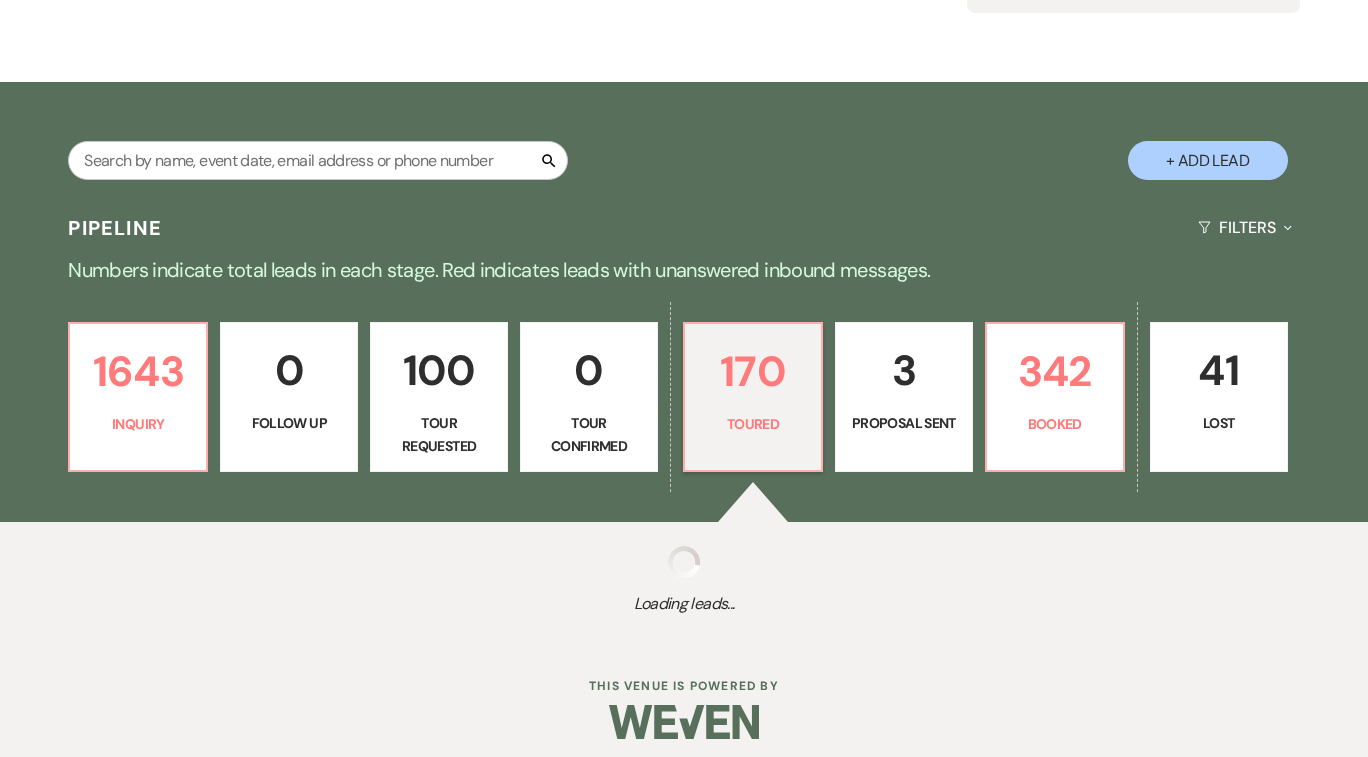 select on "5" 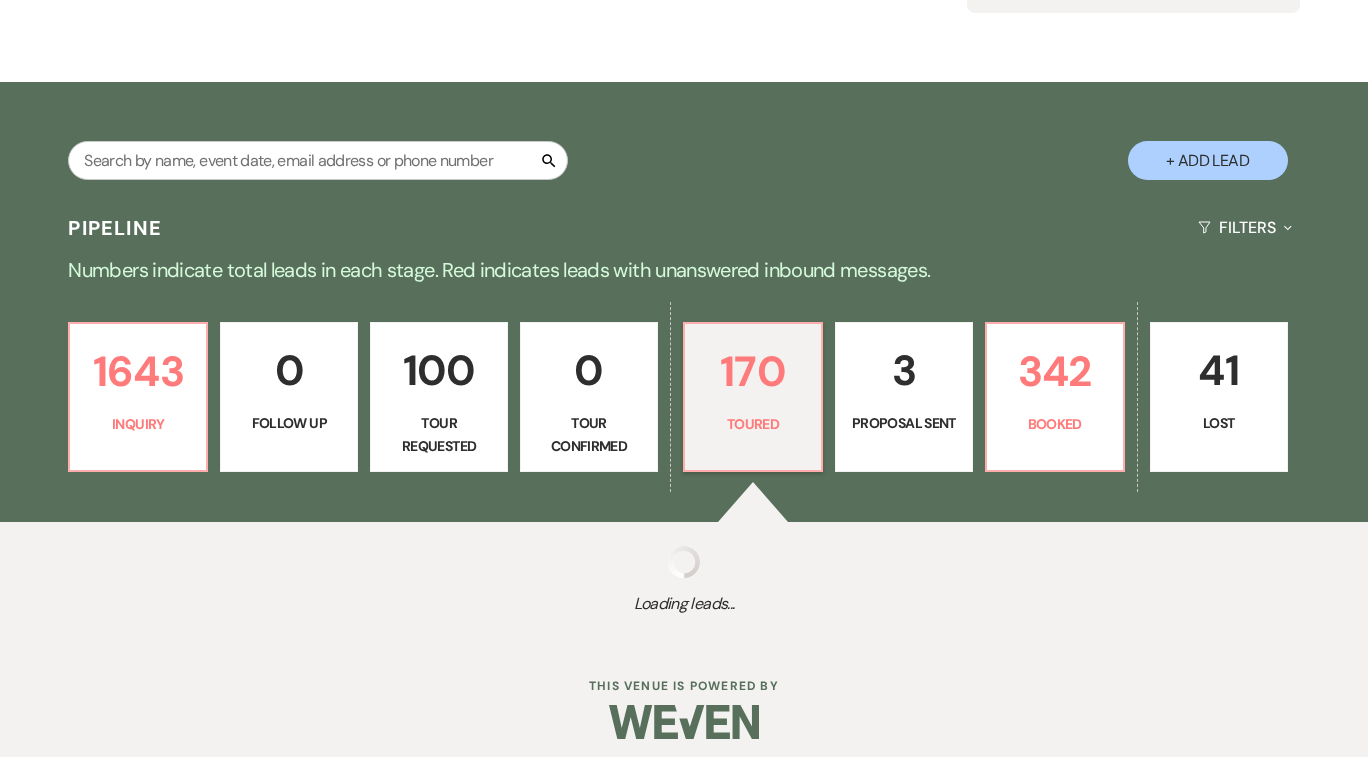 select on "5" 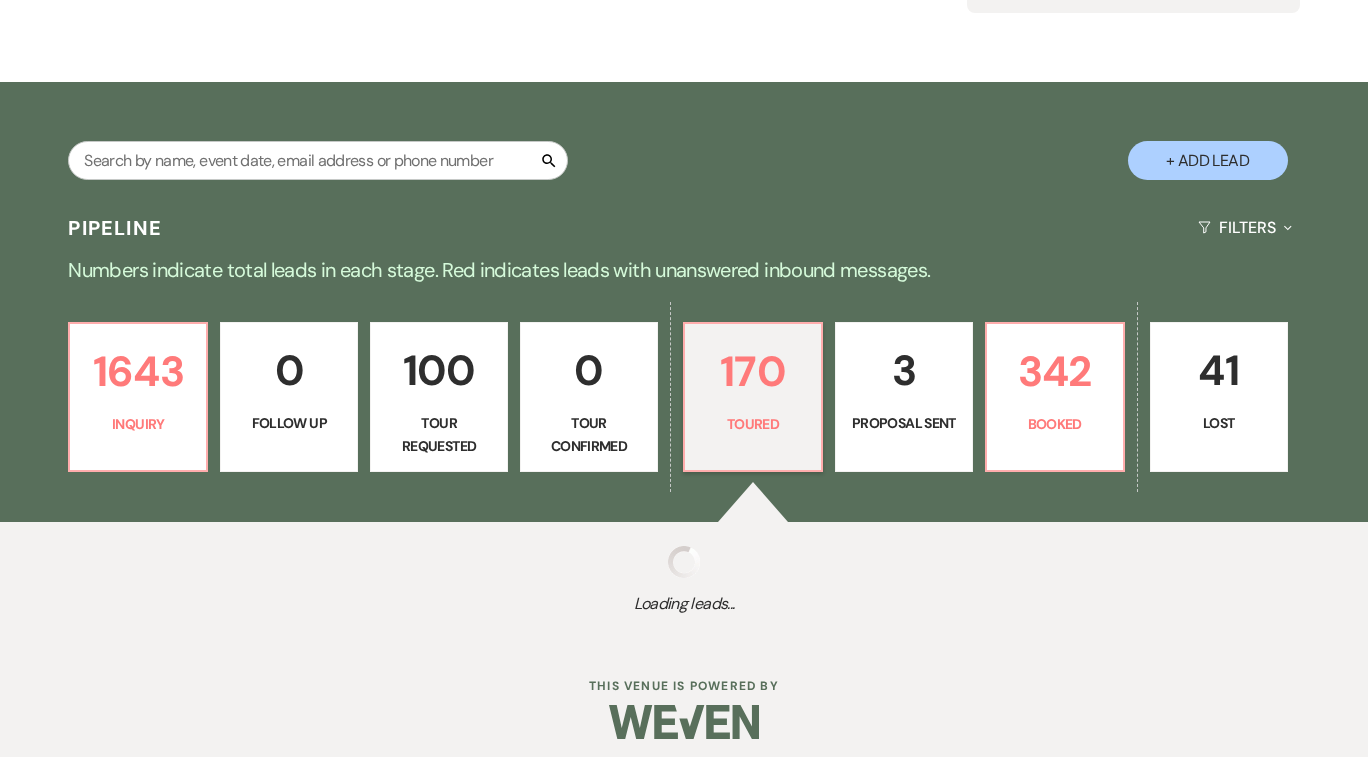 select on "5" 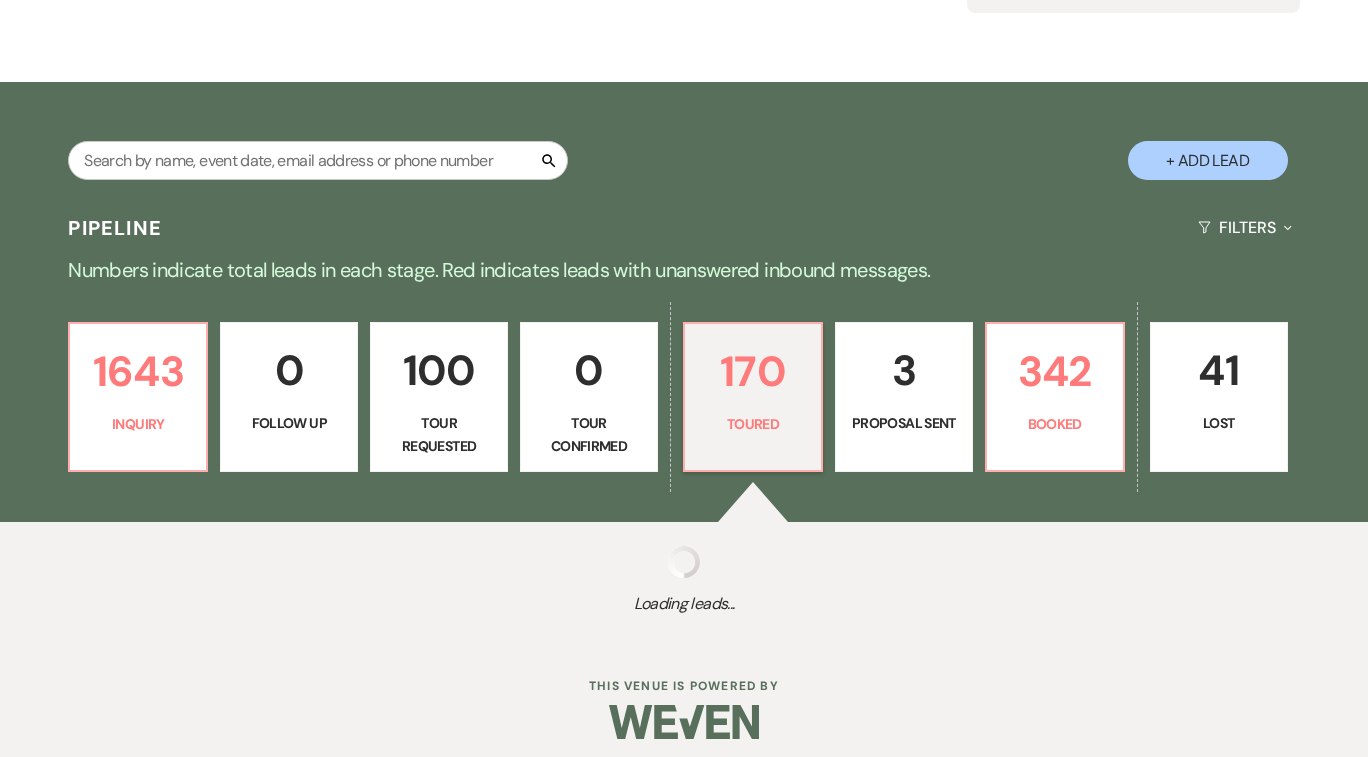 select on "5" 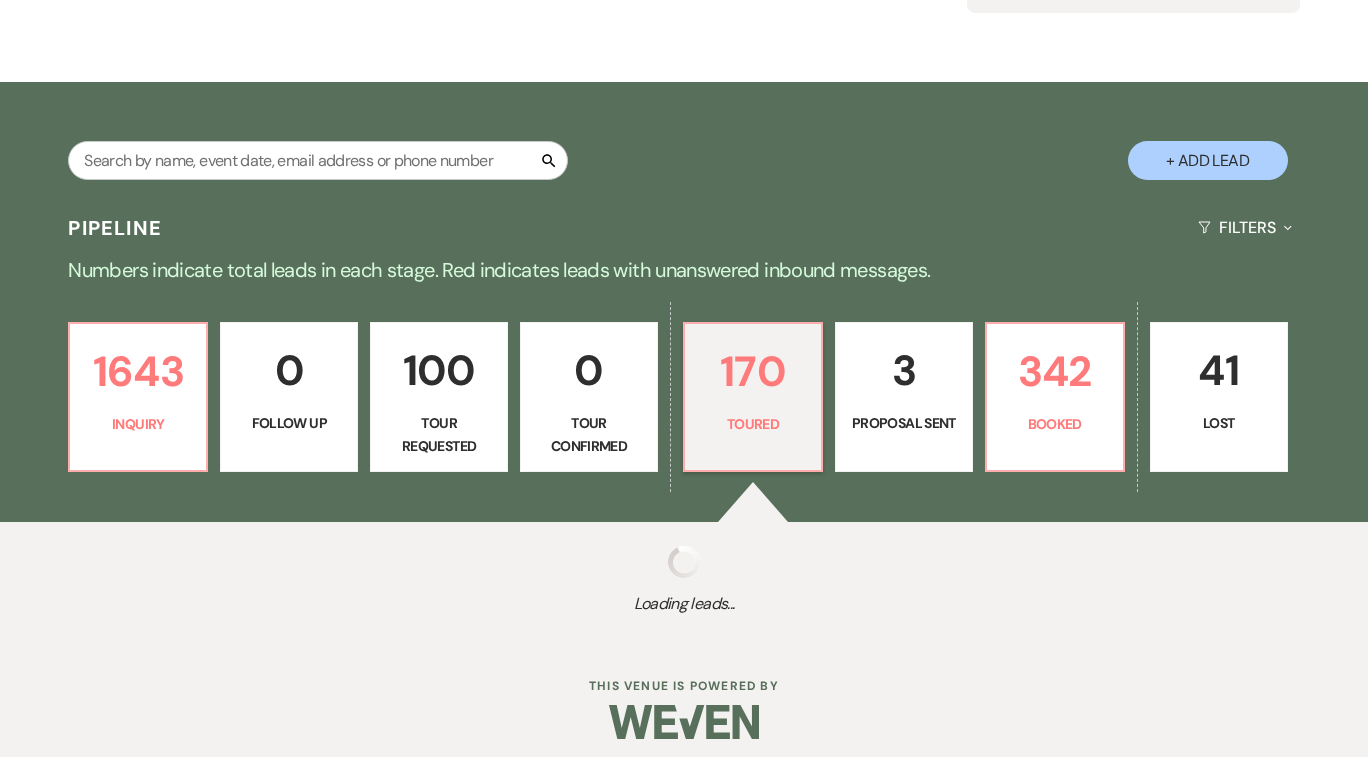select on "5" 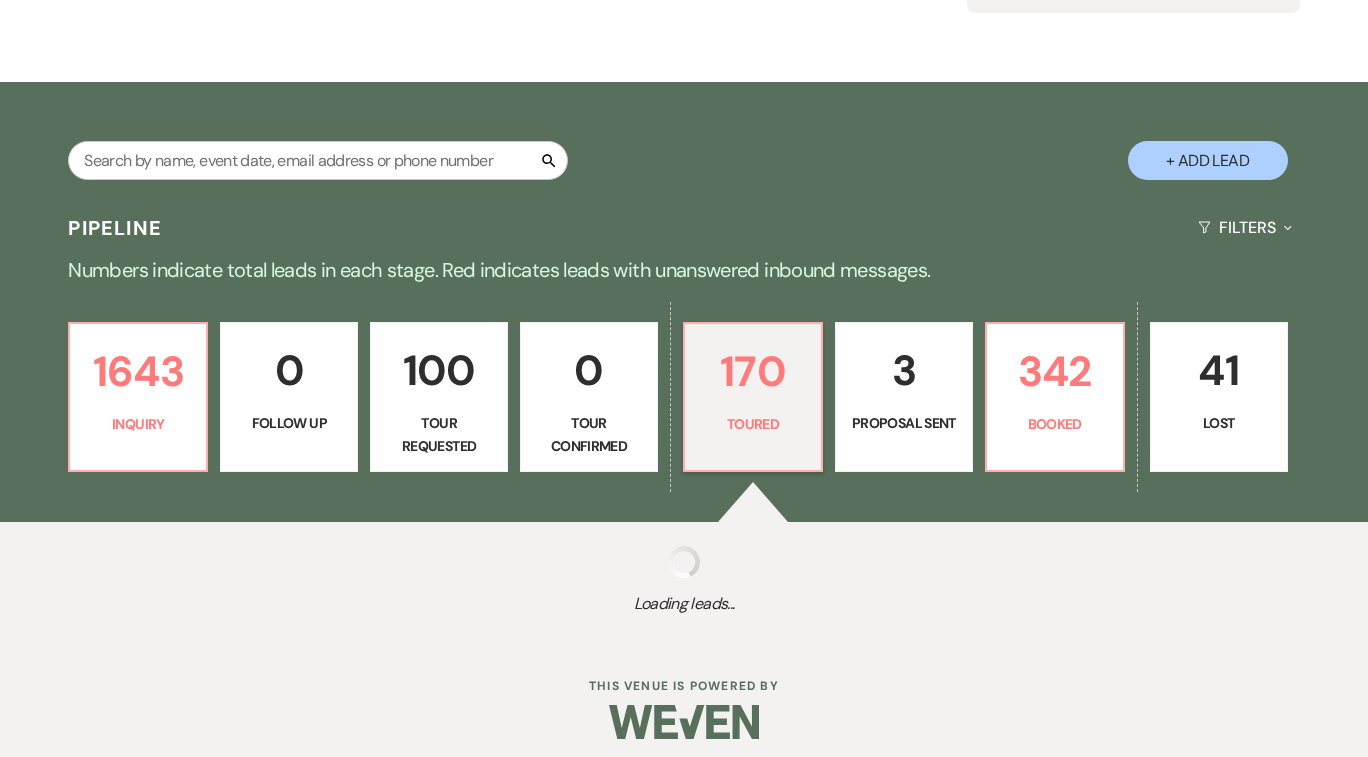 select on "5" 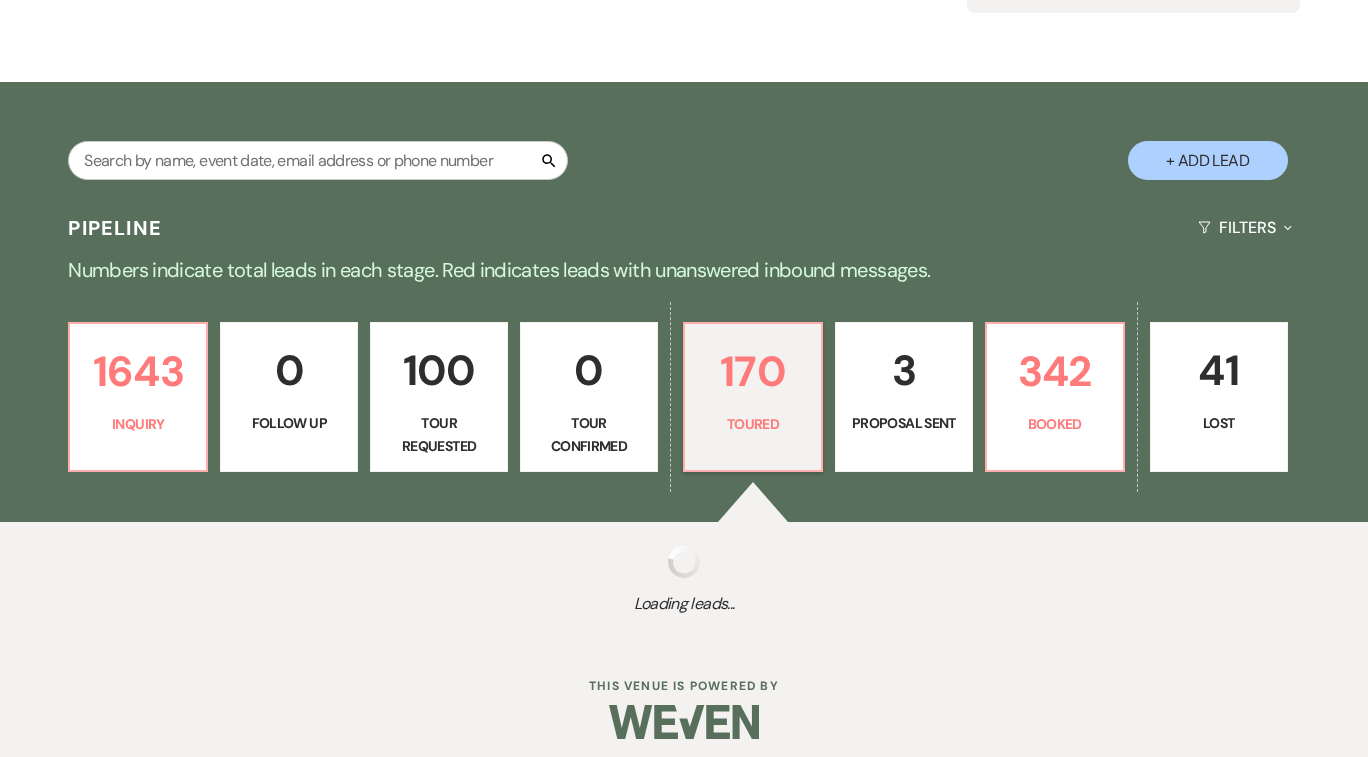 select on "5" 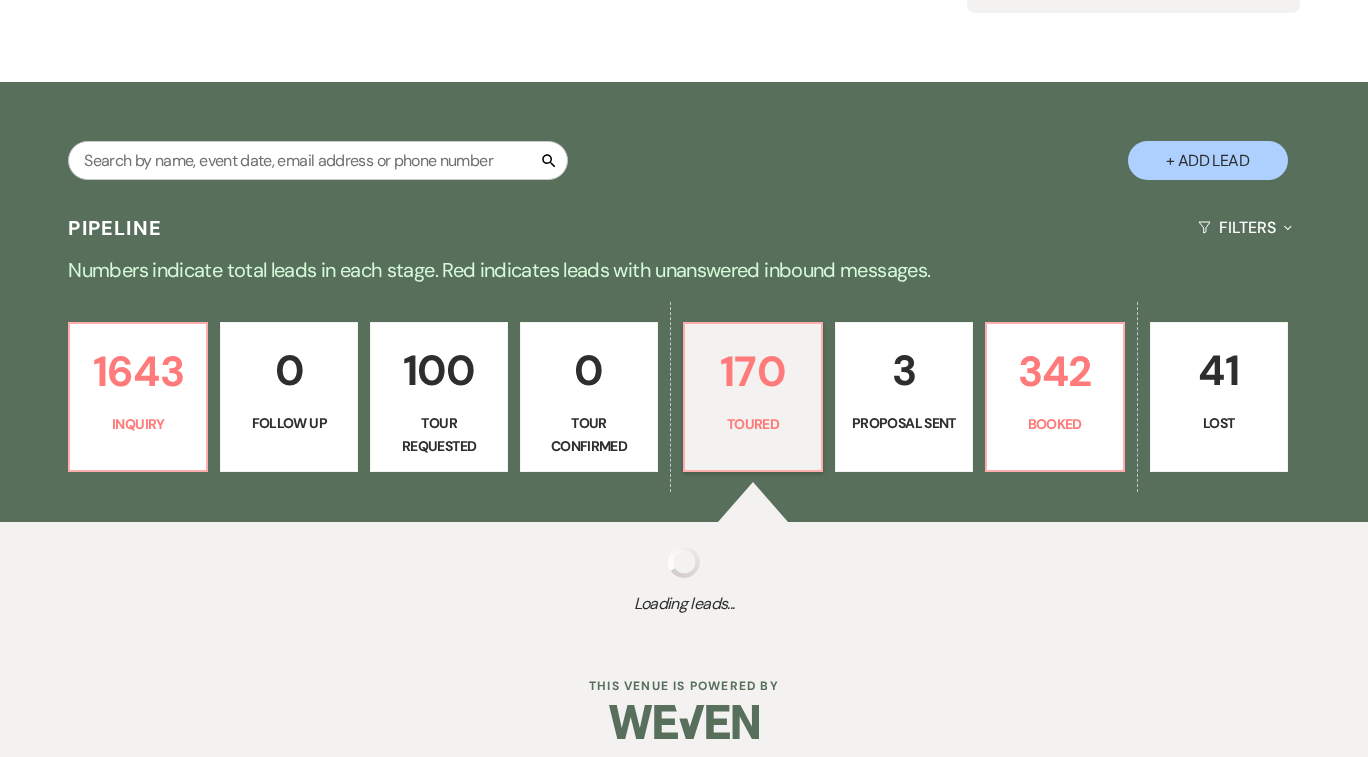 select on "5" 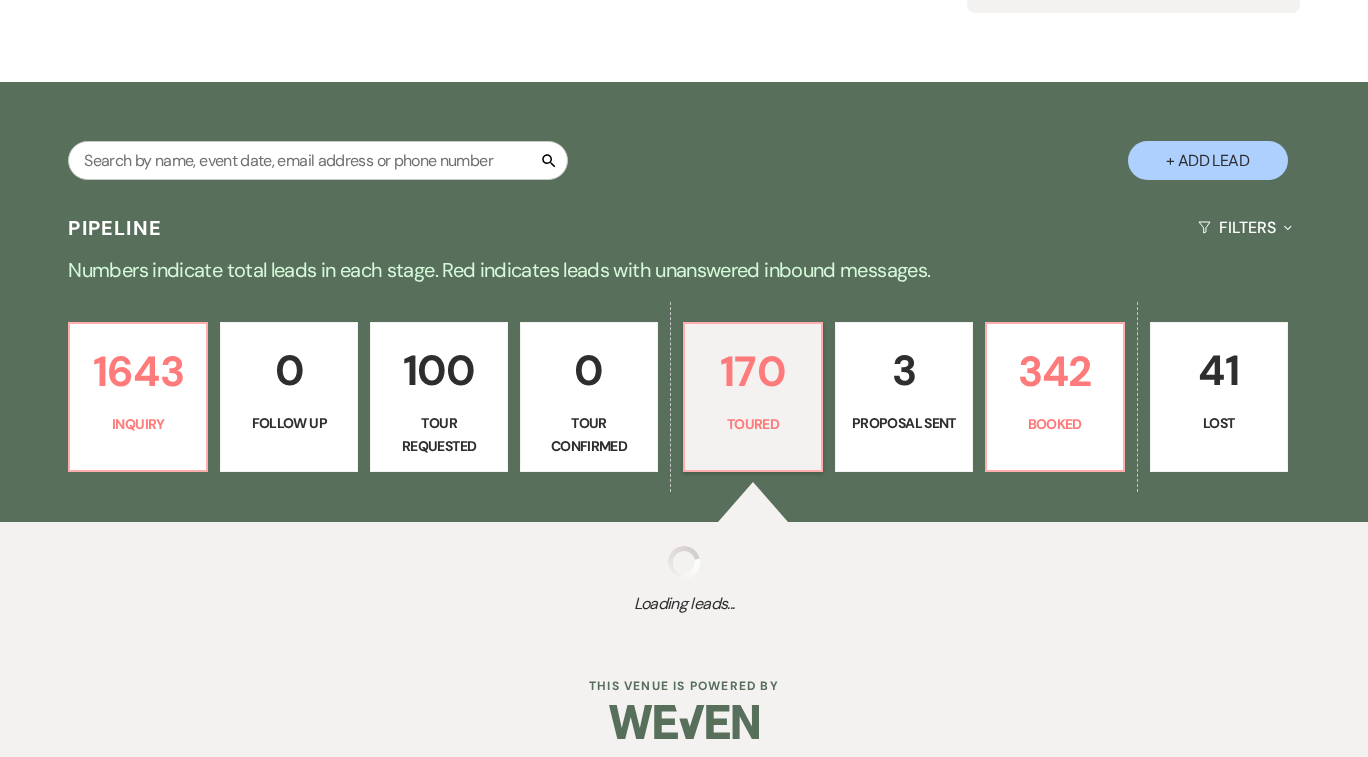 select on "5" 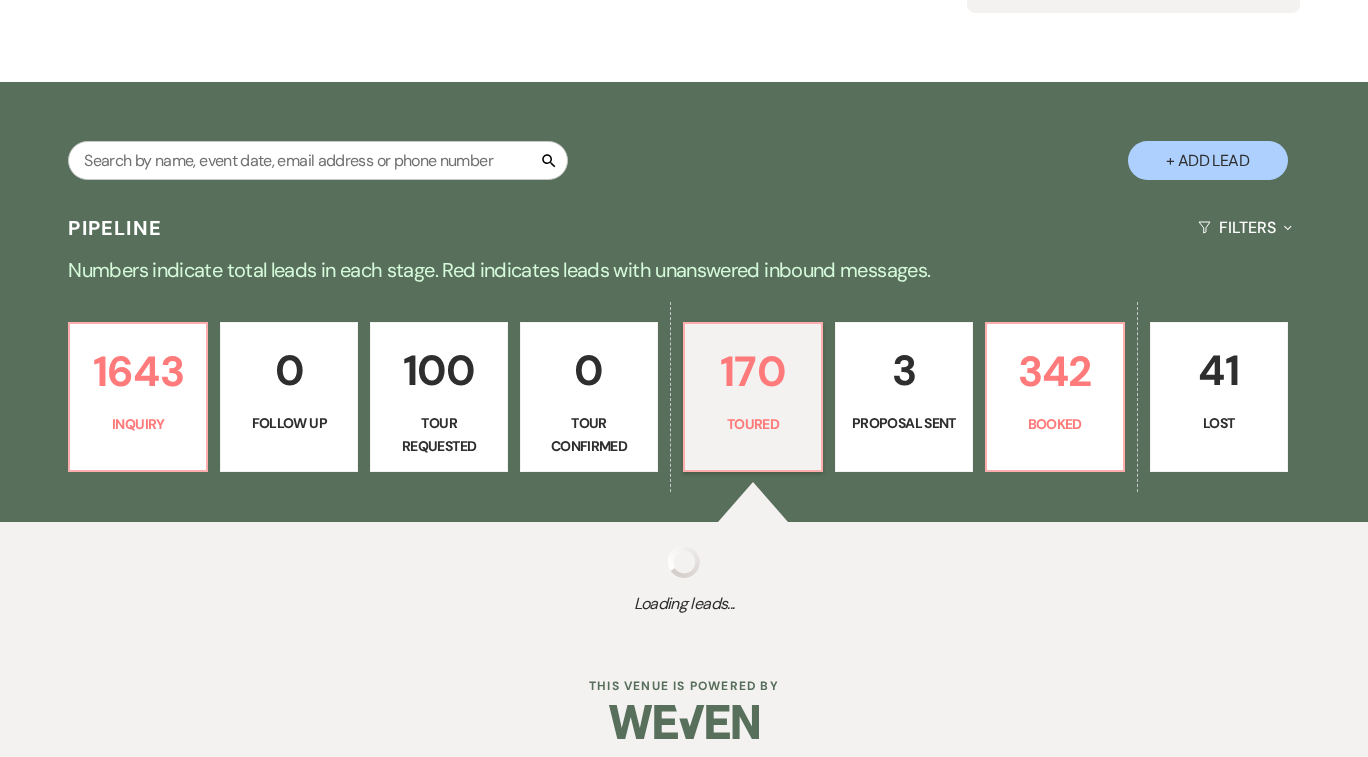 select on "5" 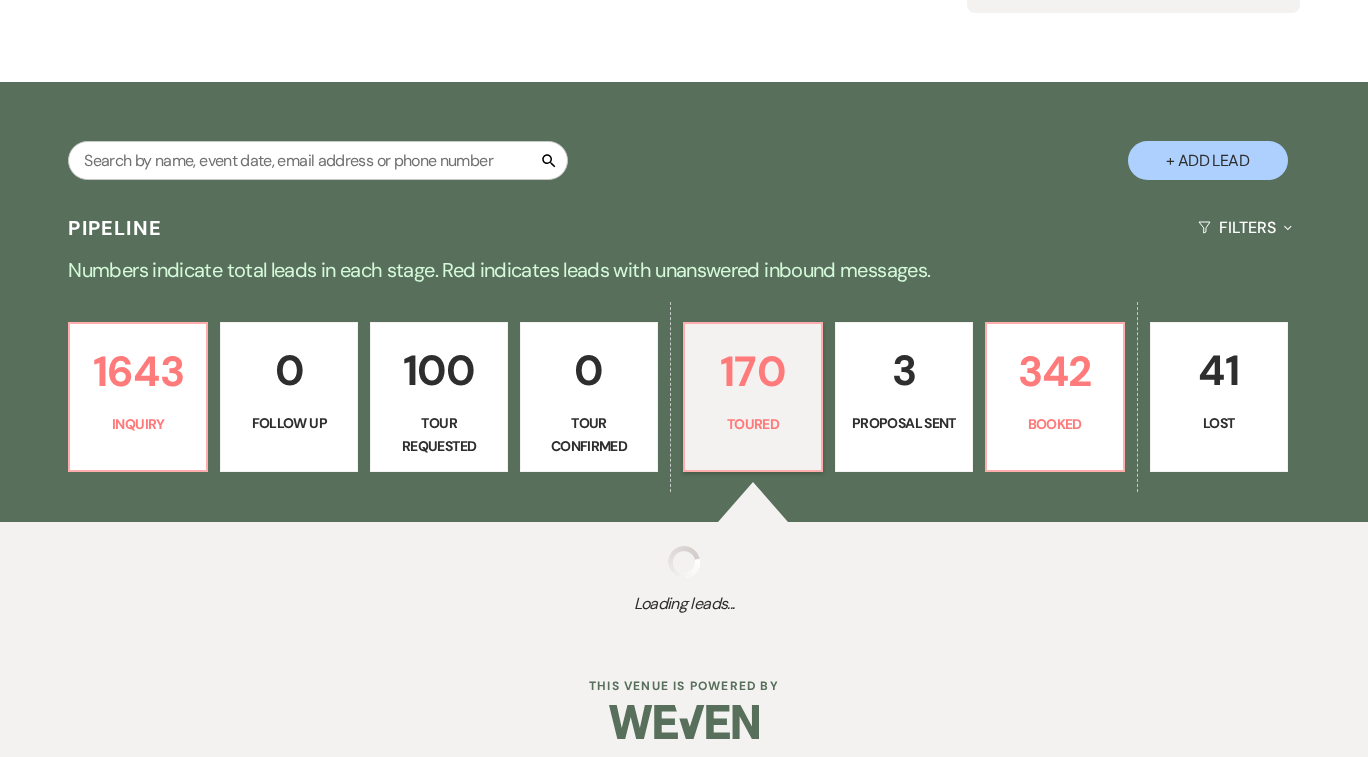 select on "5" 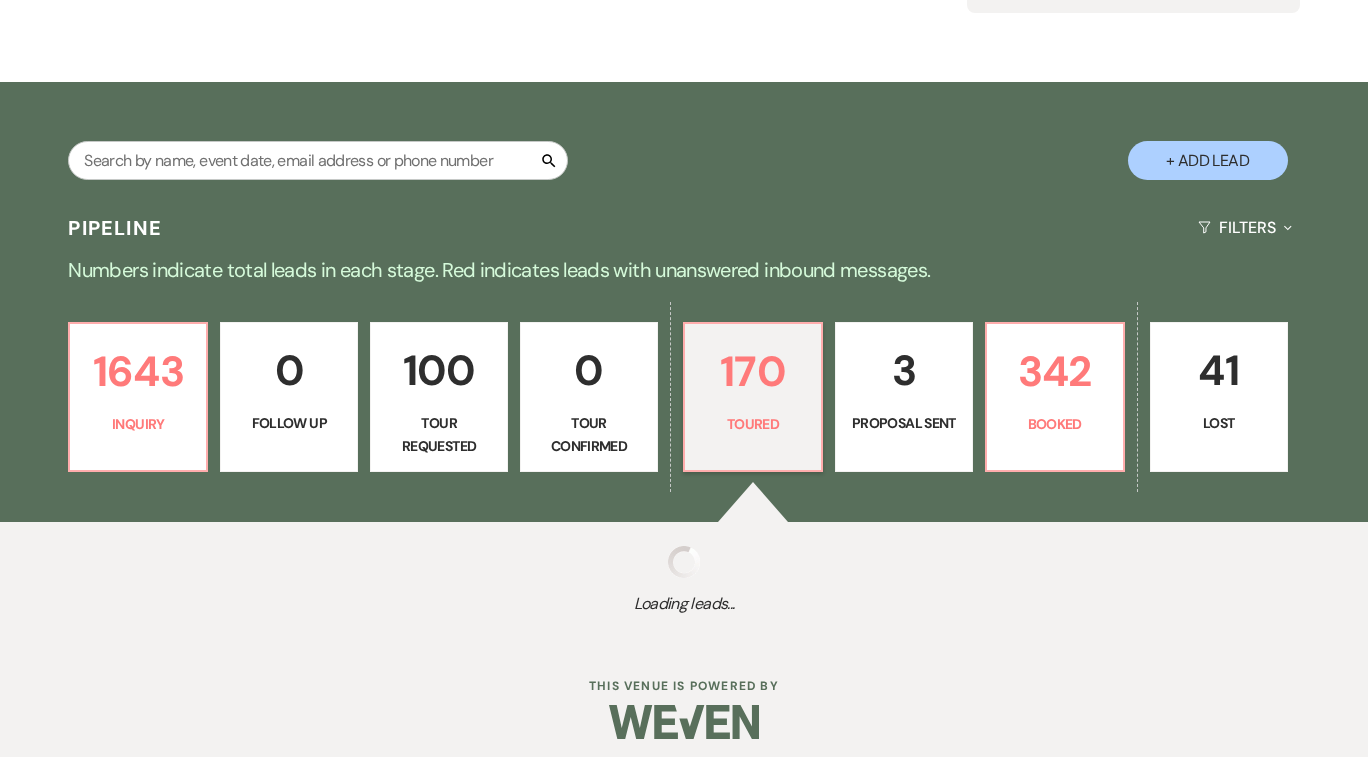 select on "5" 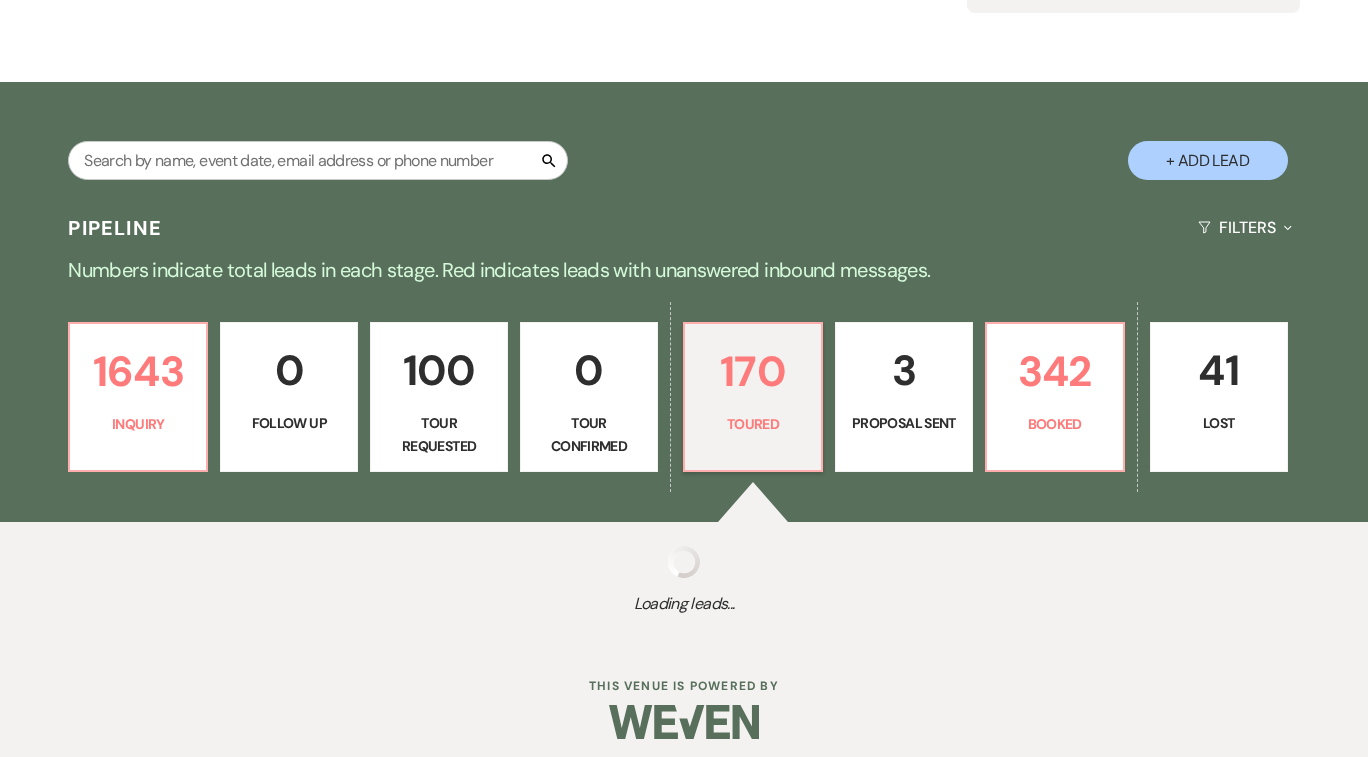 select on "5" 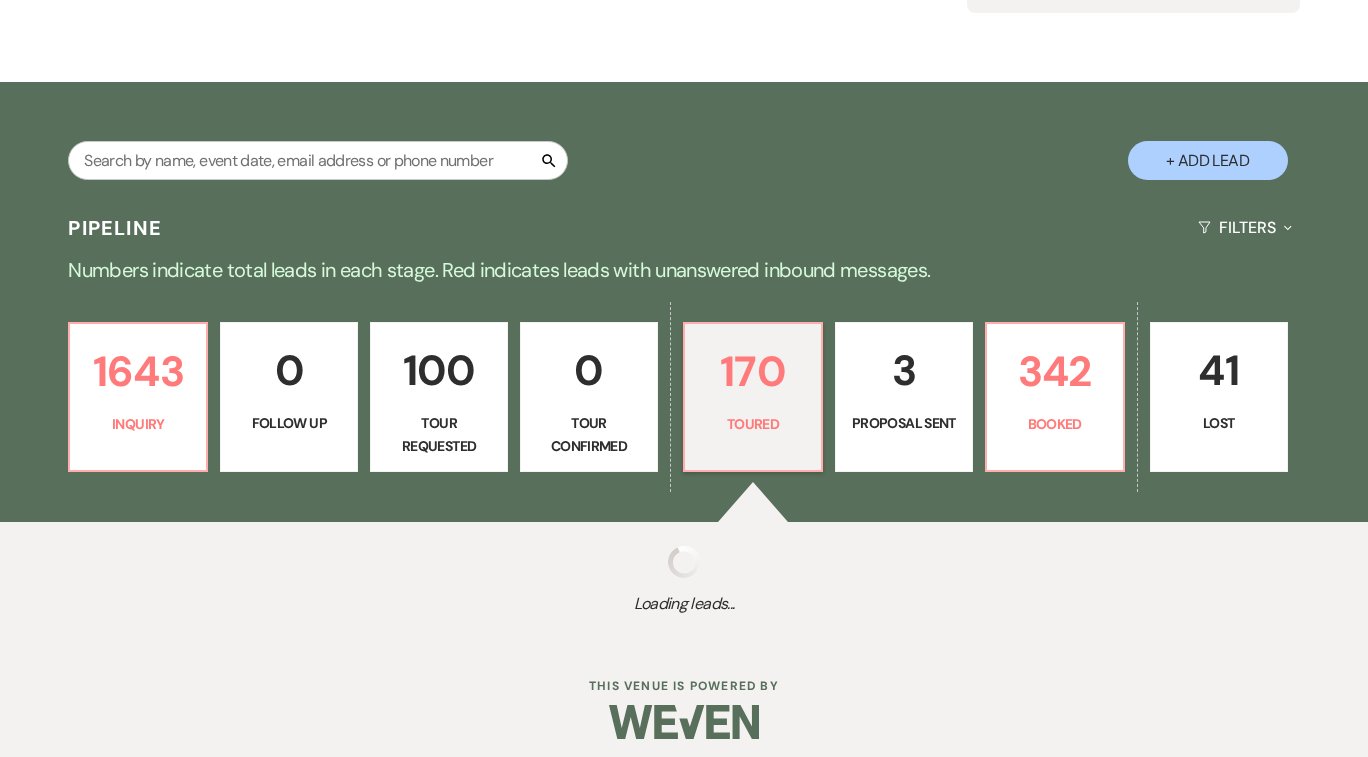 select on "5" 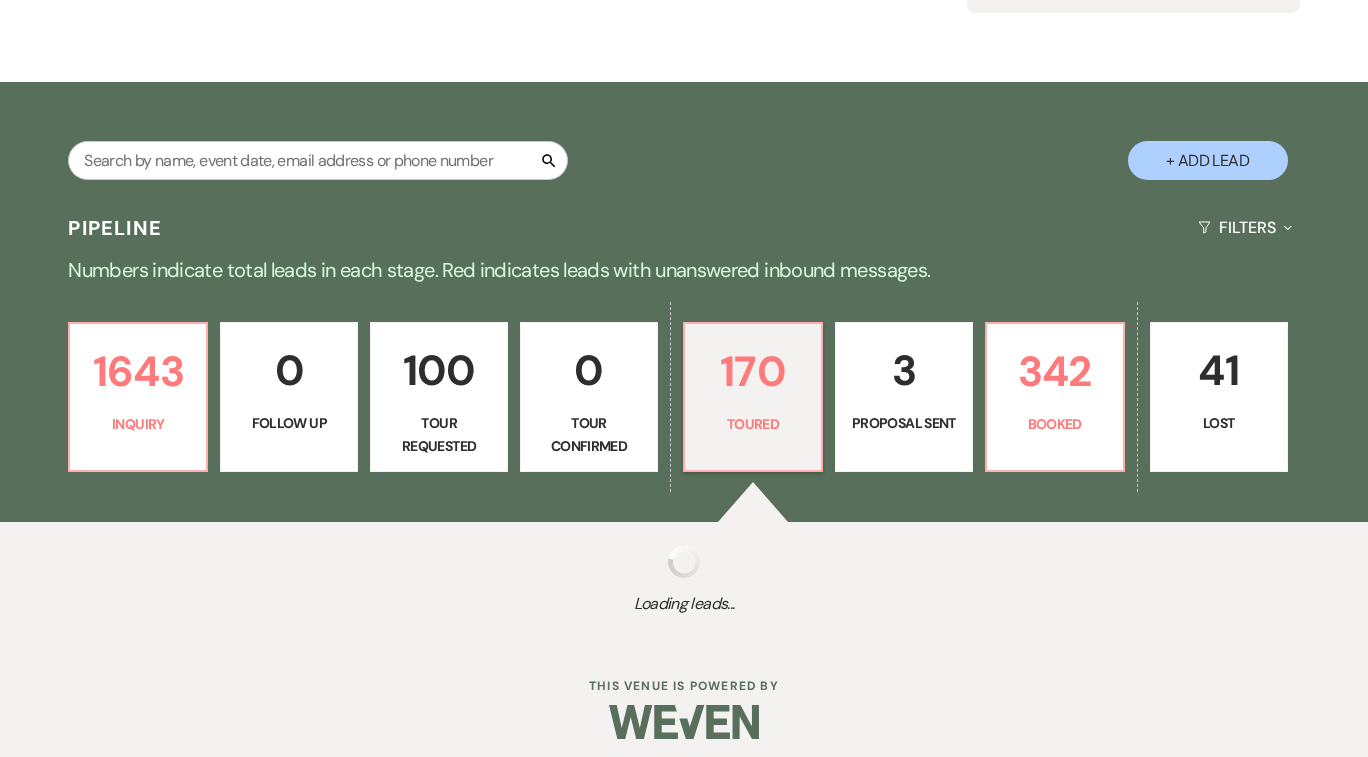 select on "5" 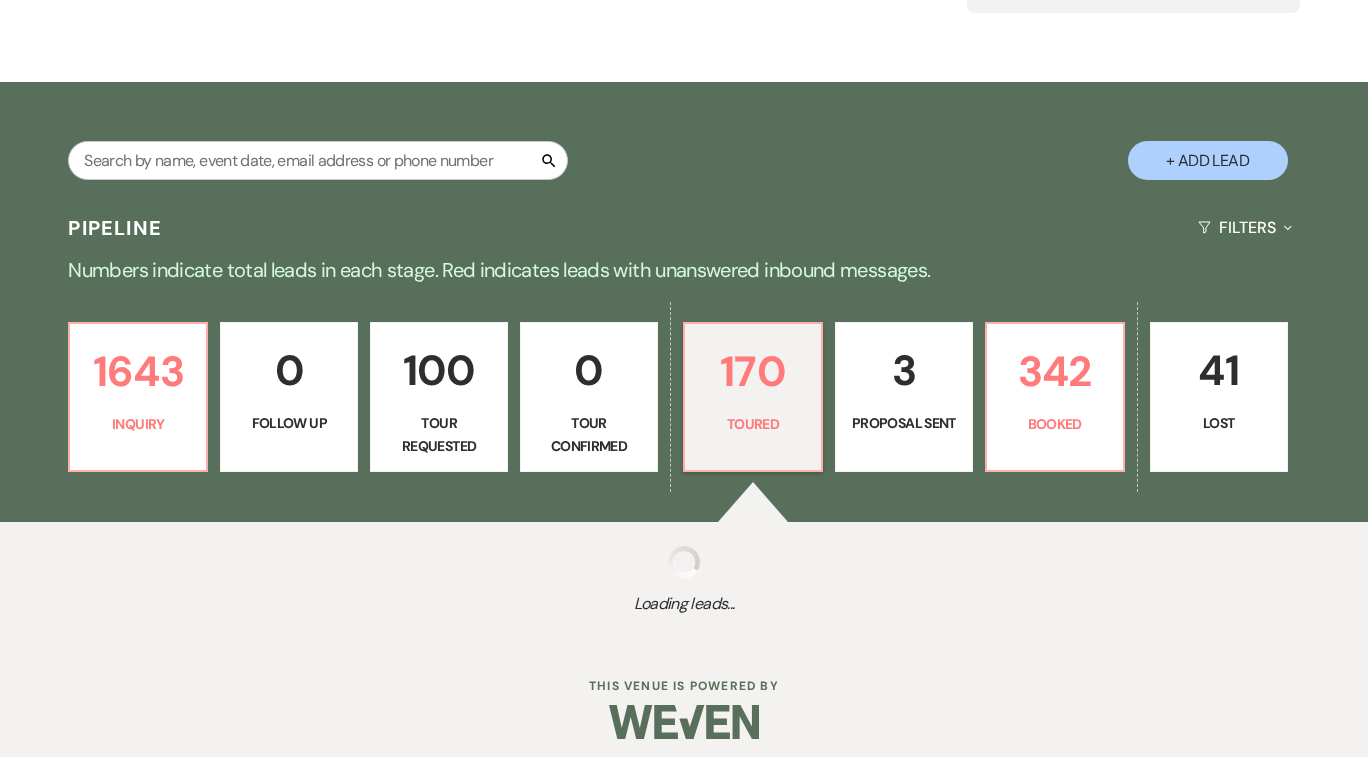 select on "5" 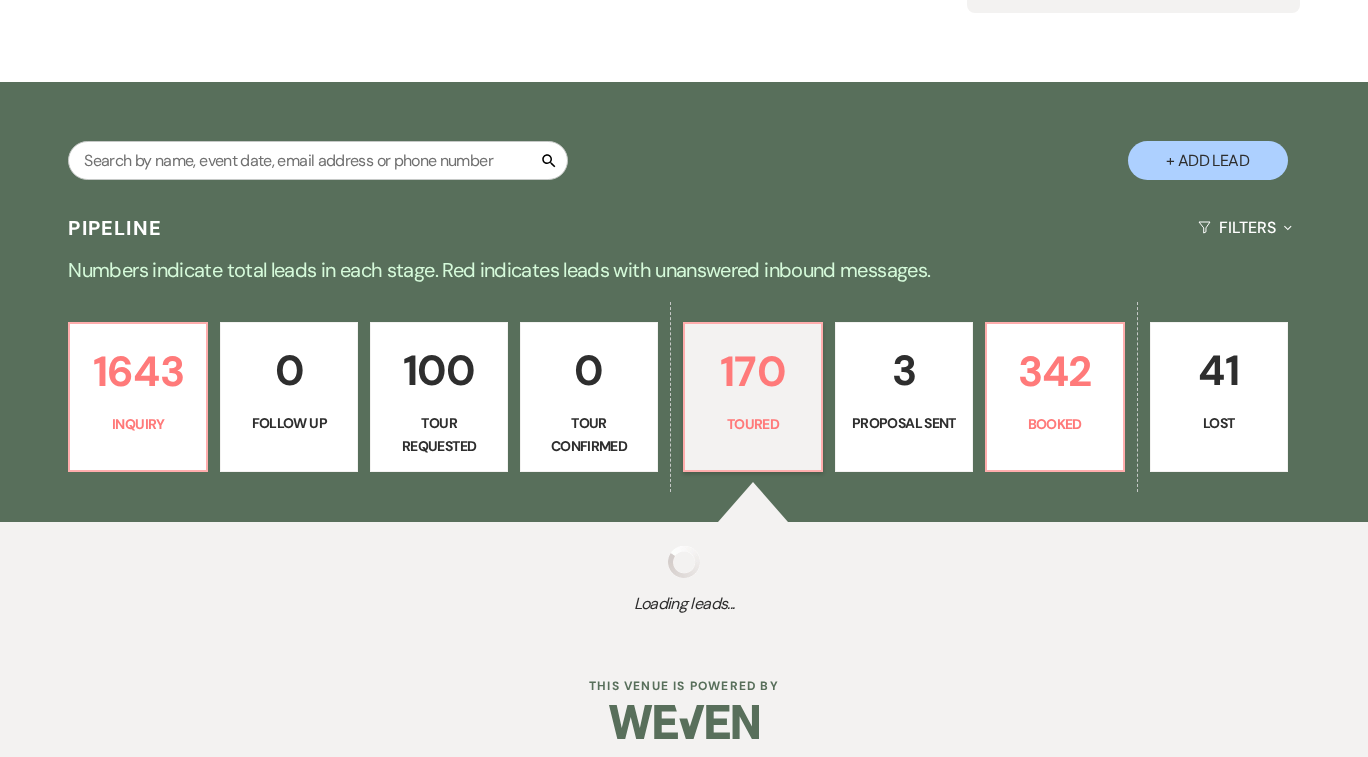 select on "5" 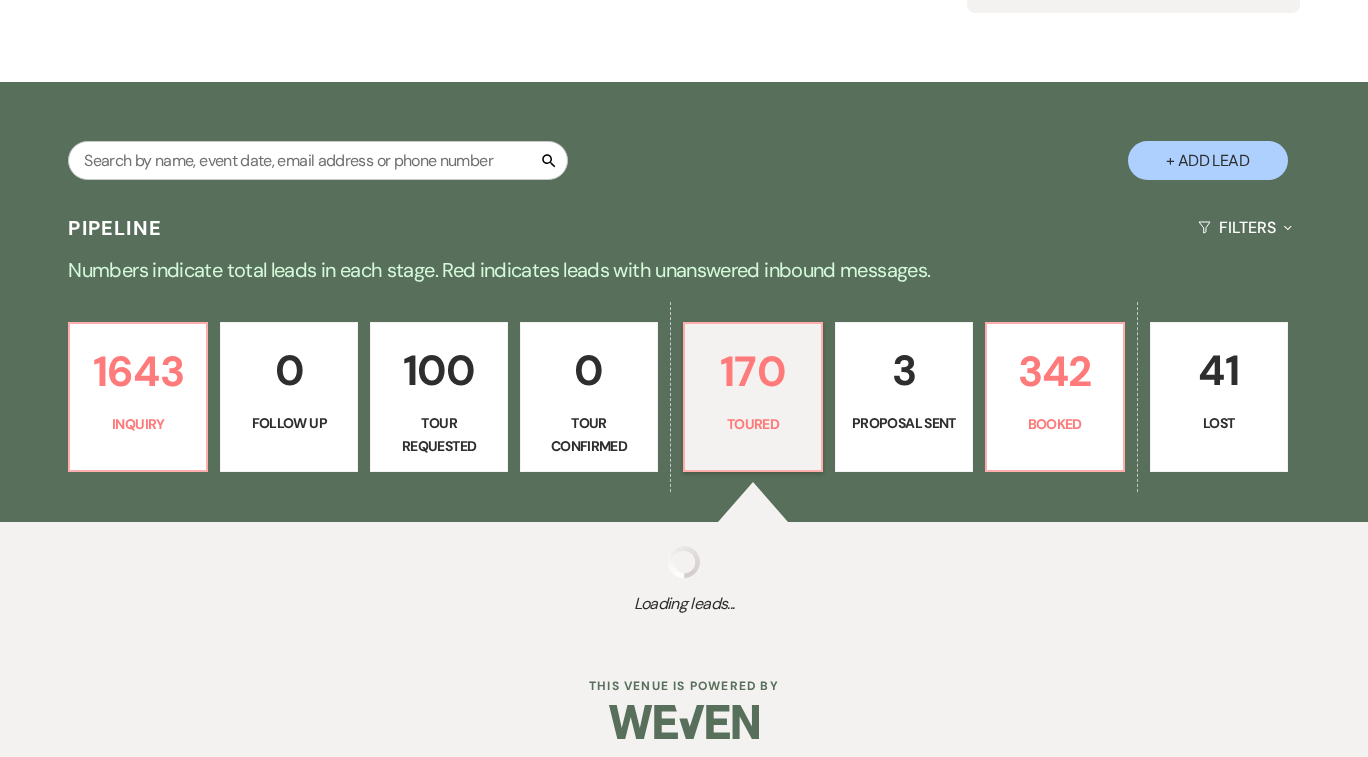 select on "5" 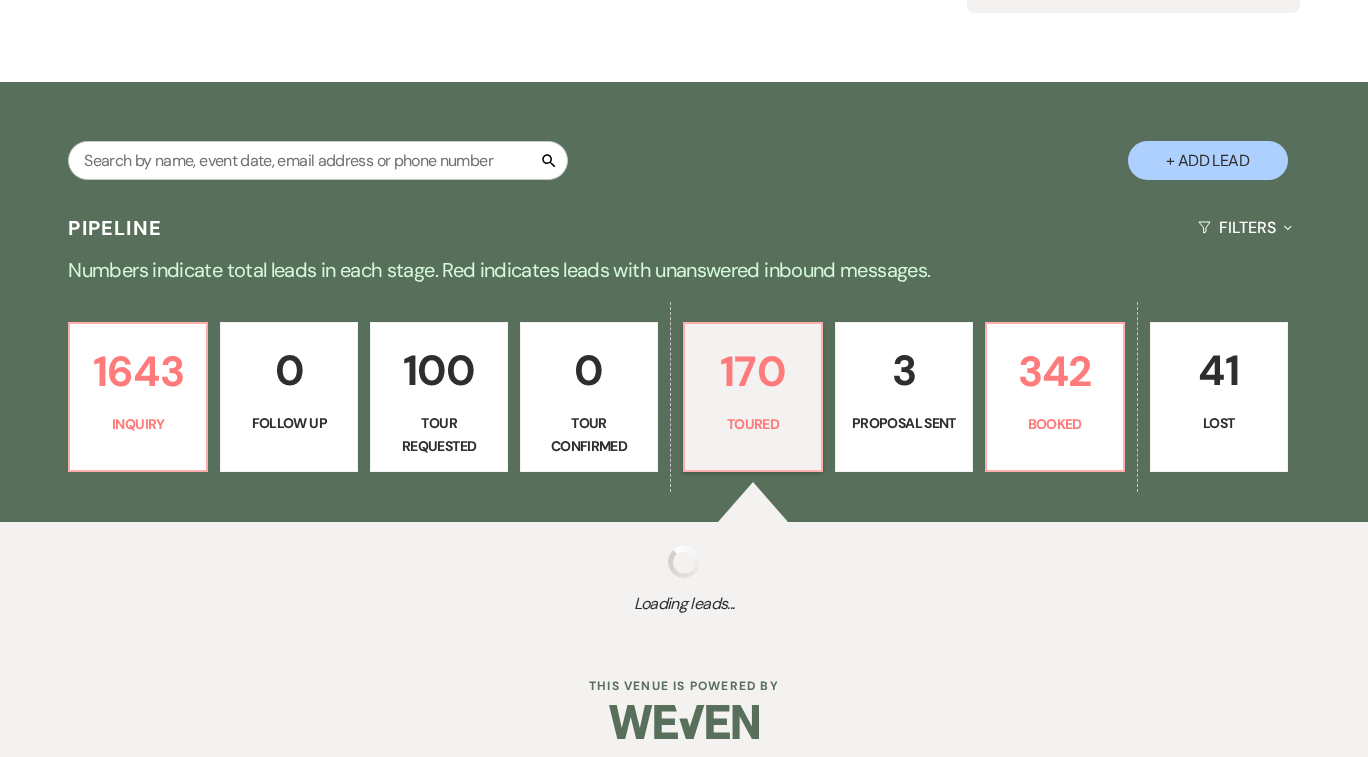 select on "5" 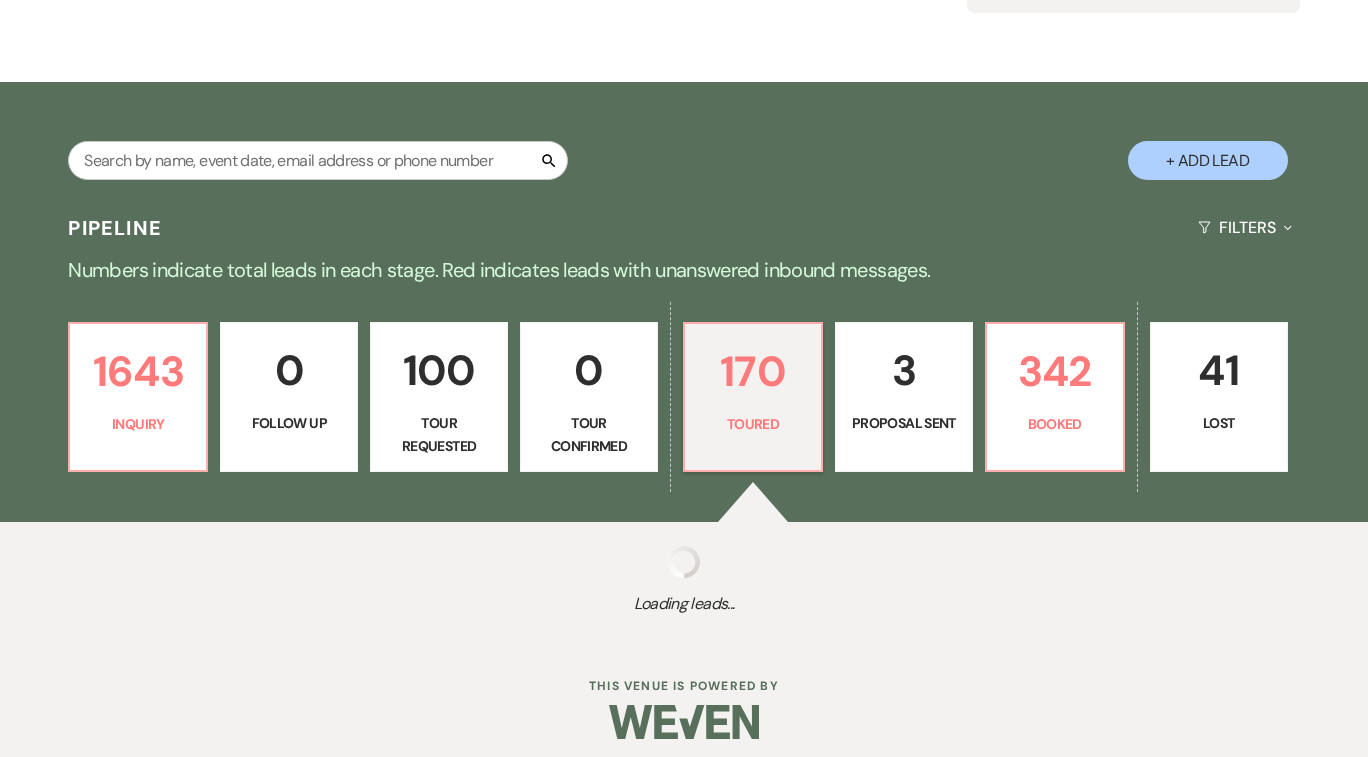 select on "5" 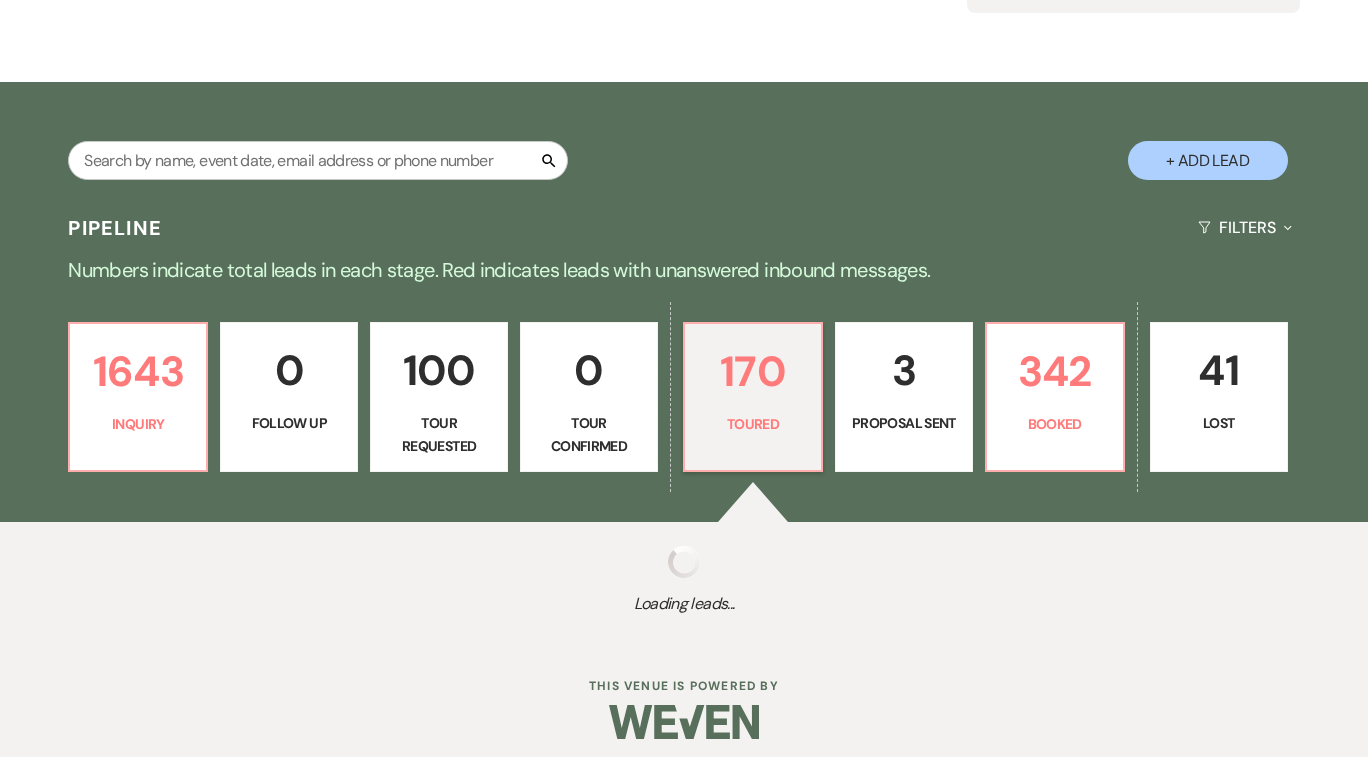 select on "5" 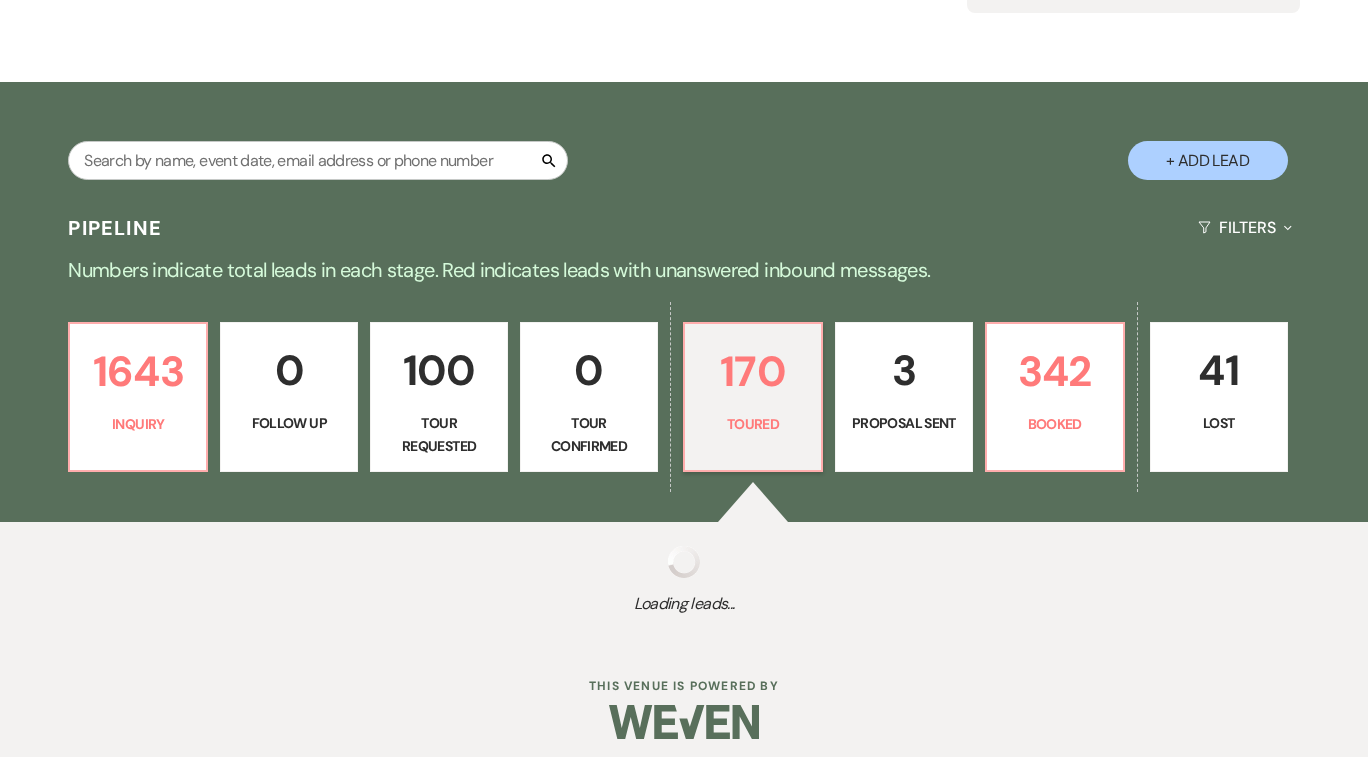 select on "5" 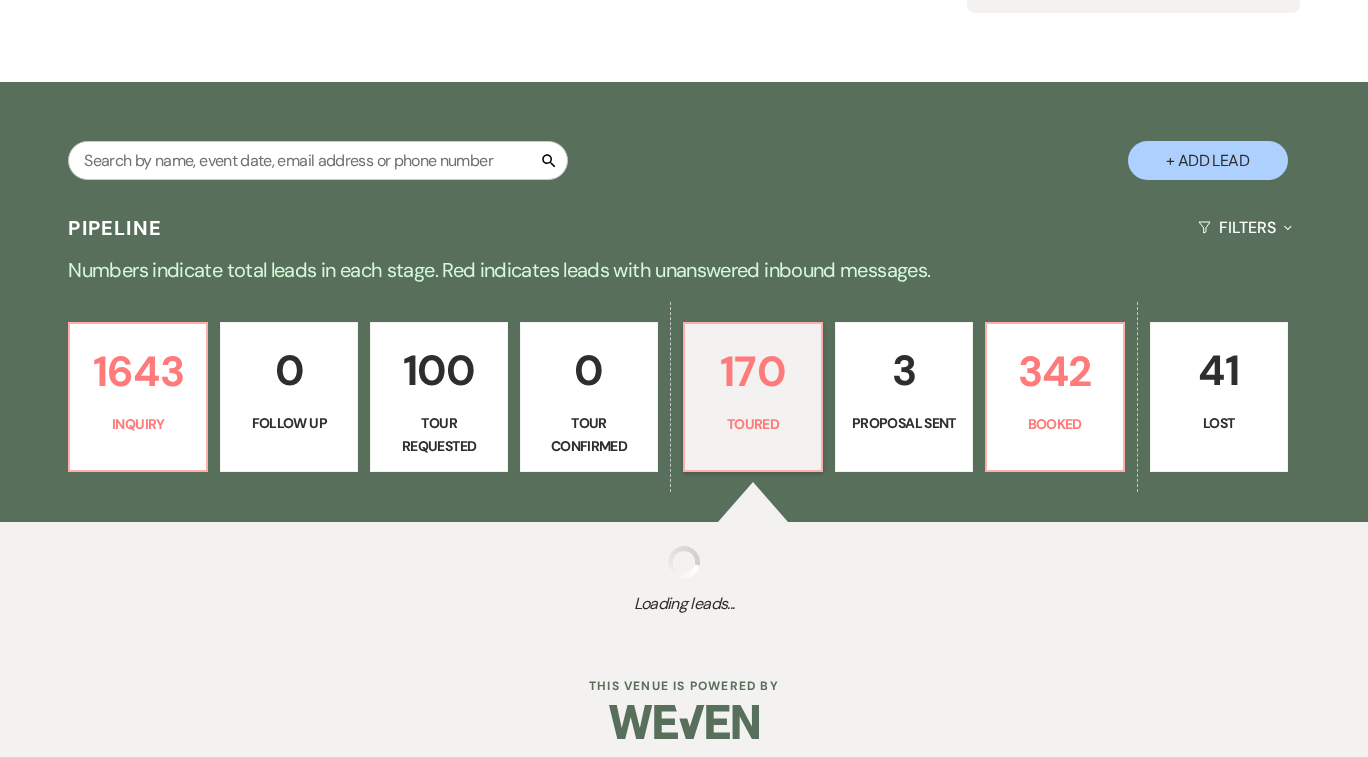 select on "5" 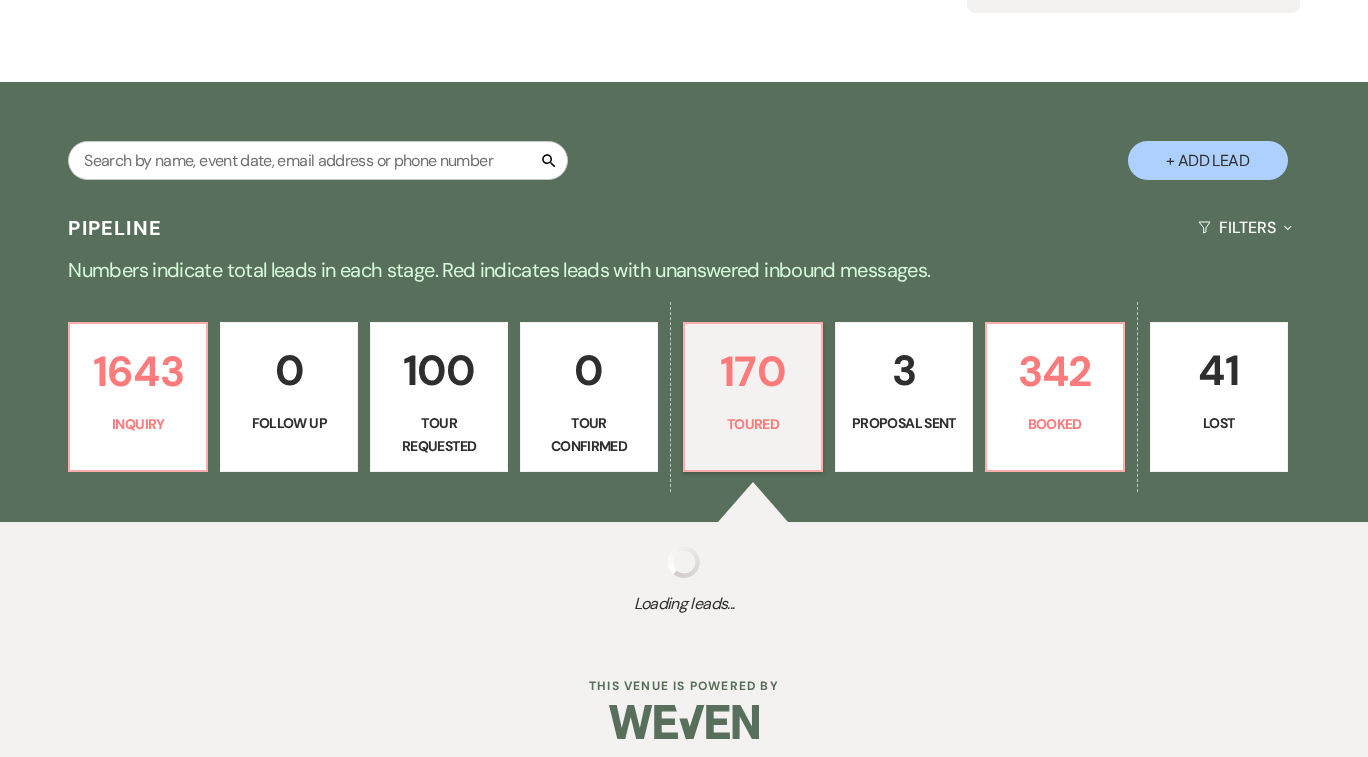 select on "5" 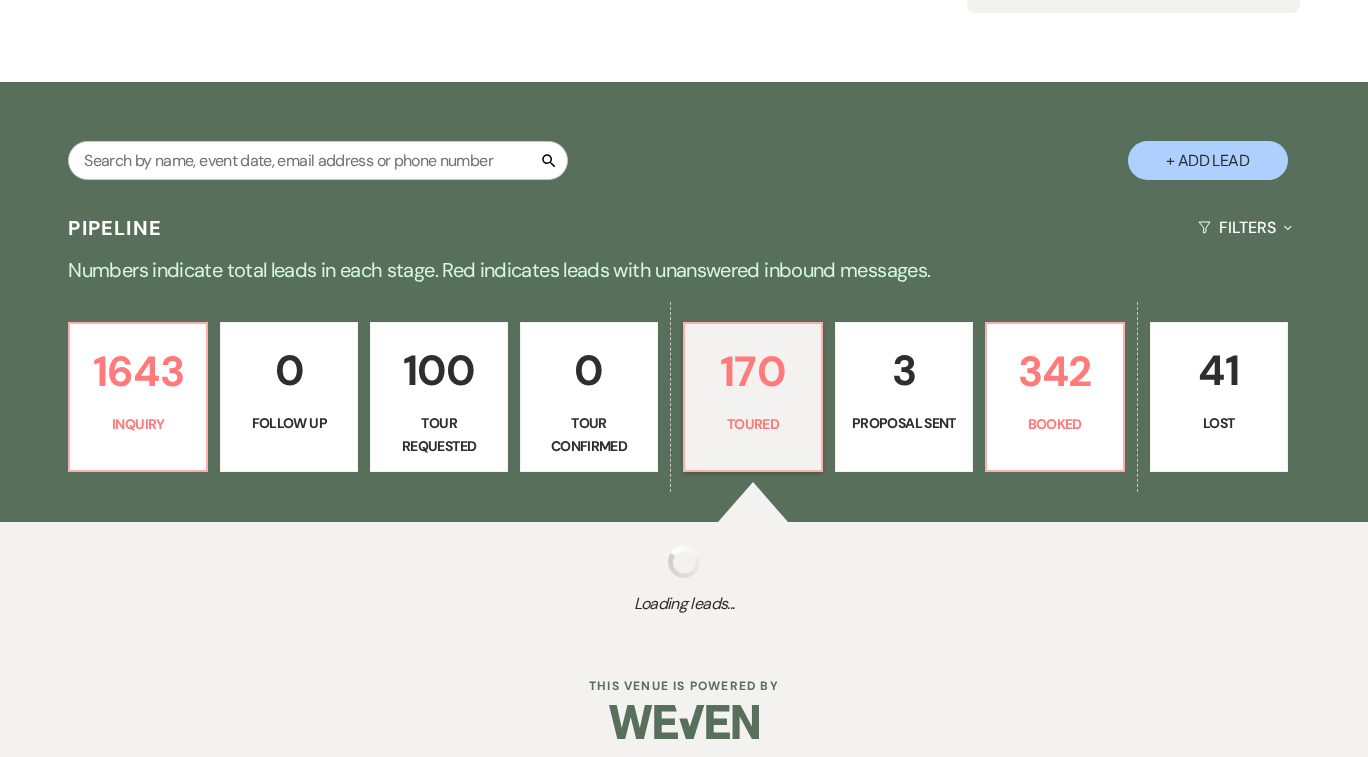 select on "5" 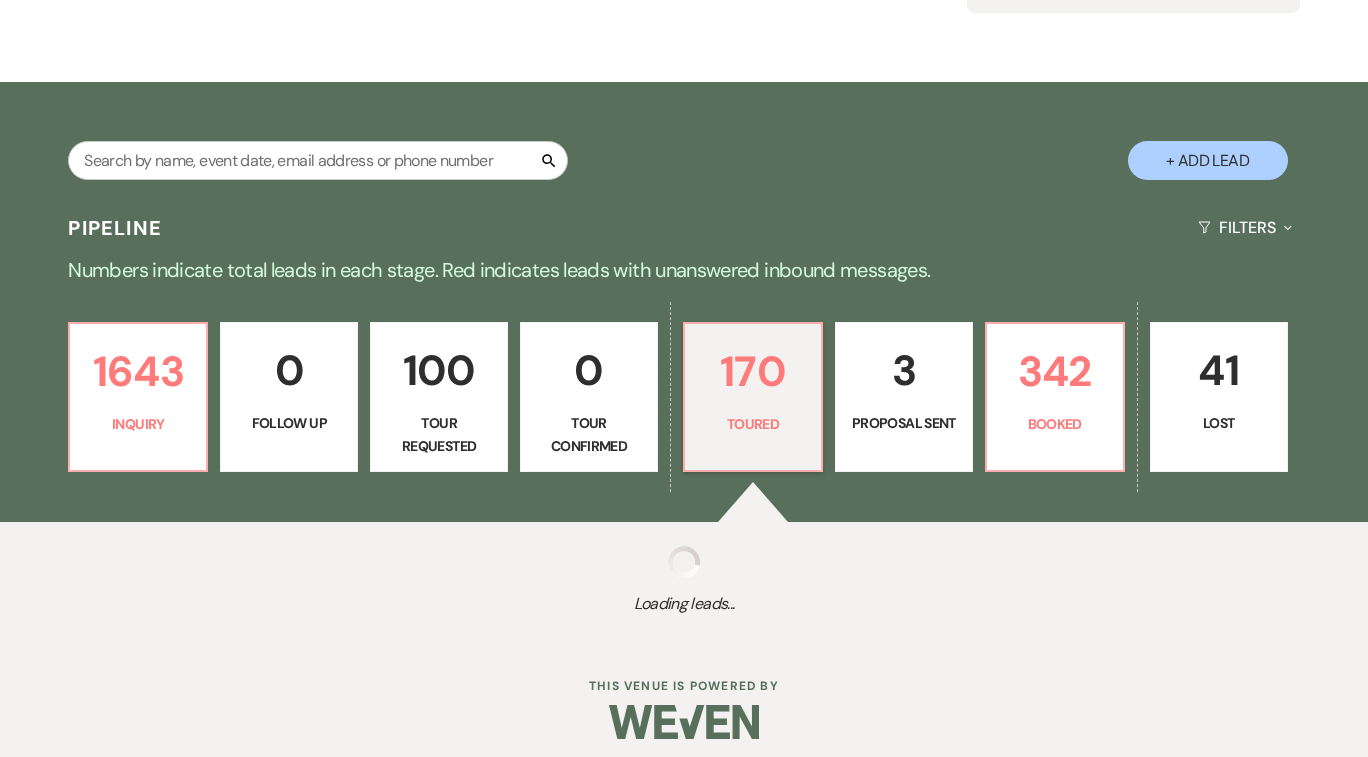 select on "5" 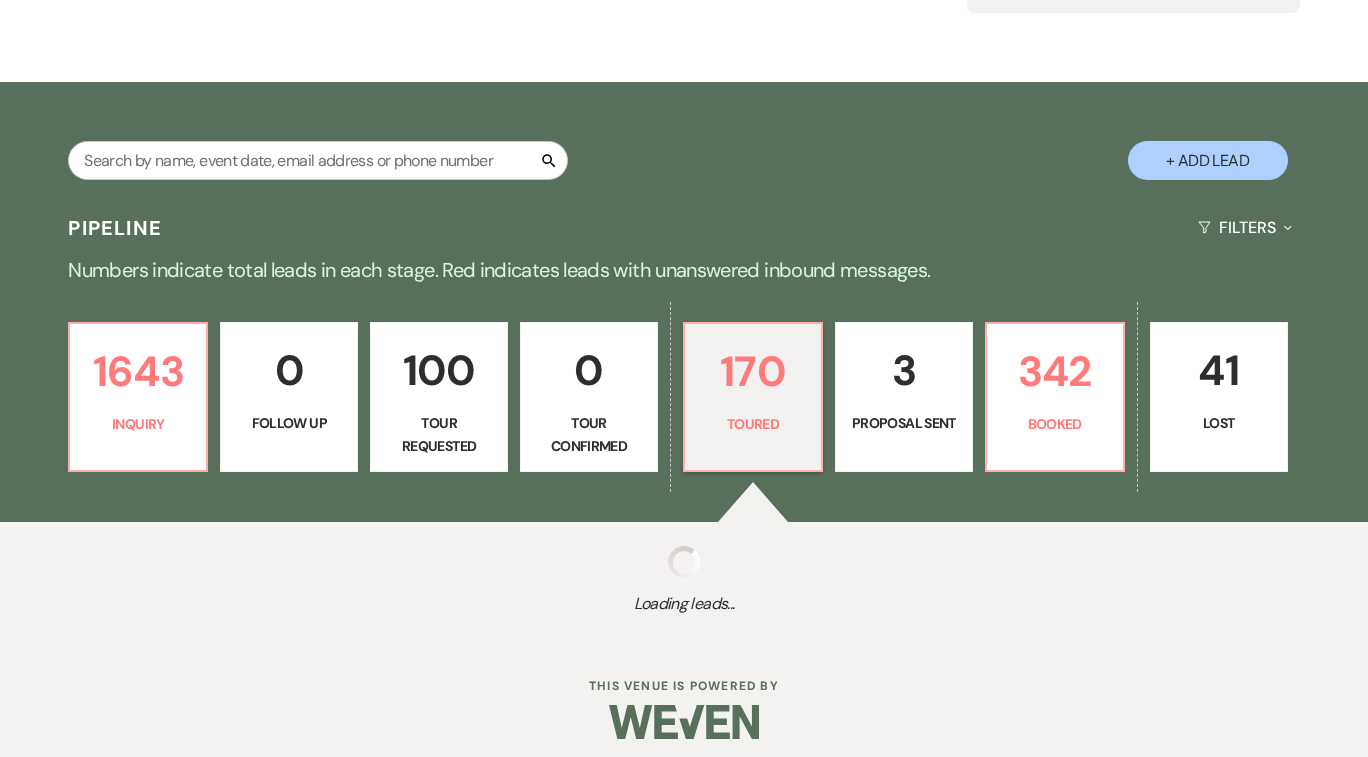select on "5" 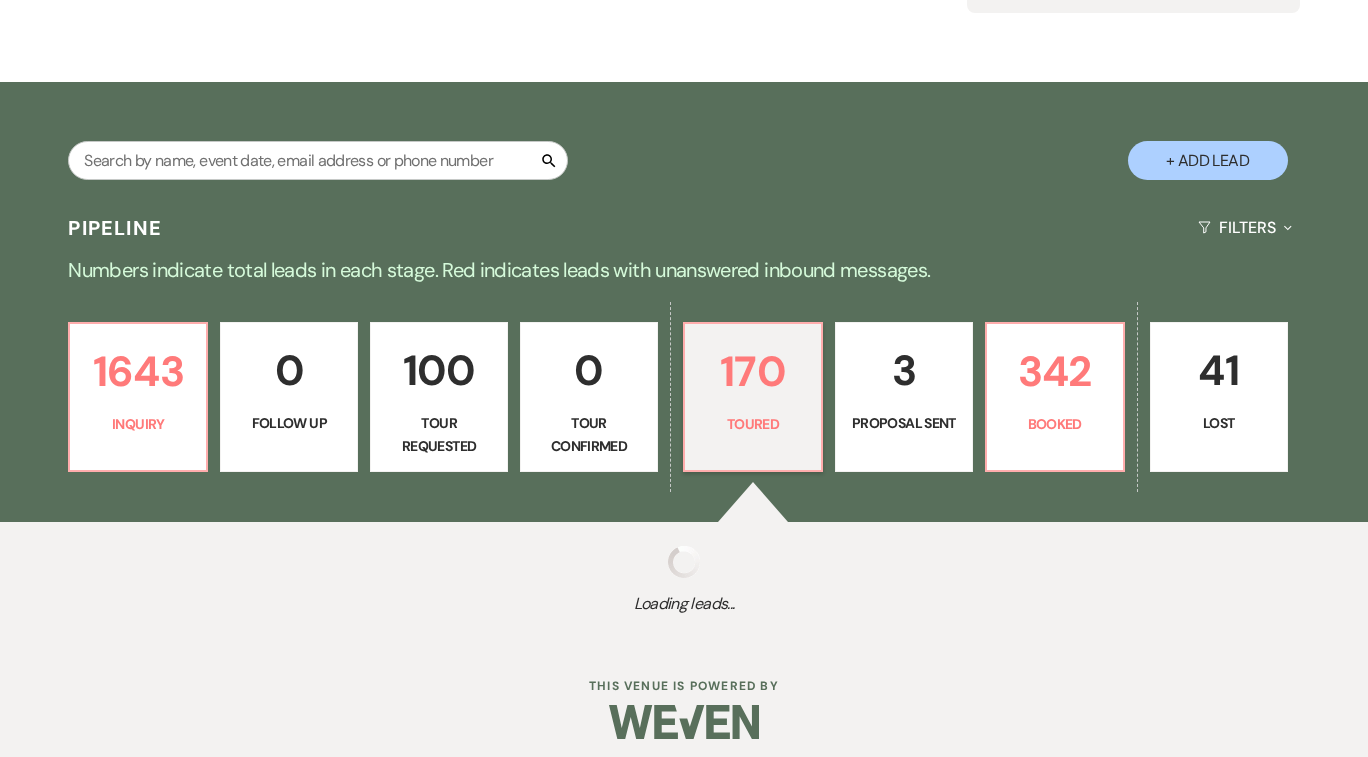 select on "5" 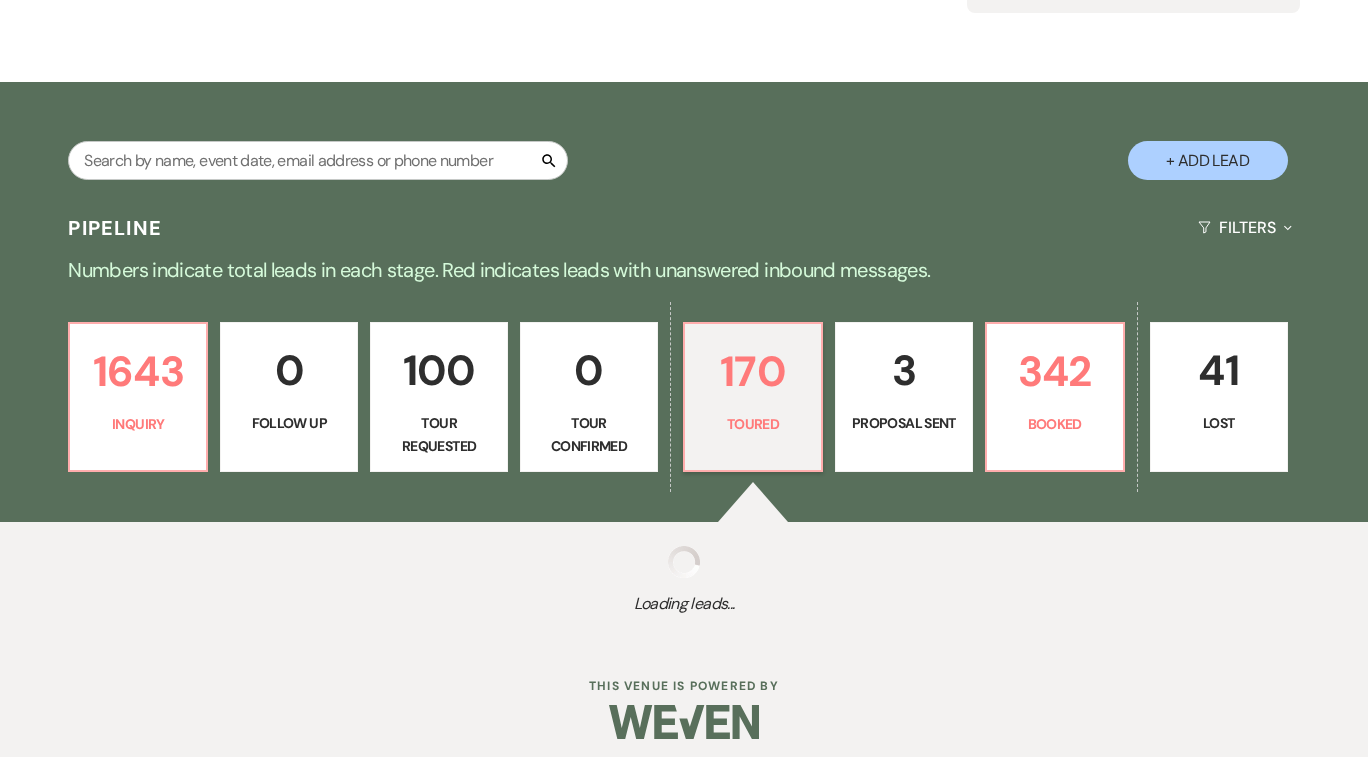 select on "5" 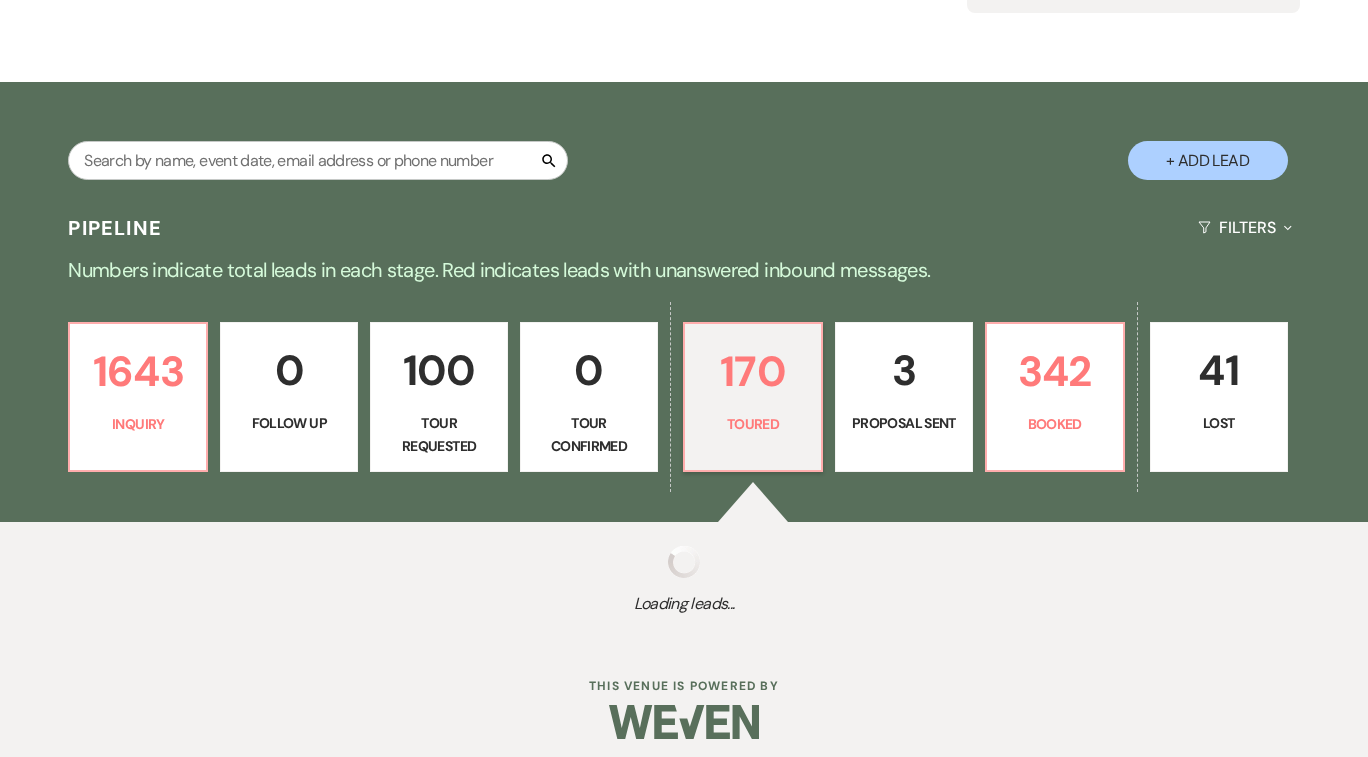 select on "5" 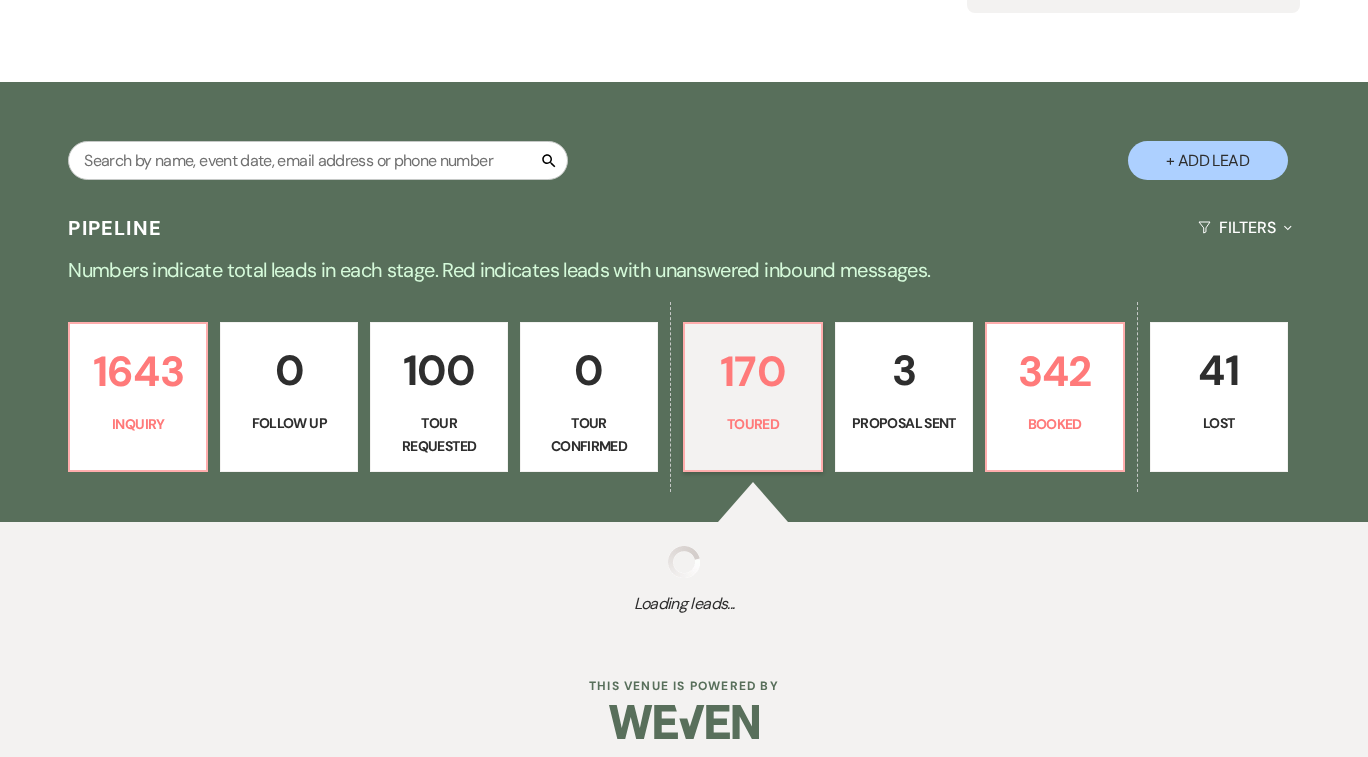 select on "5" 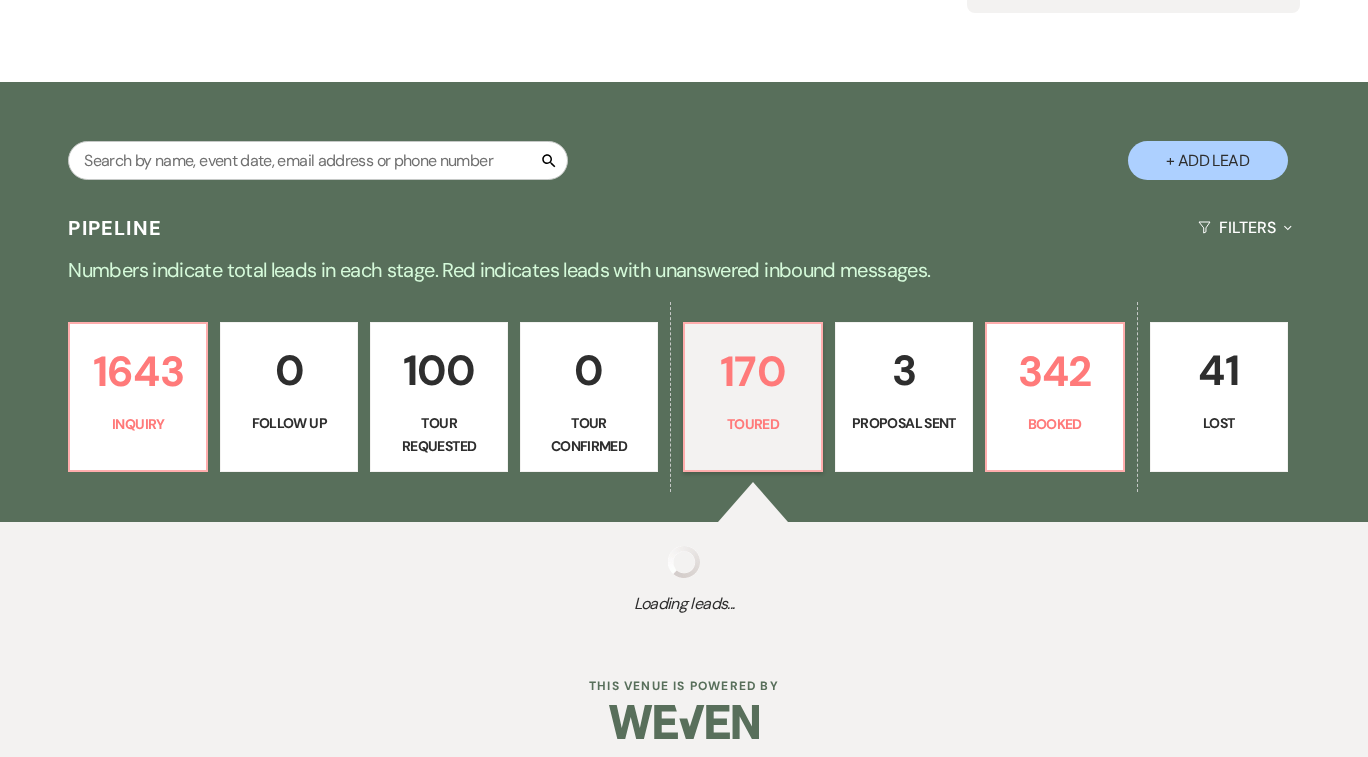 select on "5" 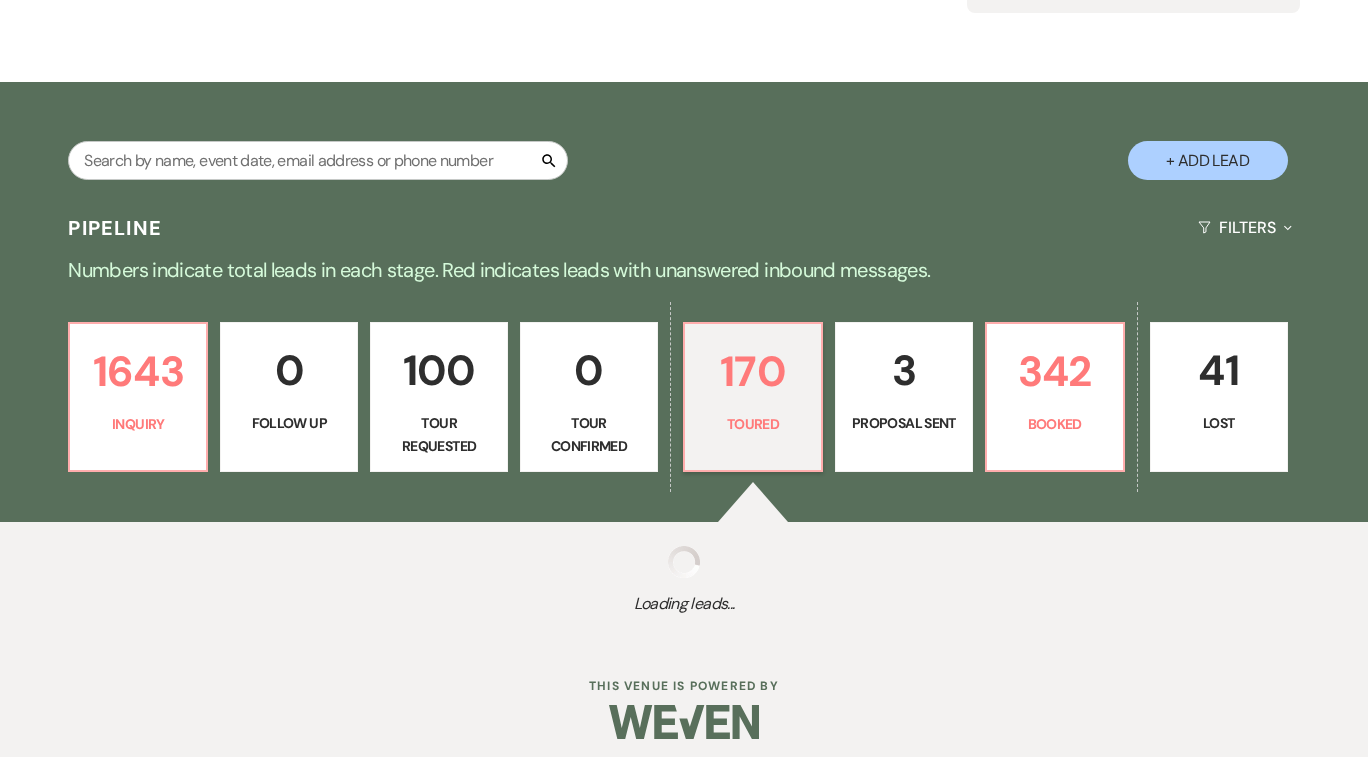 select on "5" 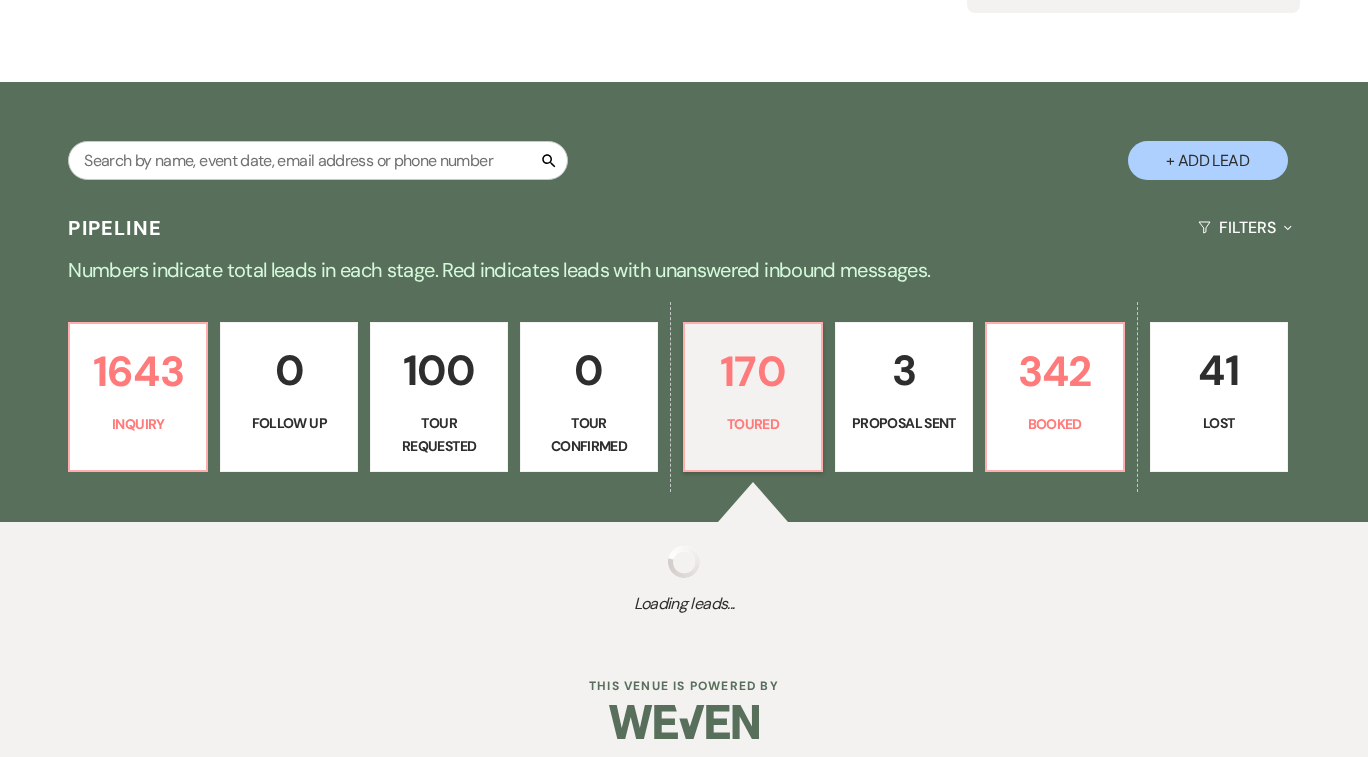 select on "5" 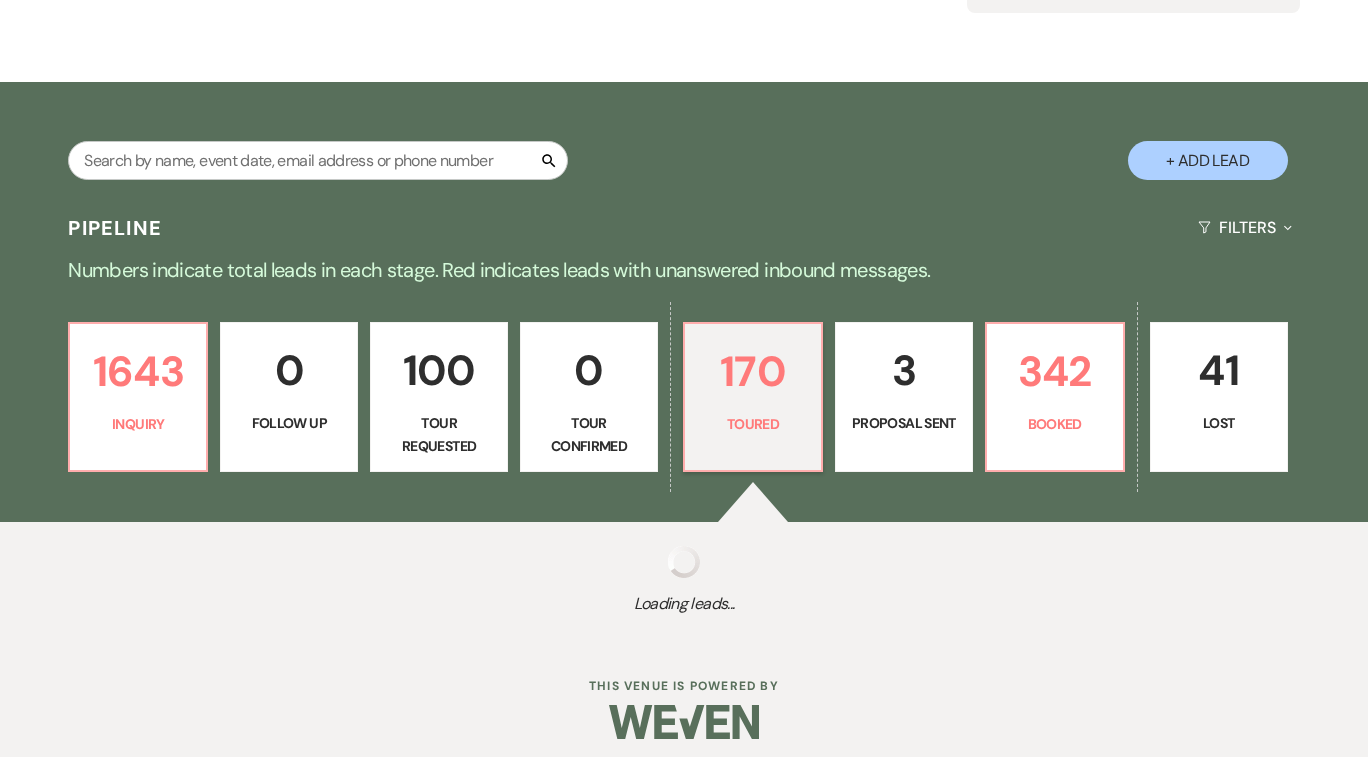 select on "5" 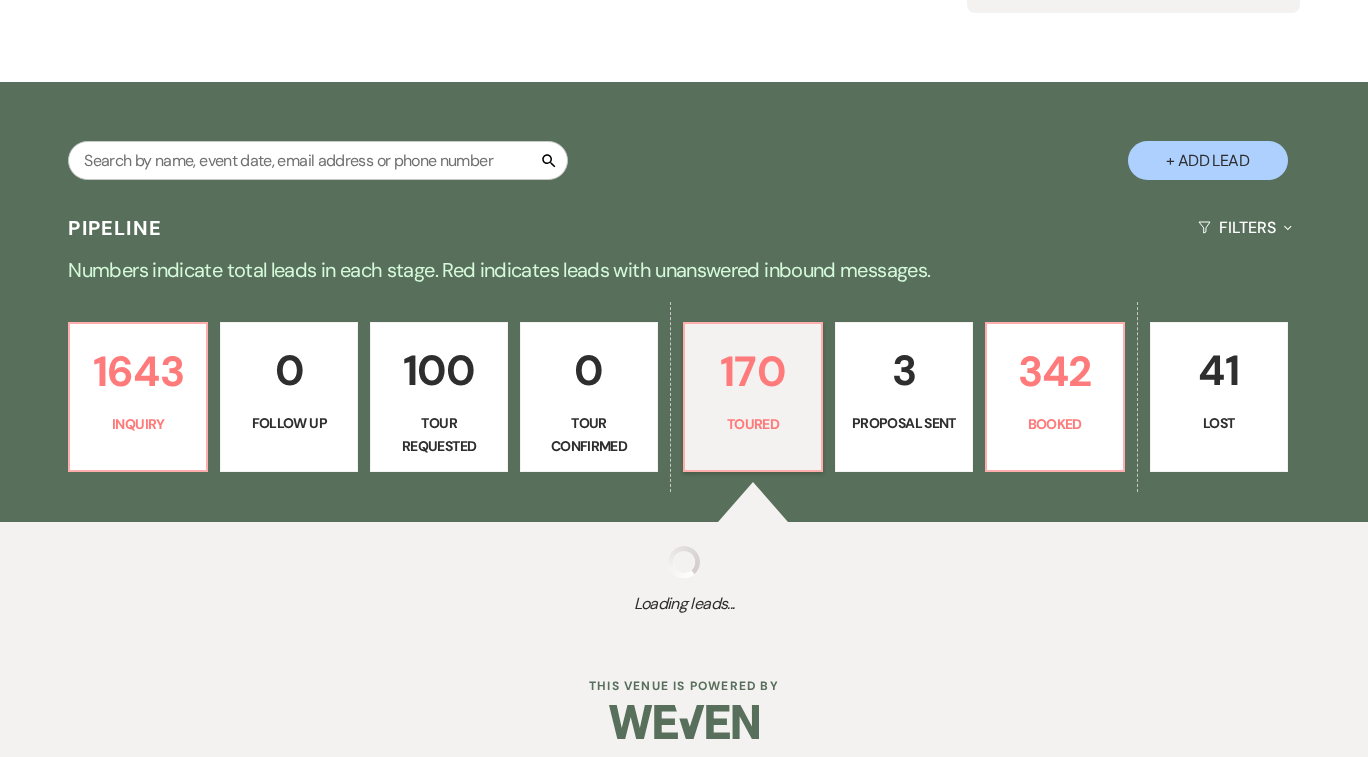 select on "5" 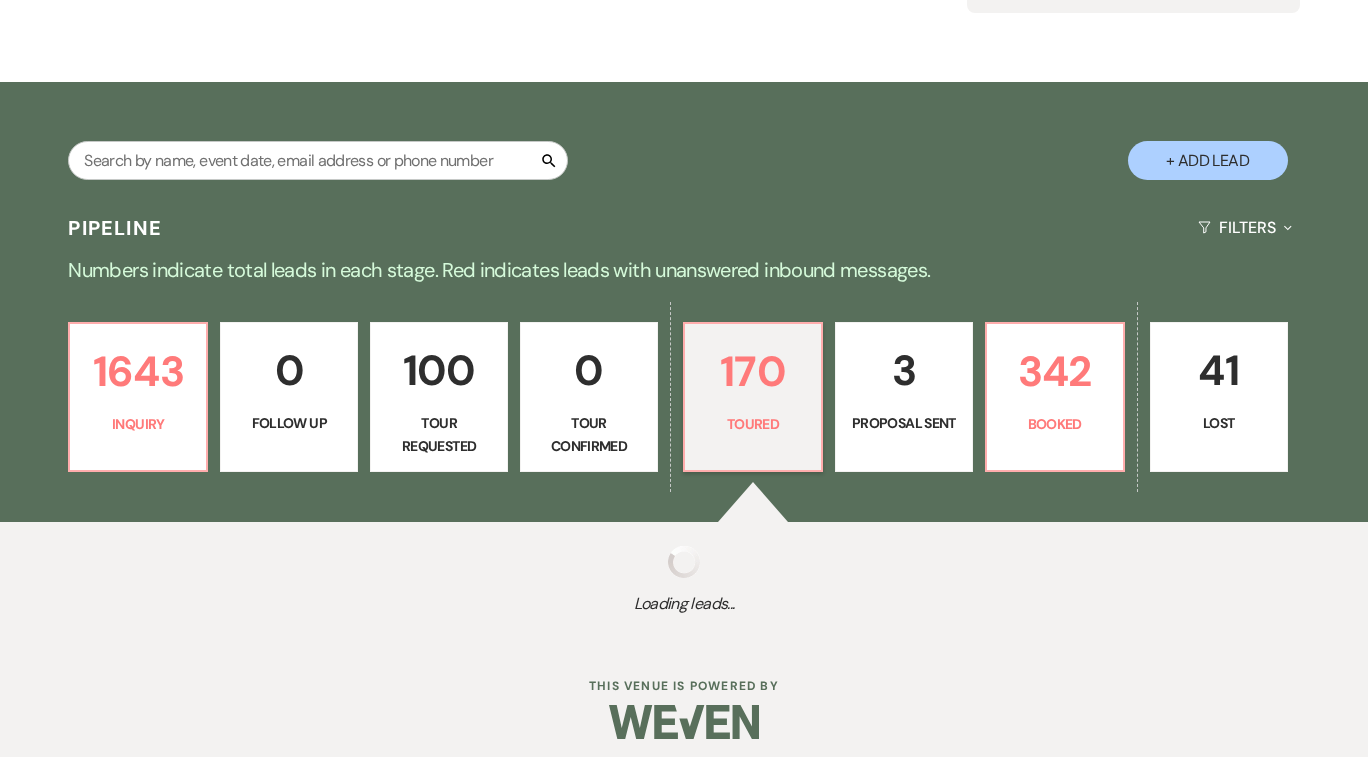 select on "5" 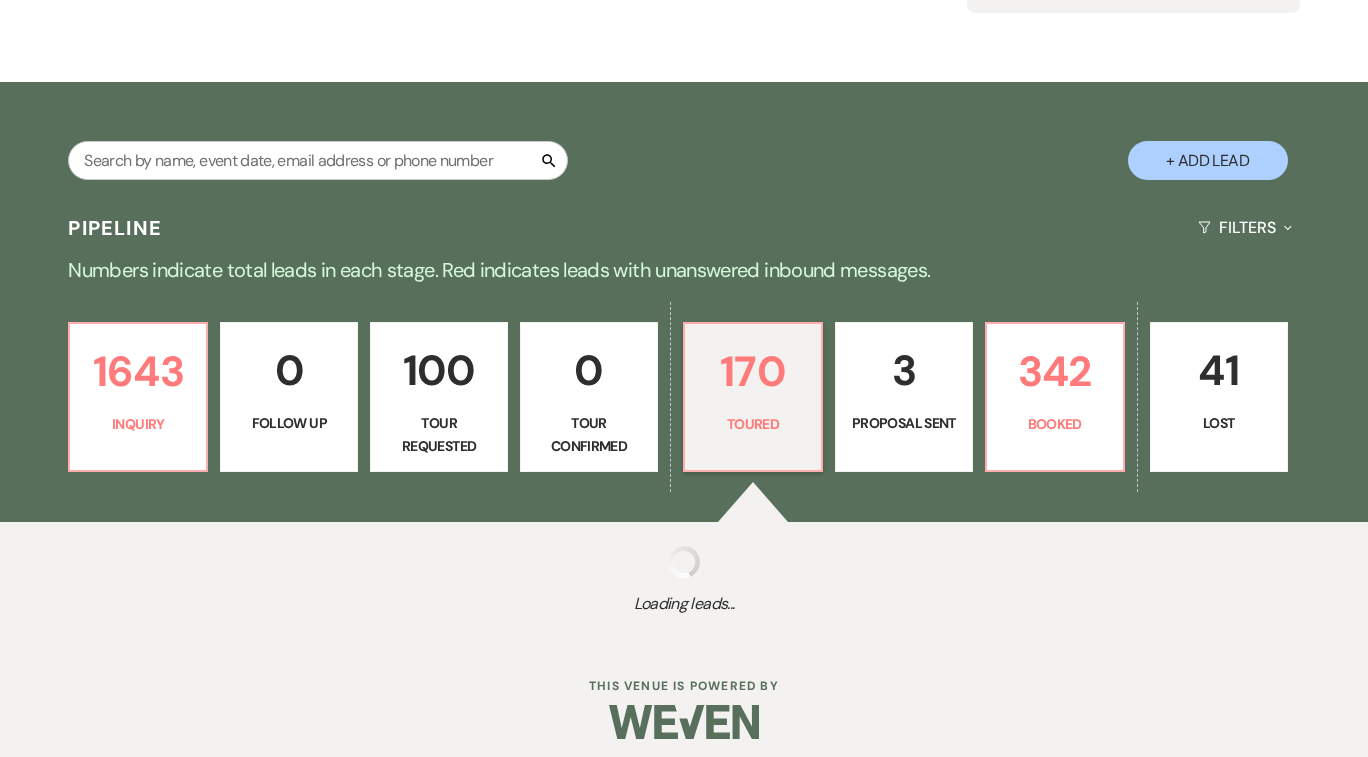 select on "5" 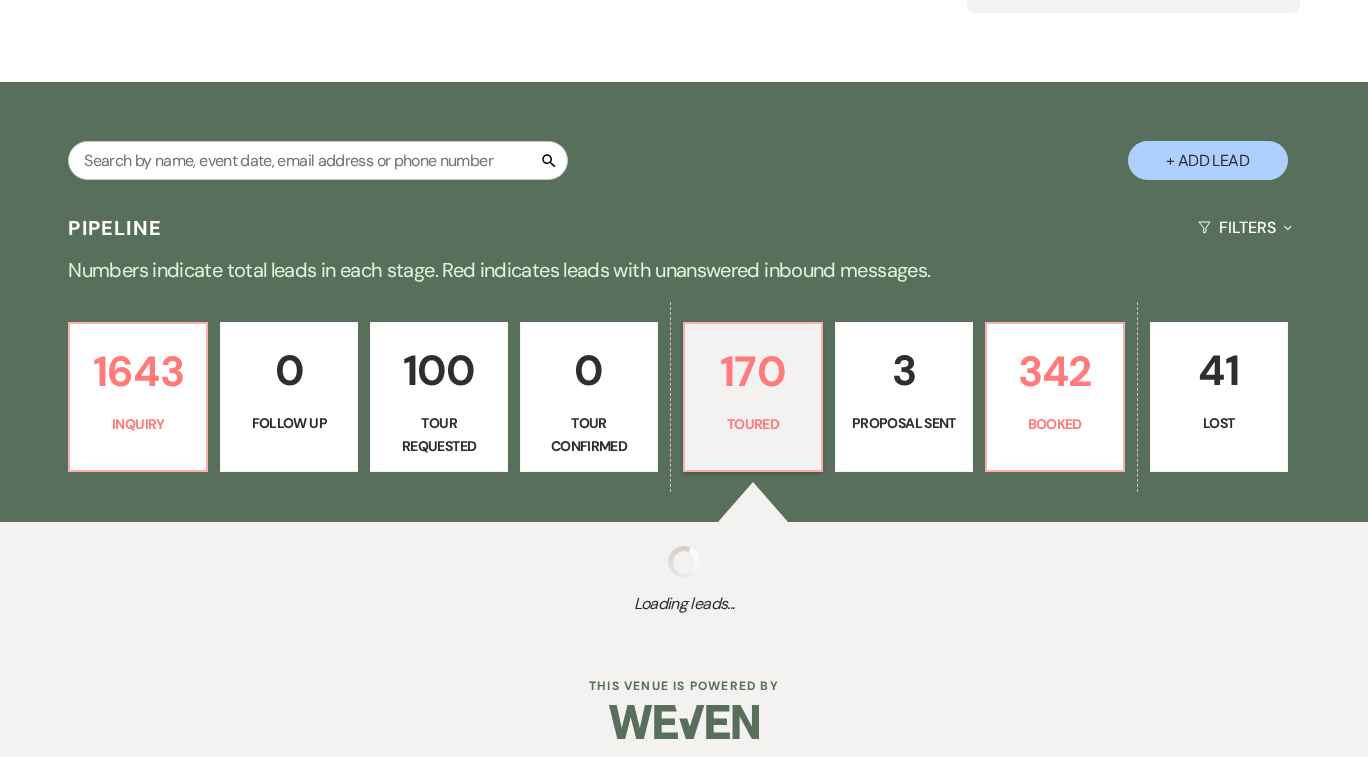 select on "5" 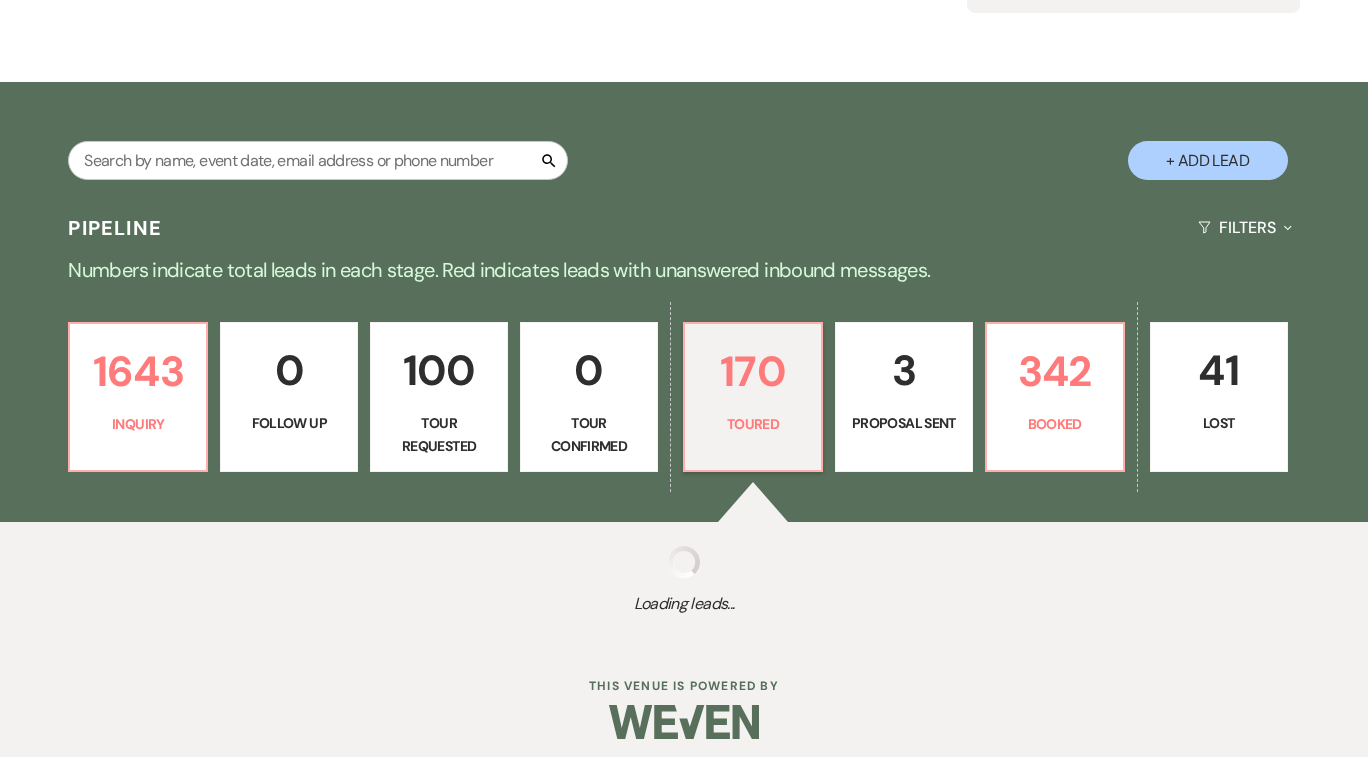 select on "5" 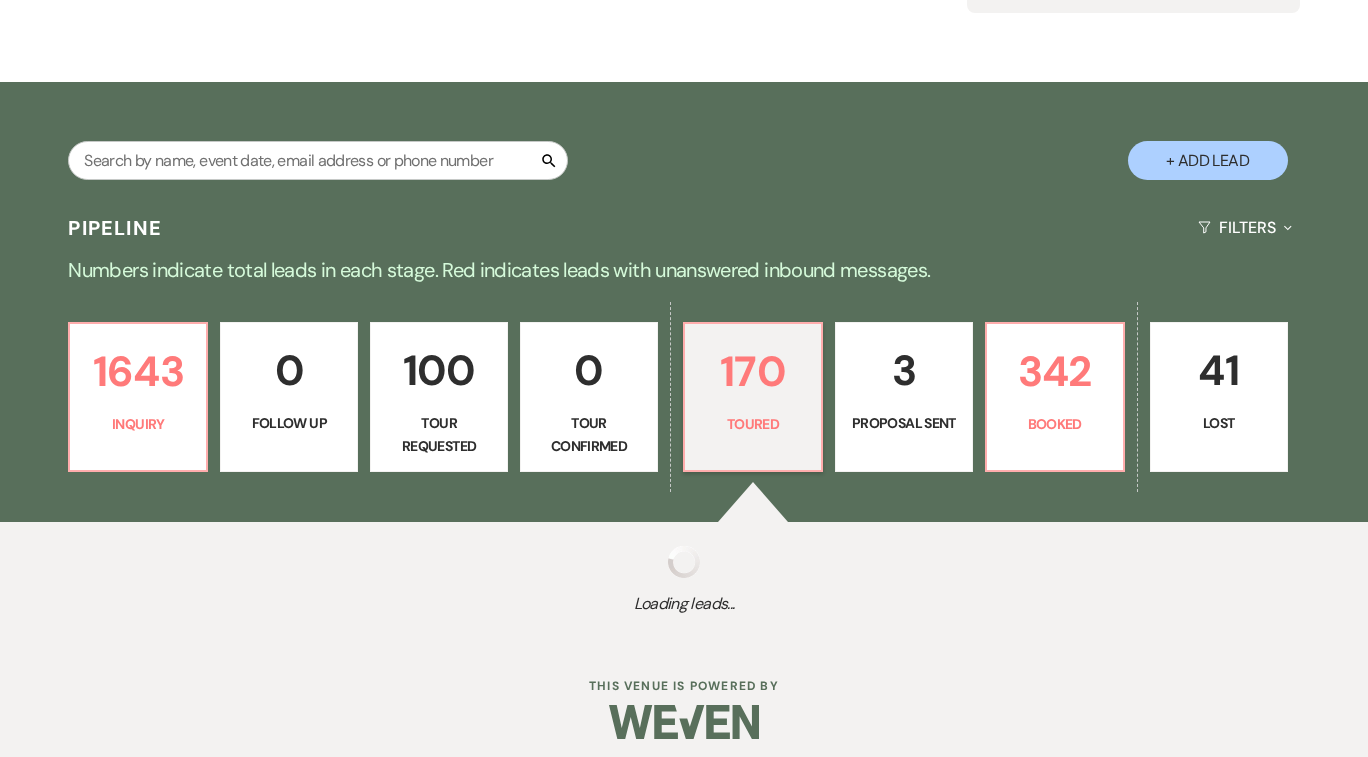 select on "5" 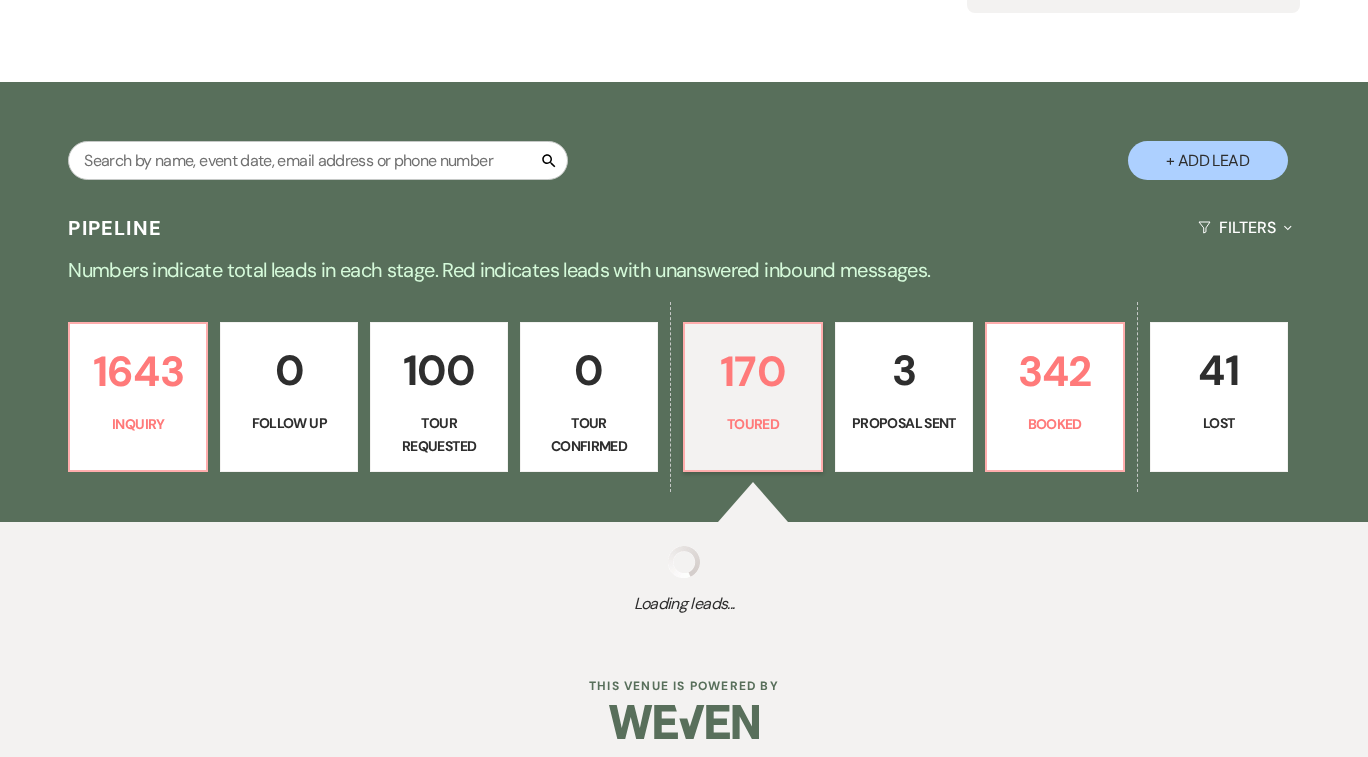 select on "5" 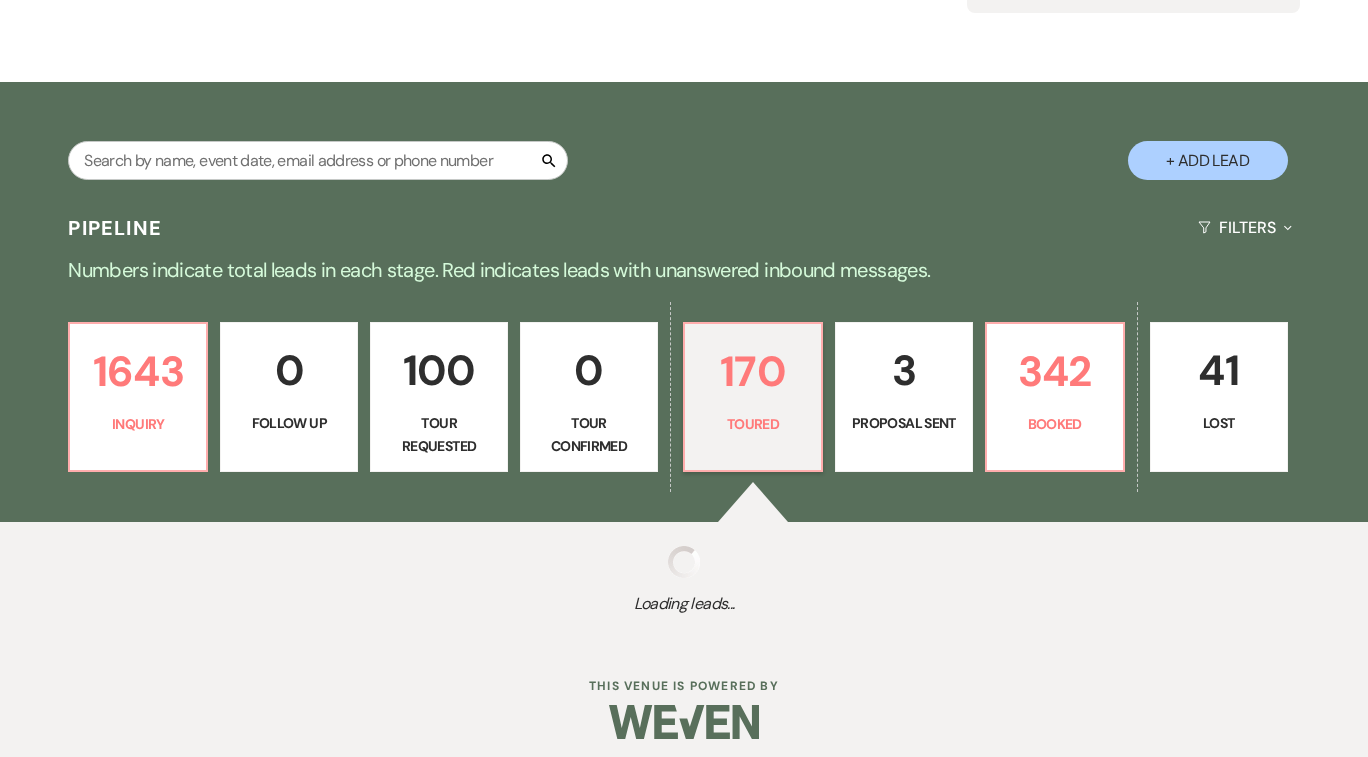 select on "5" 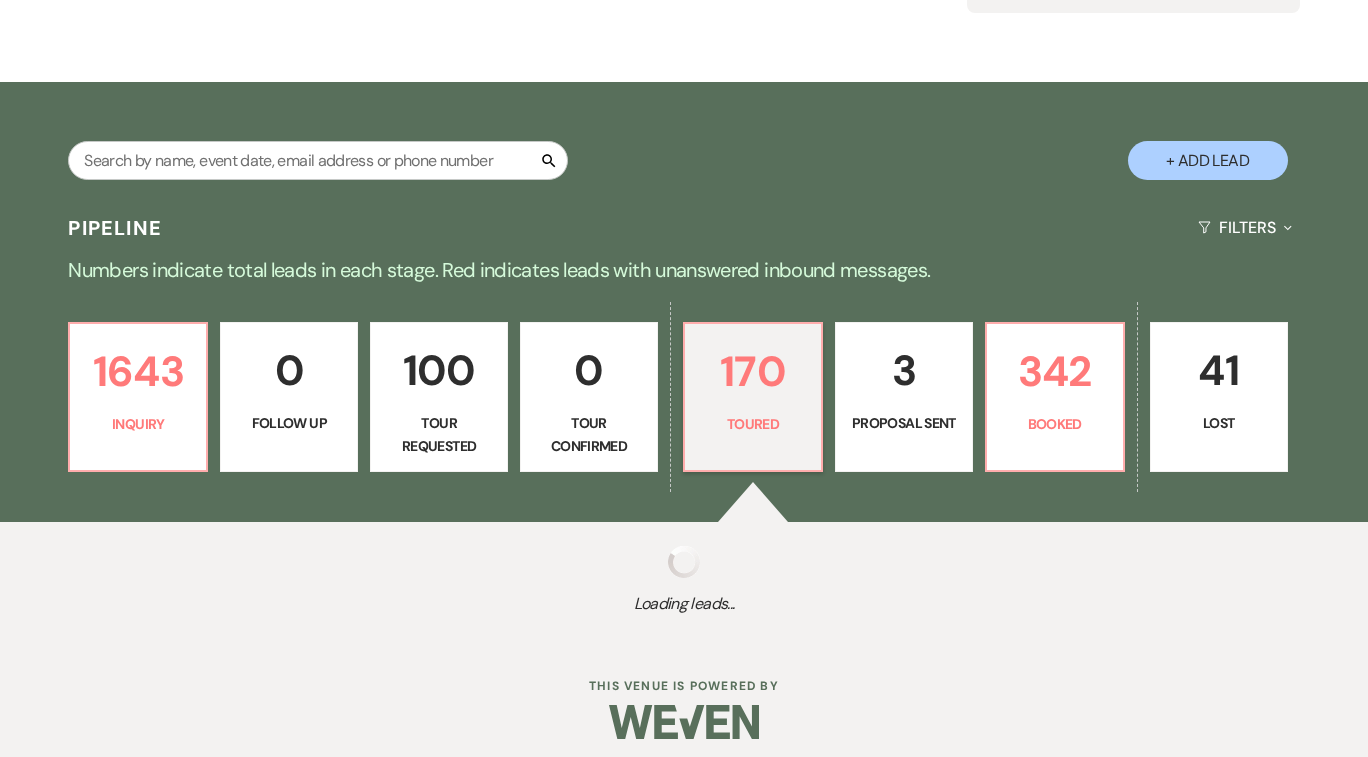 select on "5" 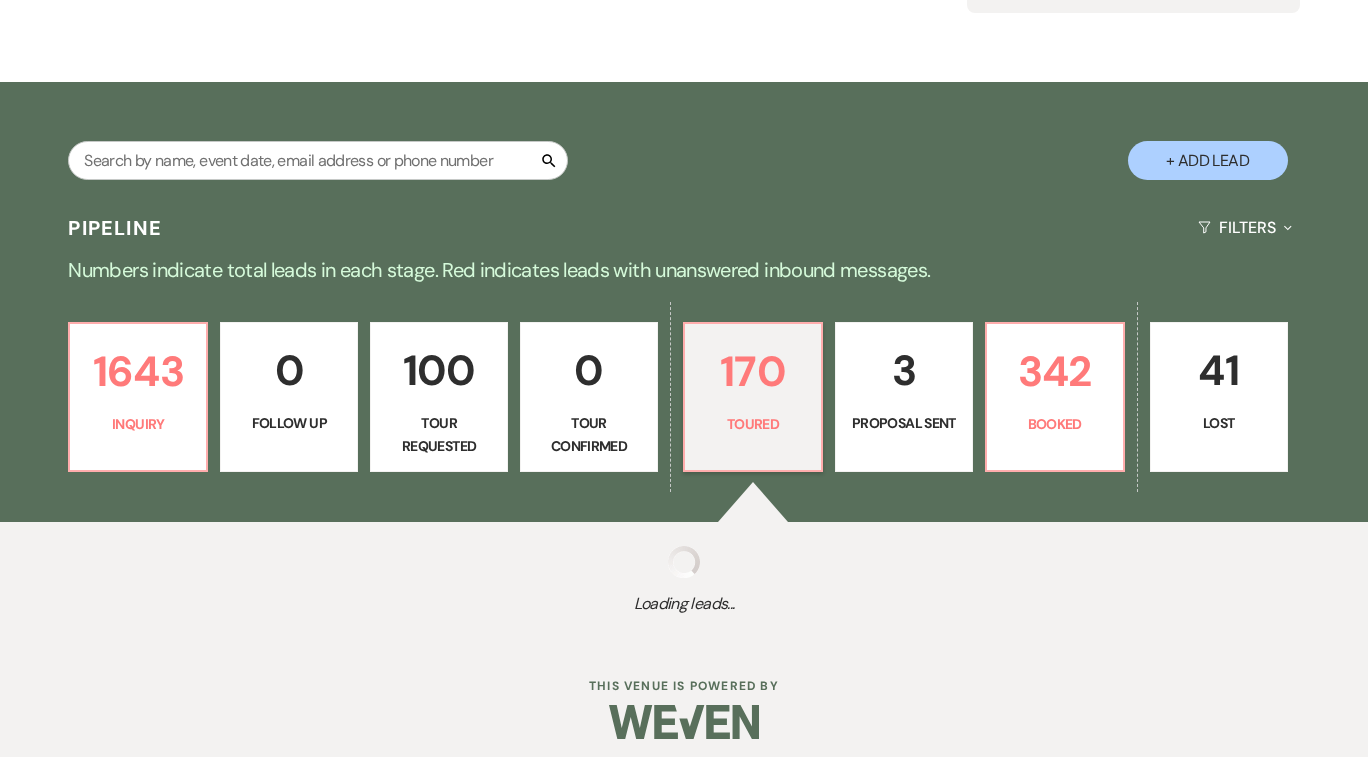 select on "5" 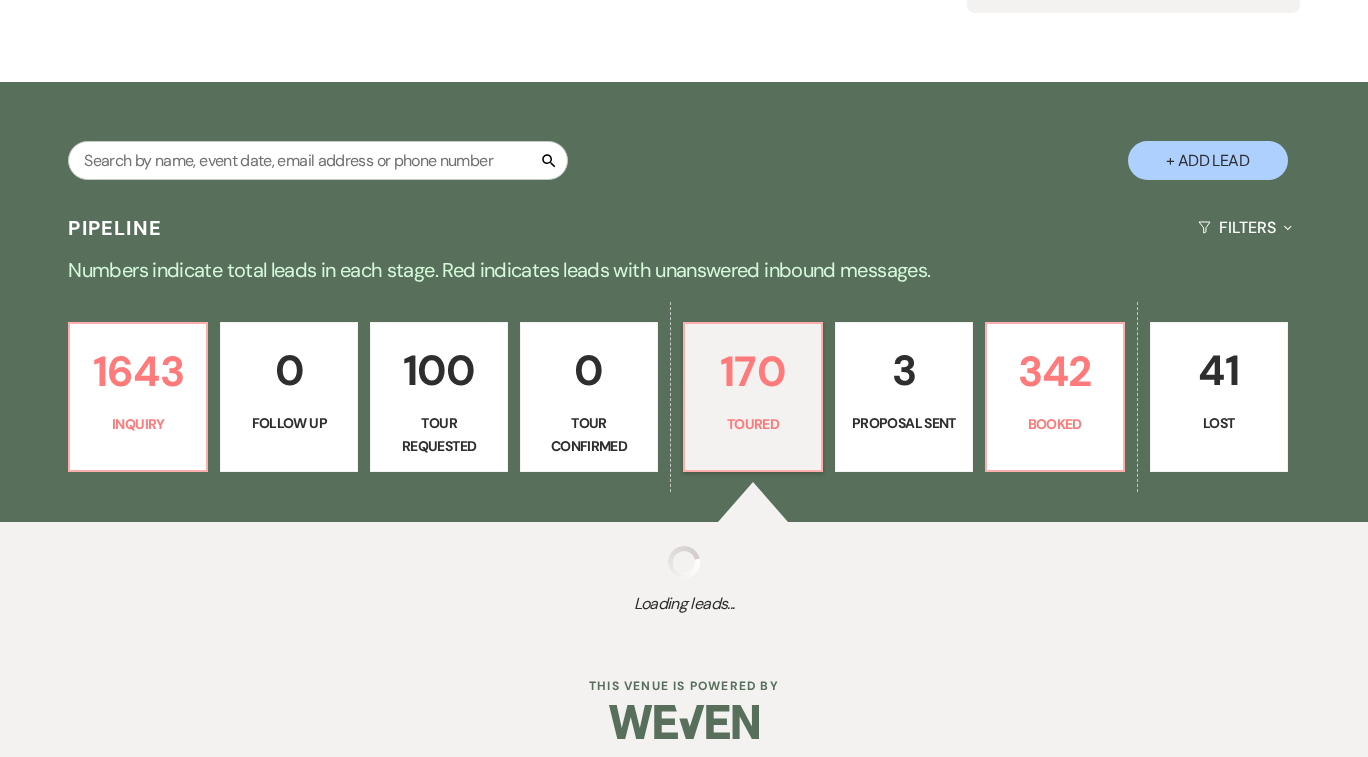 select on "5" 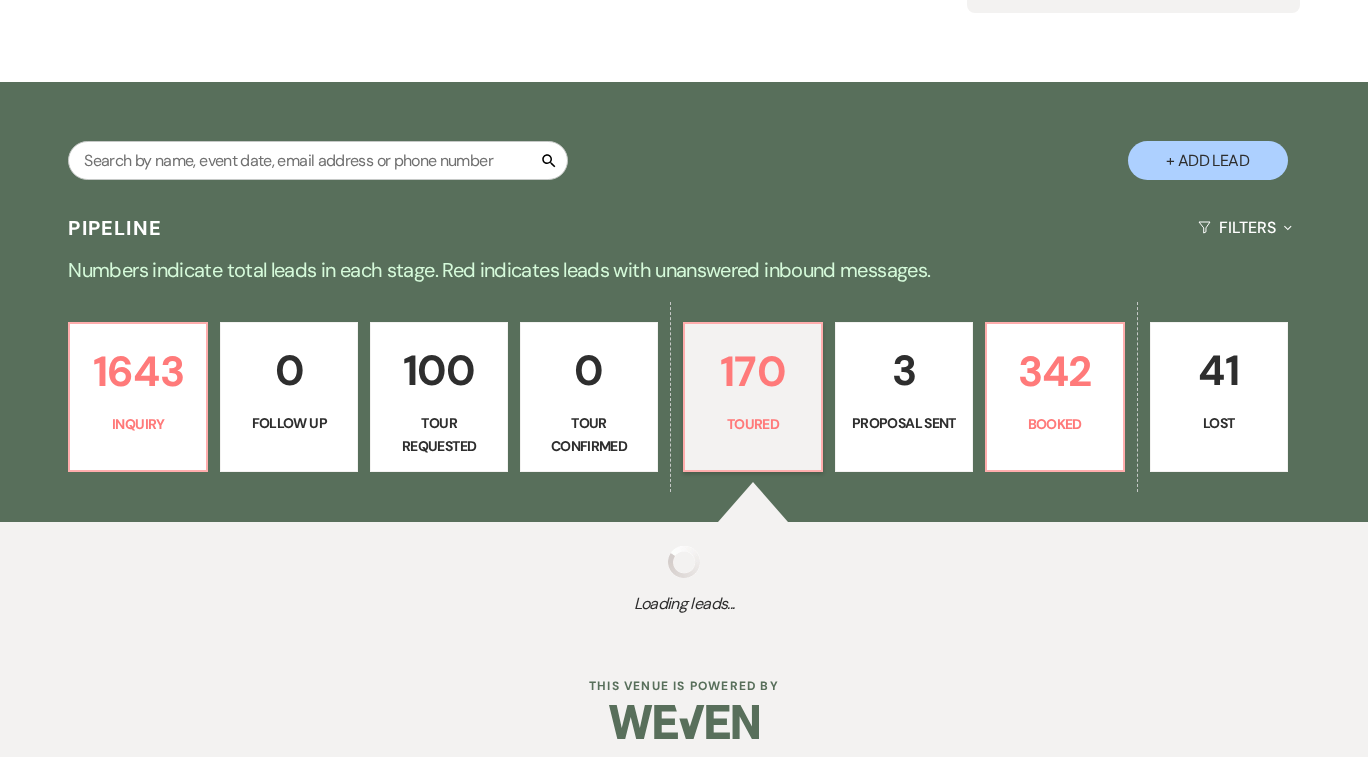 select on "5" 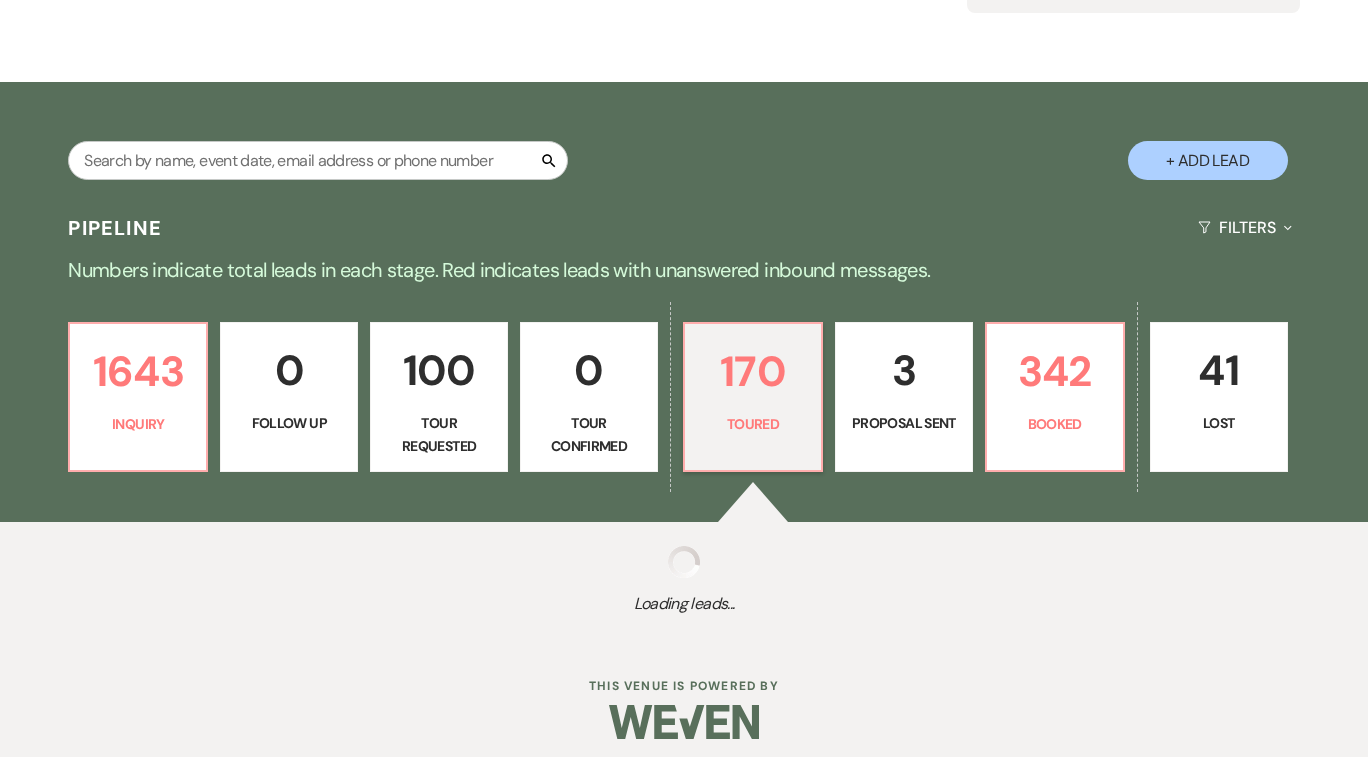 select on "5" 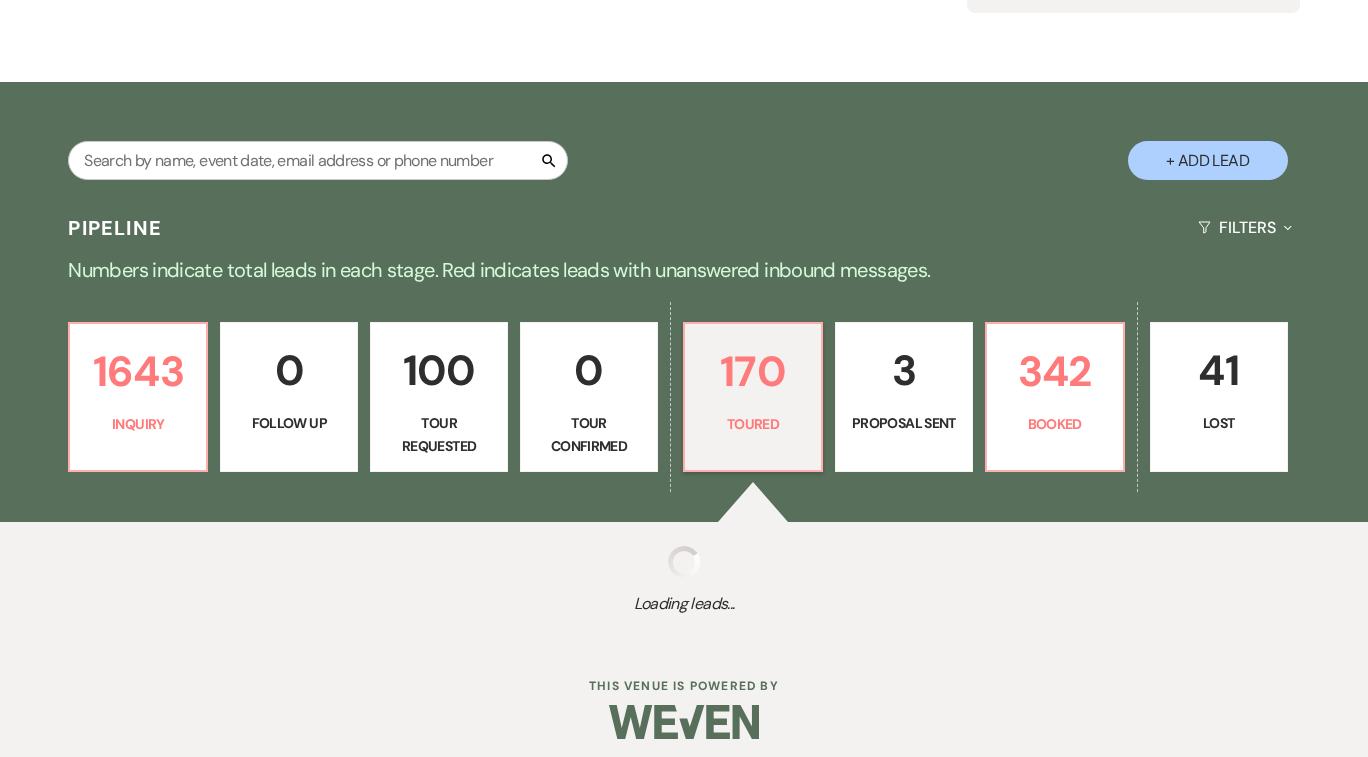 select on "5" 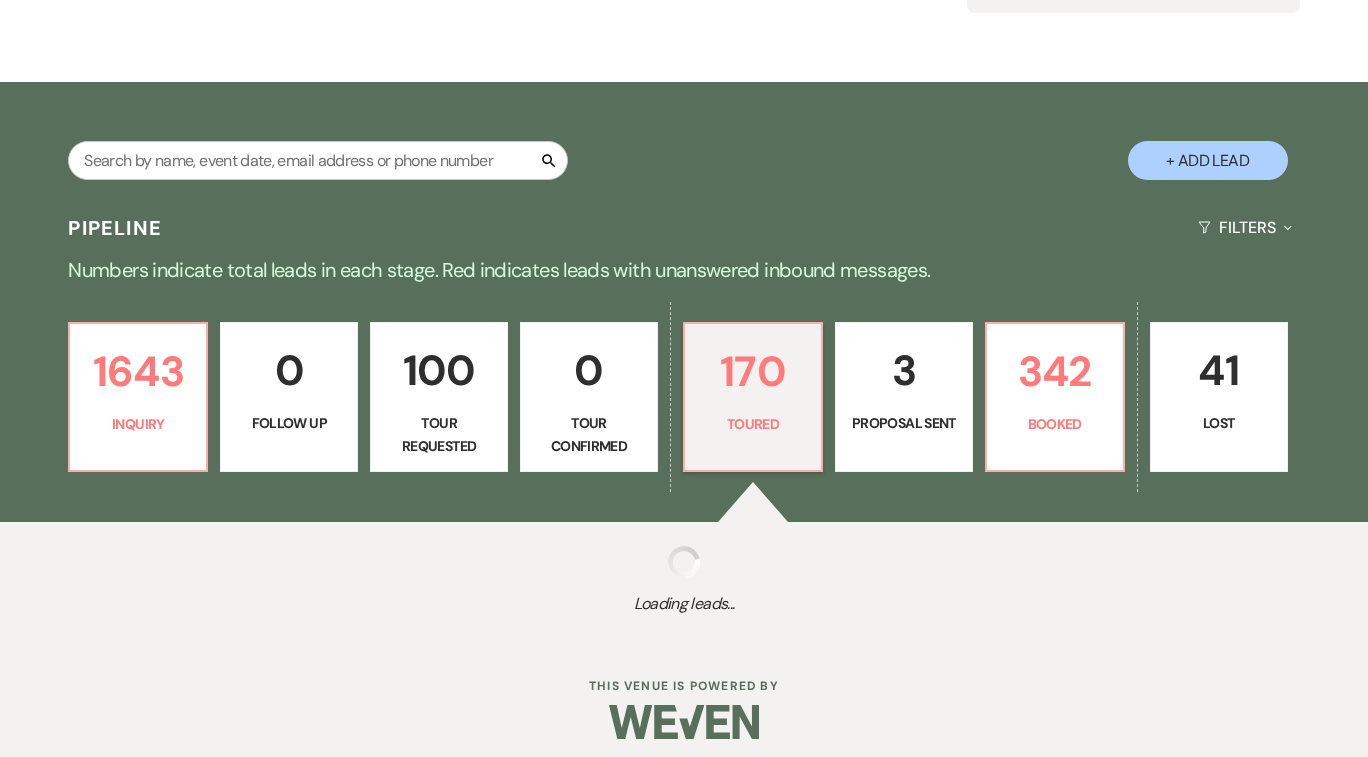 select on "5" 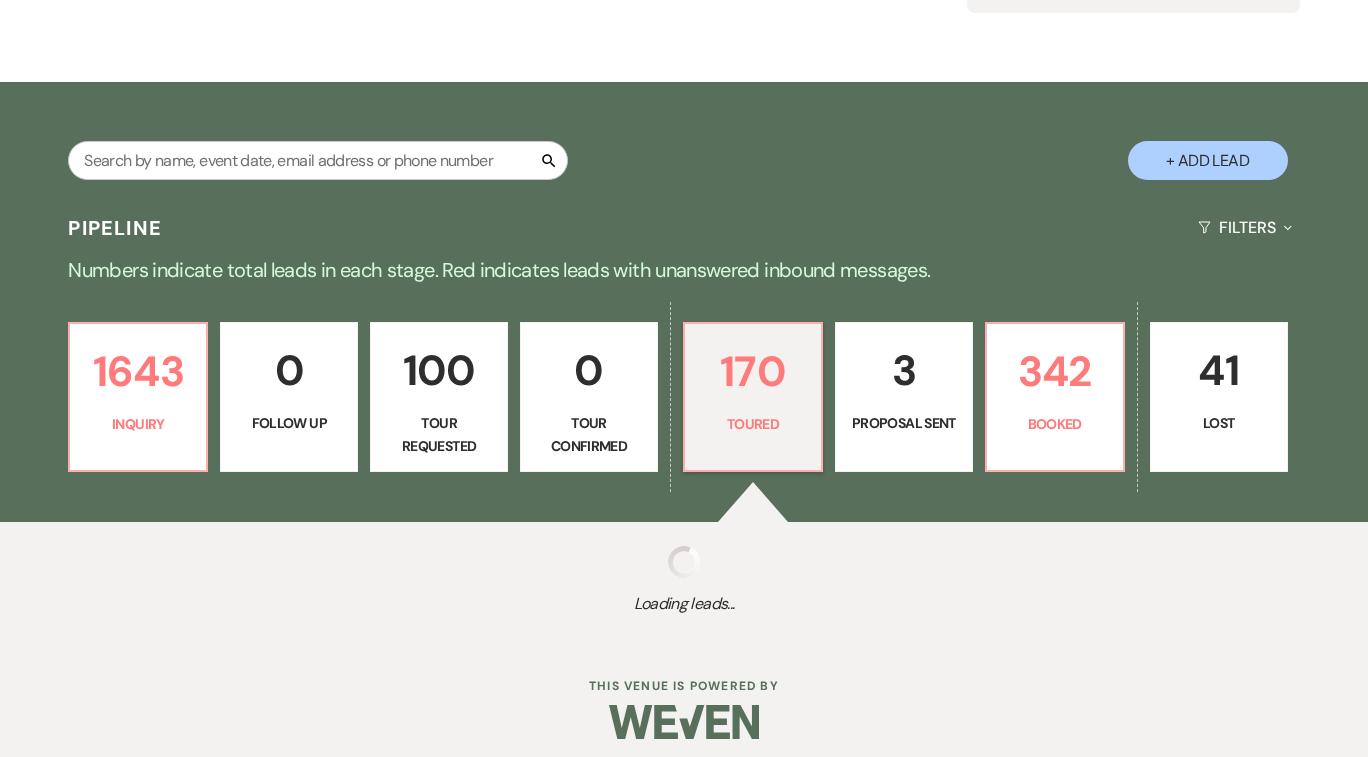 select on "5" 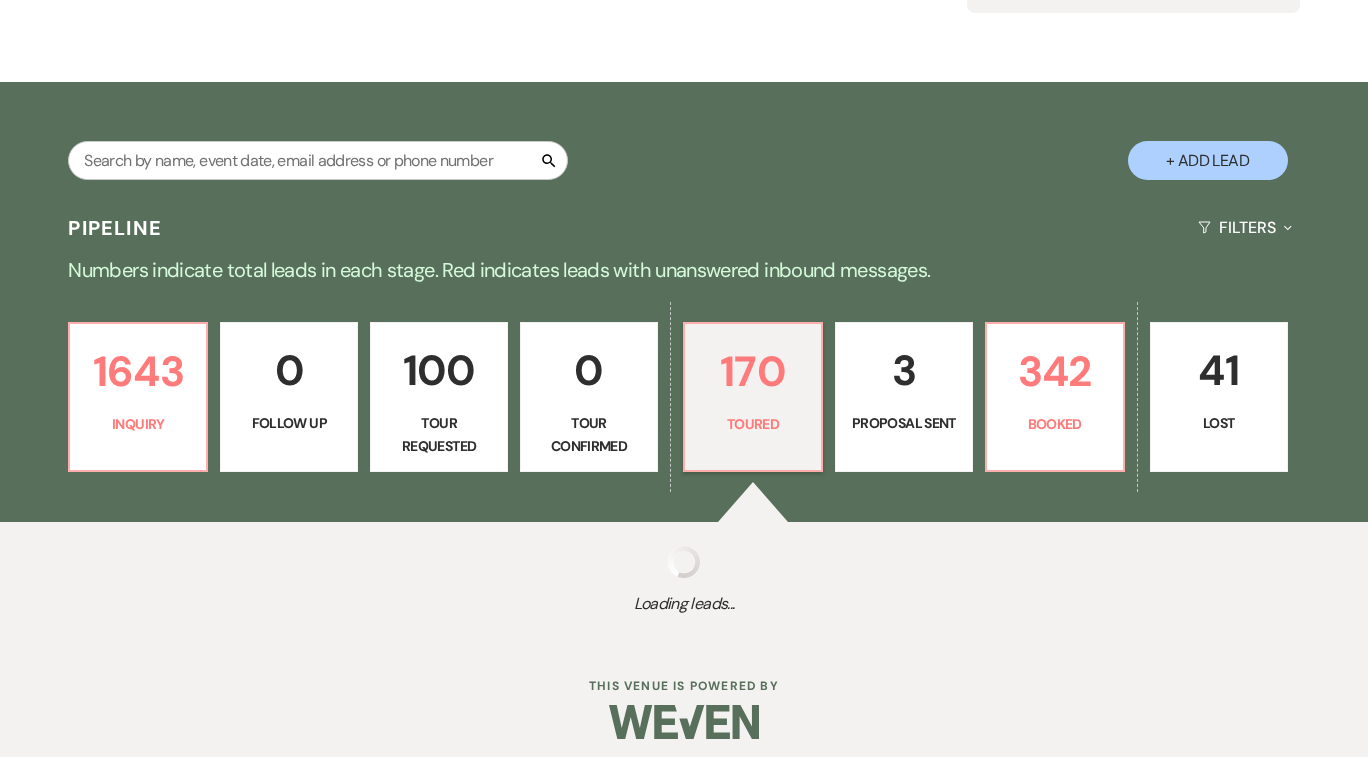 select on "5" 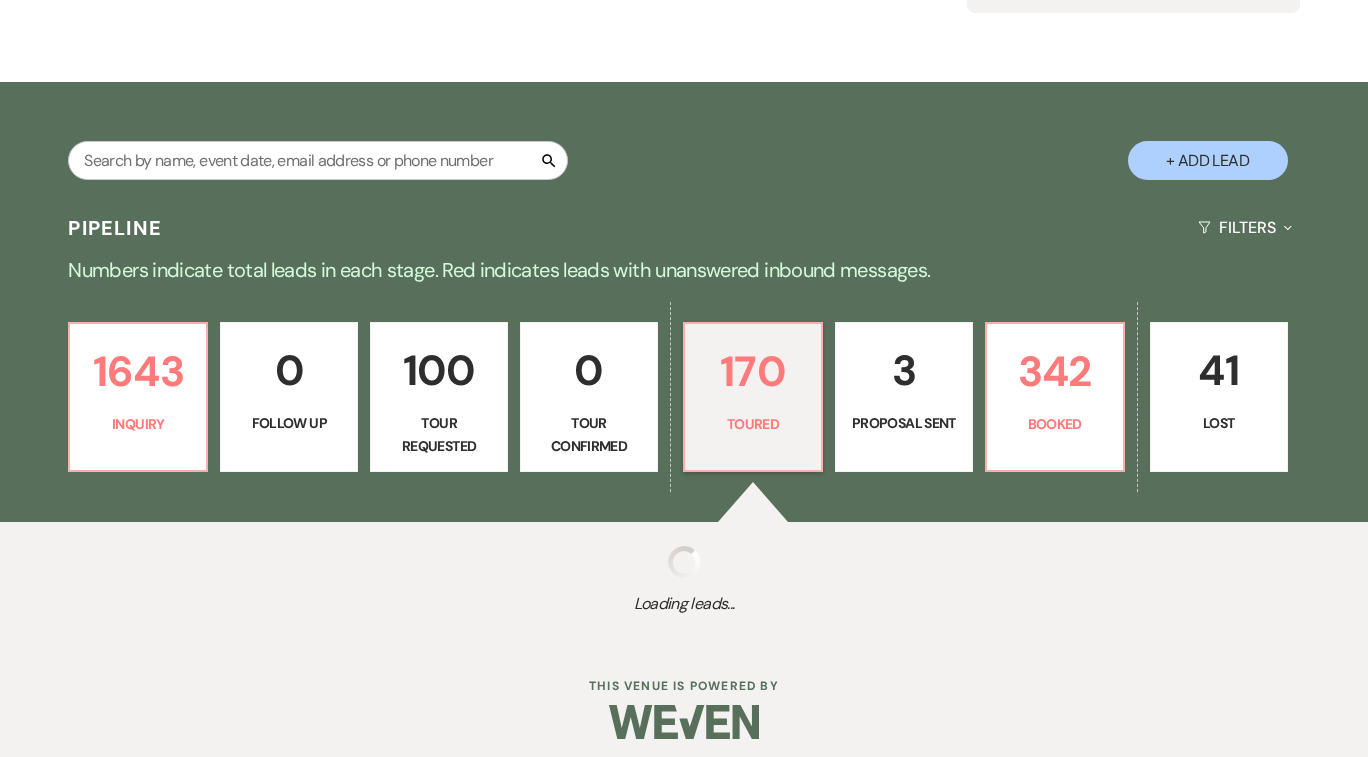 select on "5" 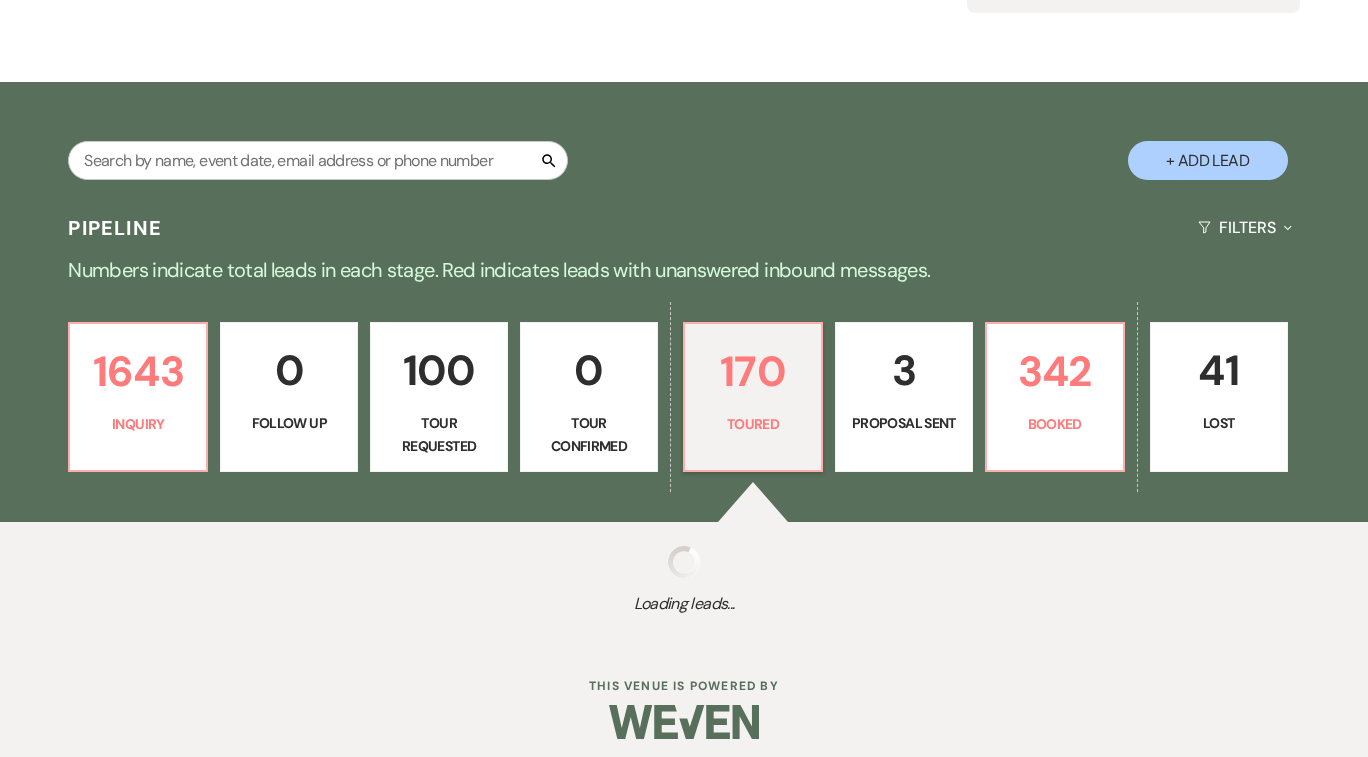 select on "5" 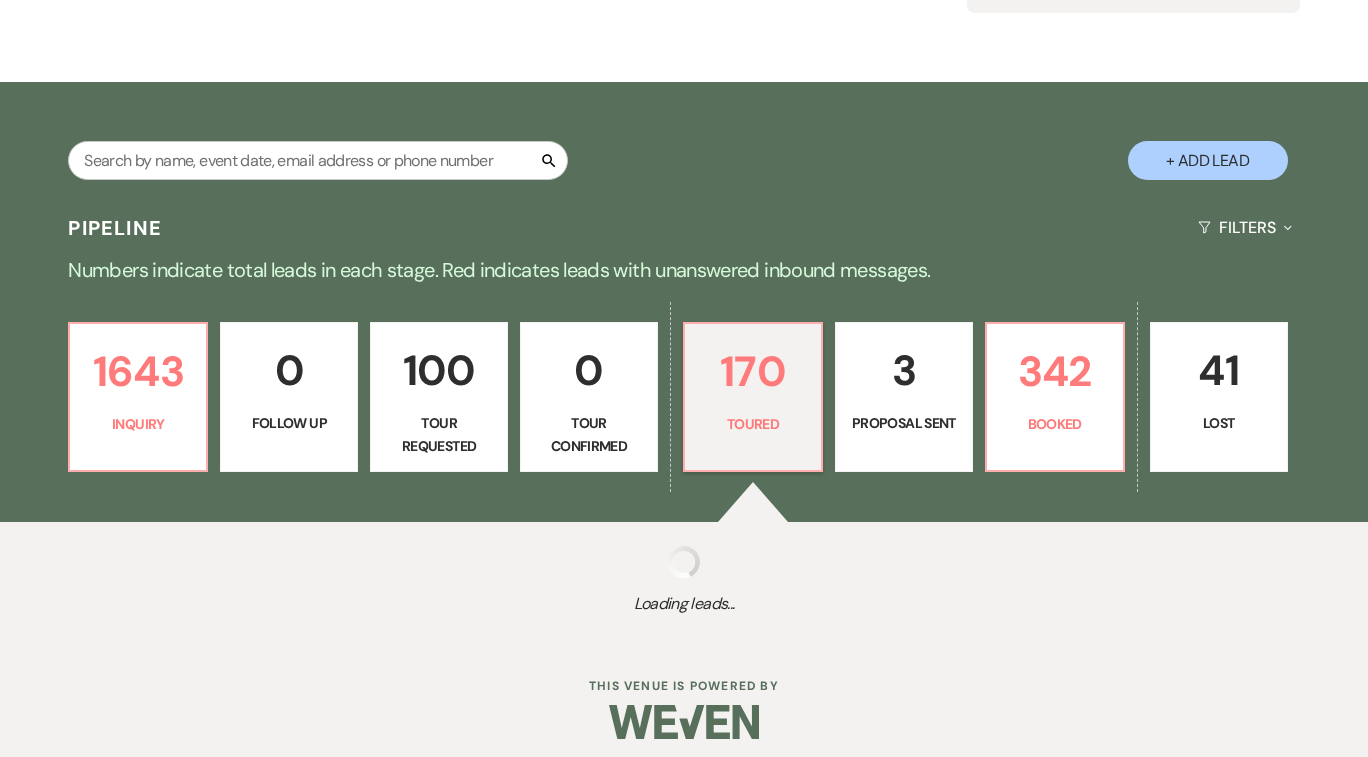 select on "5" 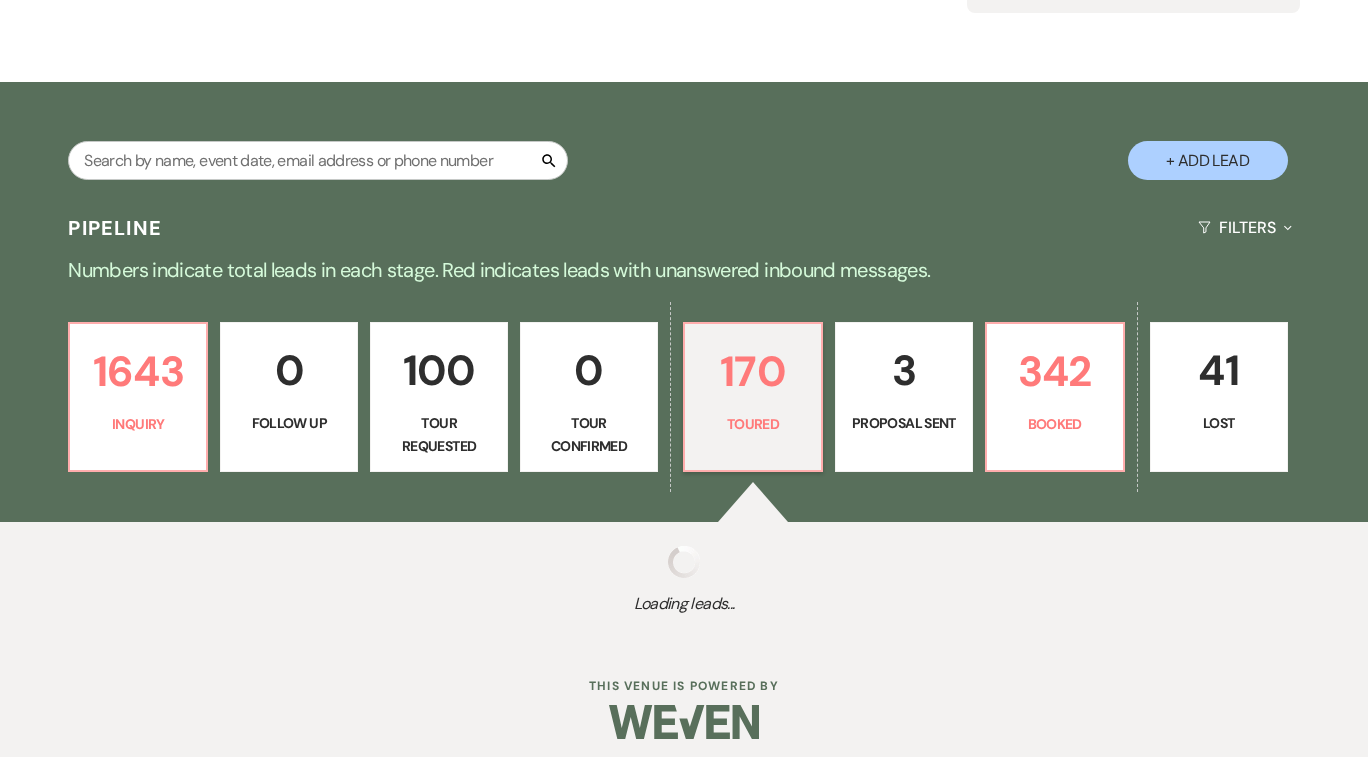 select on "5" 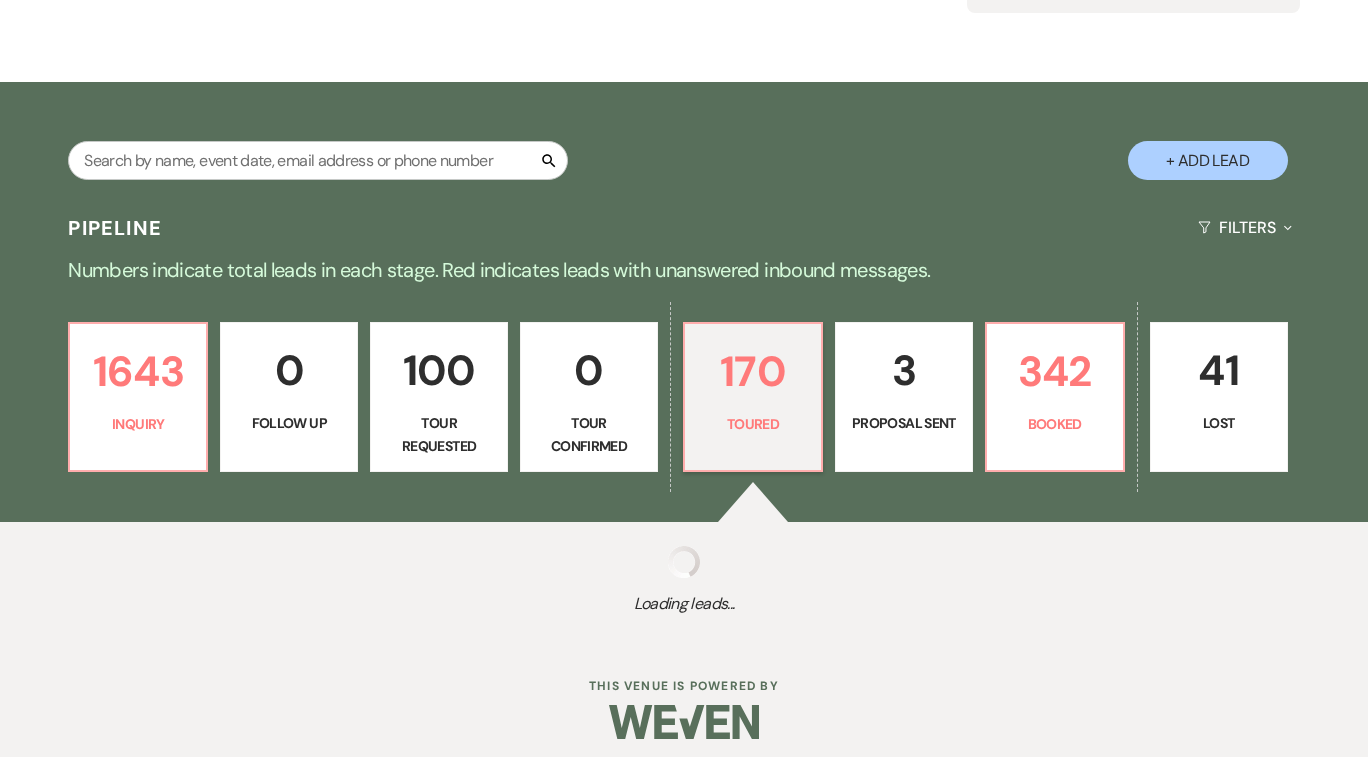 select on "5" 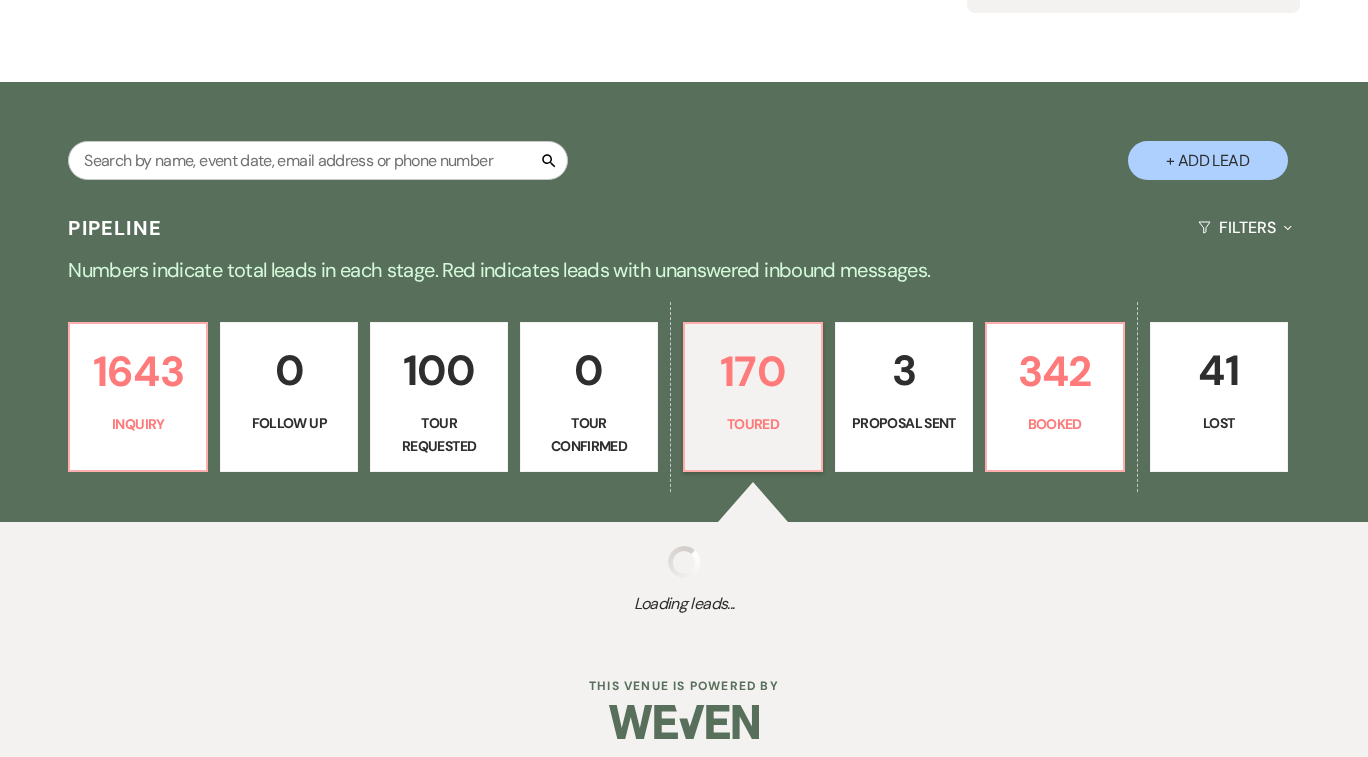 select on "5" 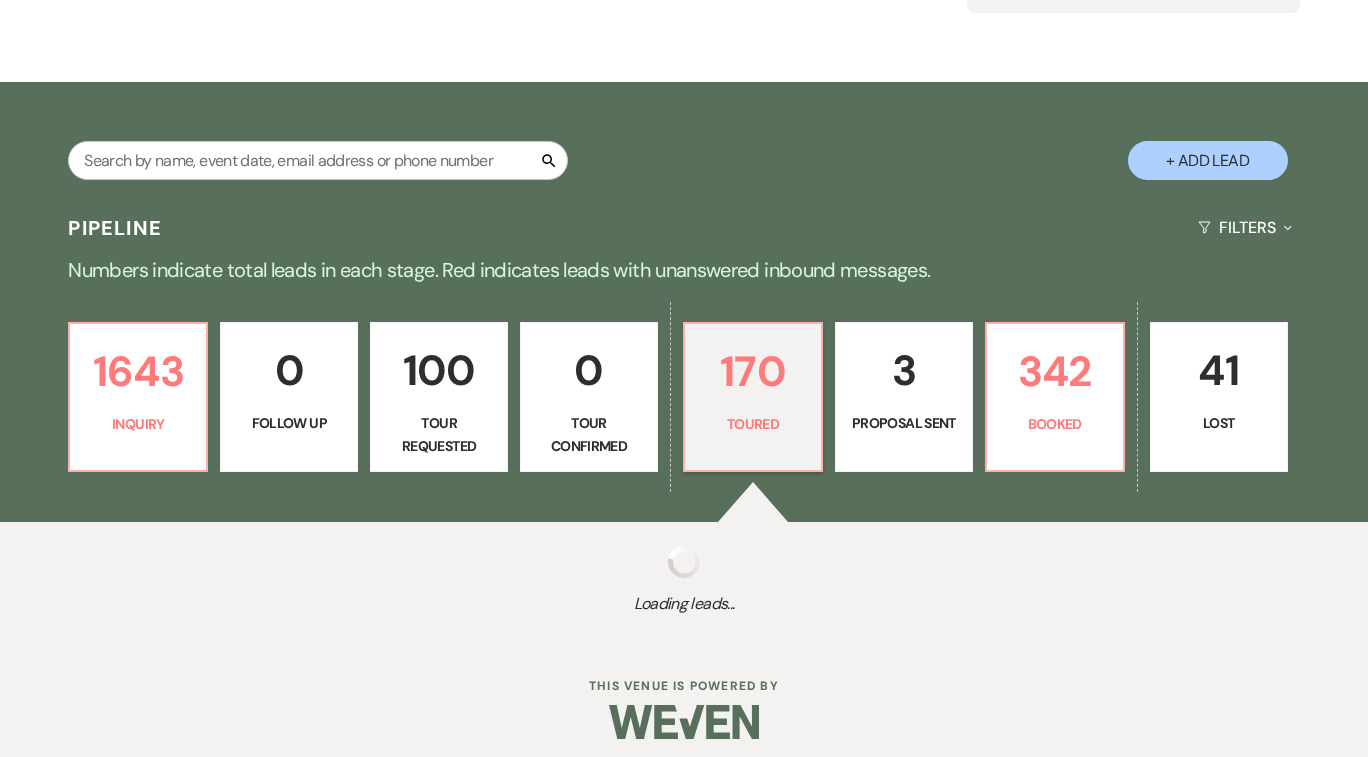 select on "5" 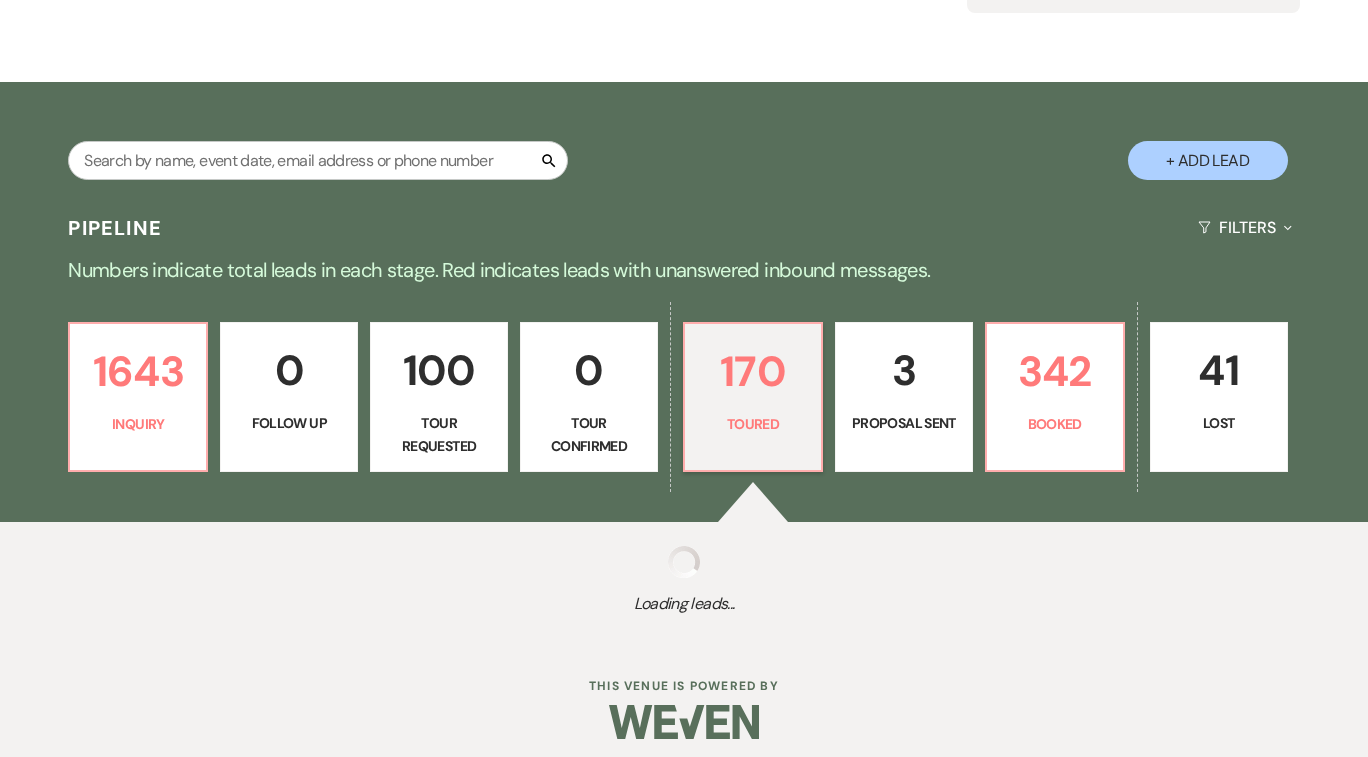 select on "5" 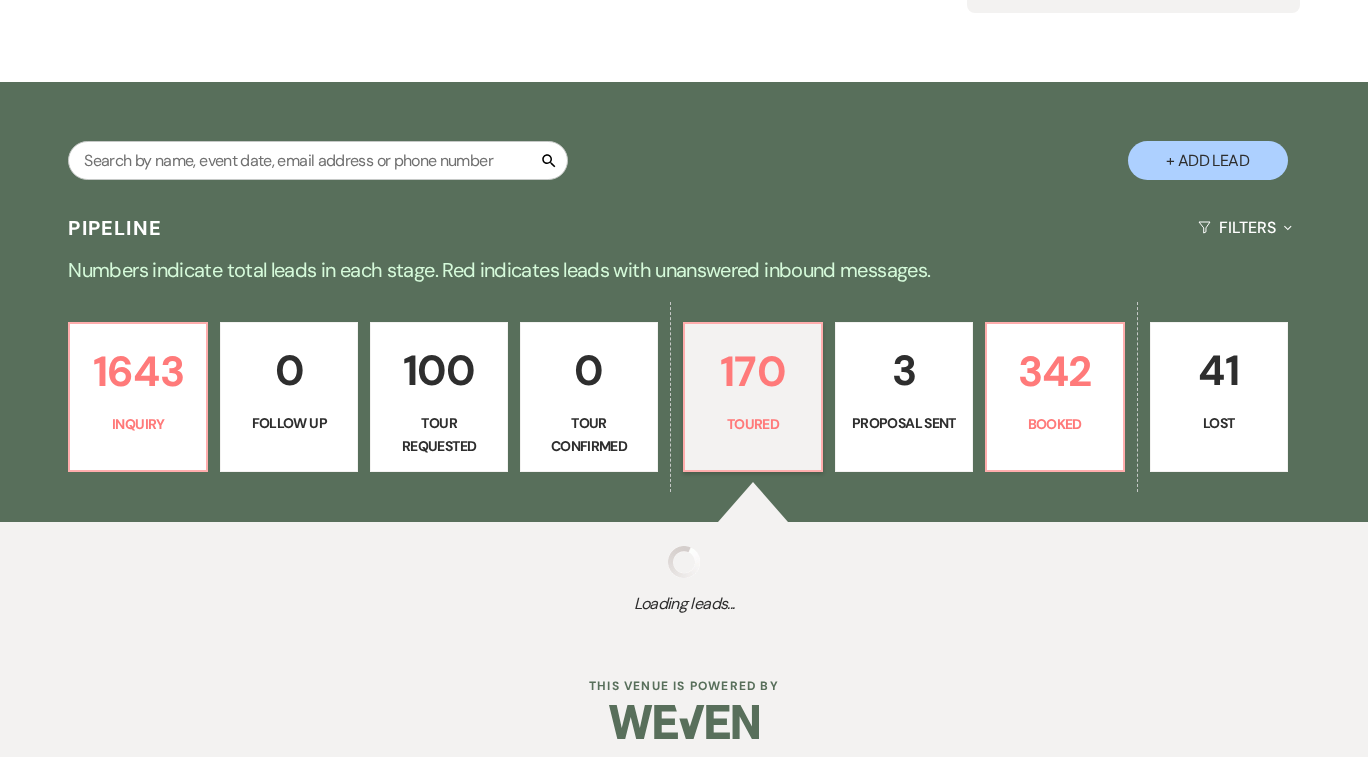 select on "5" 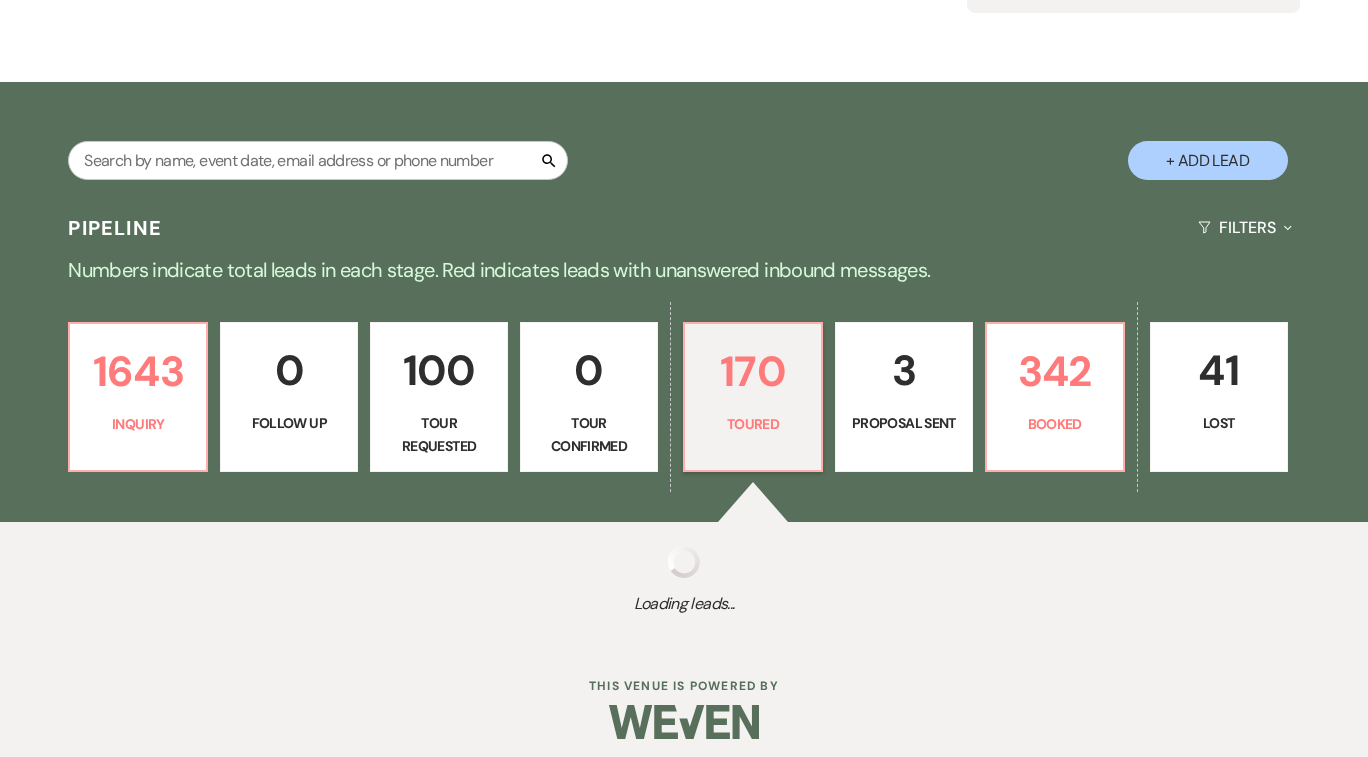 select on "5" 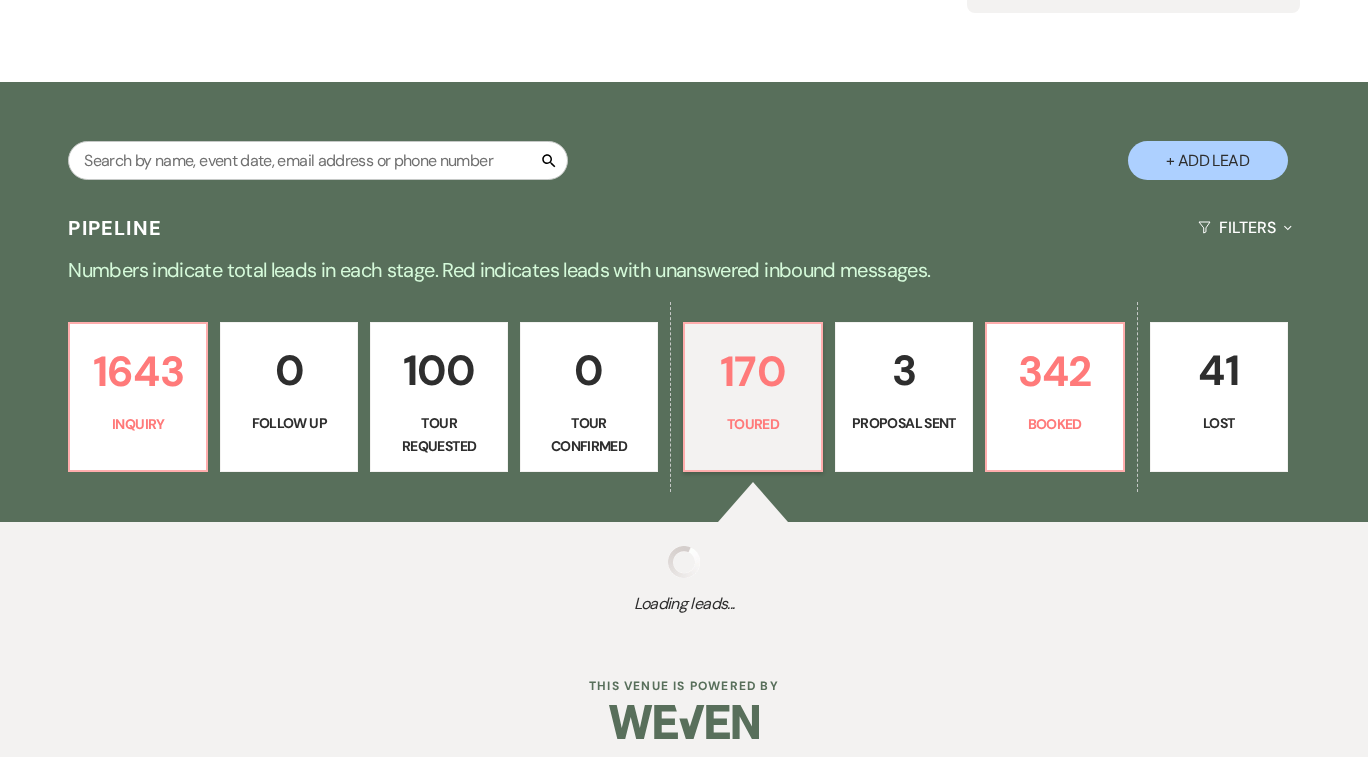 select on "5" 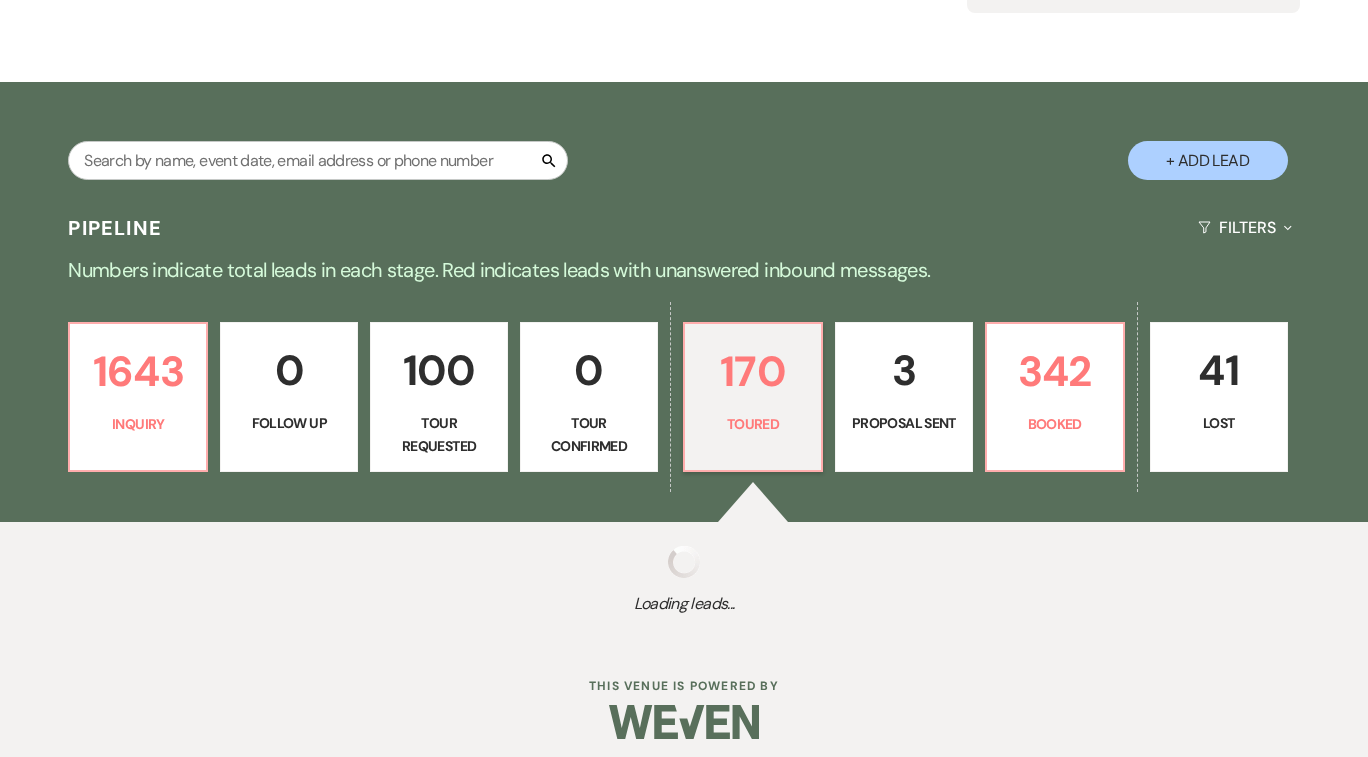 select on "5" 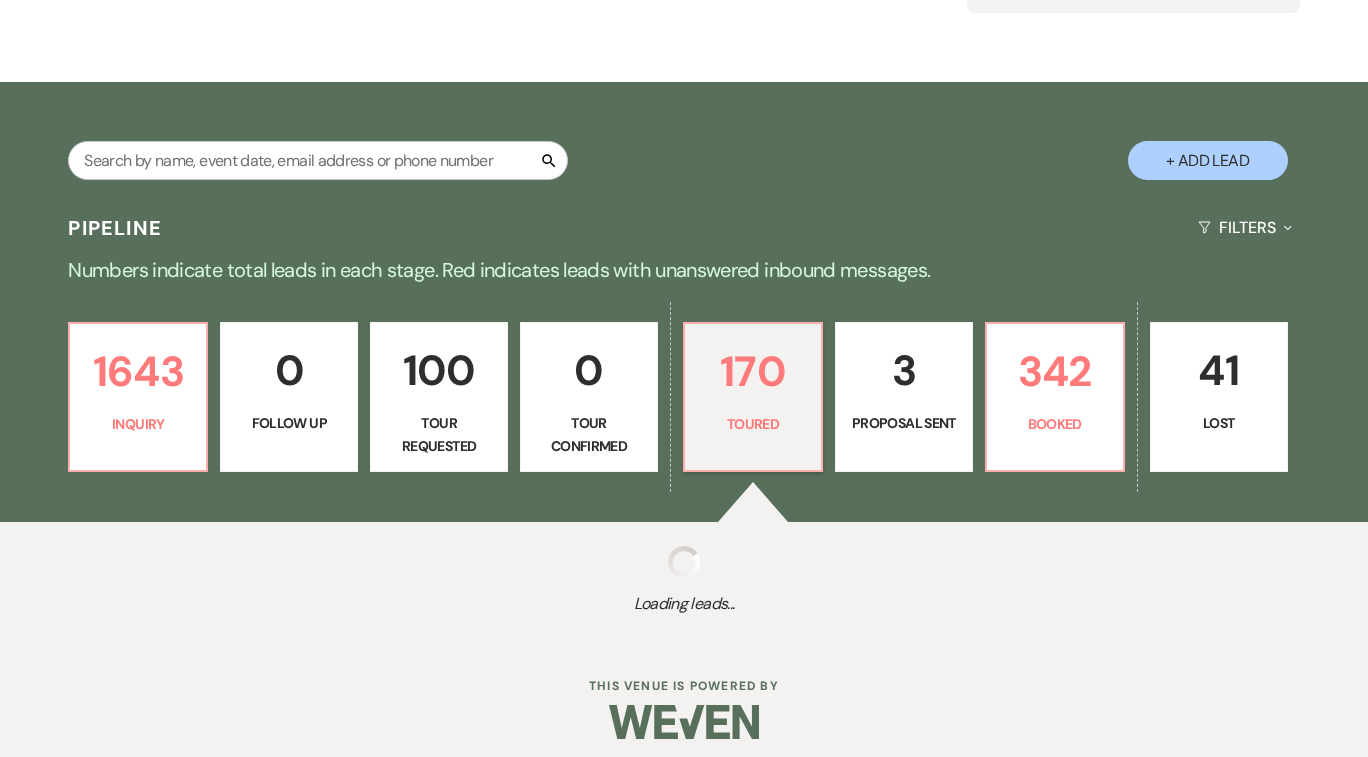 select on "5" 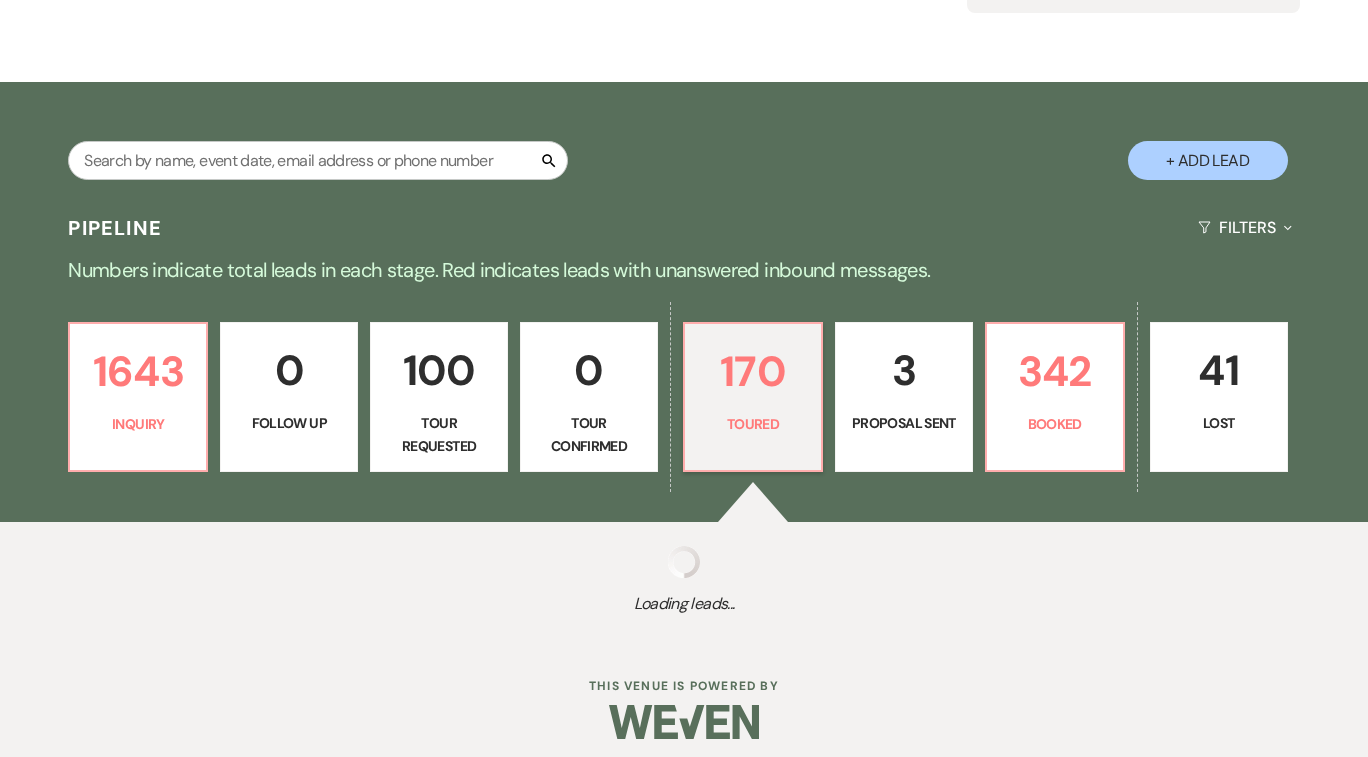 select on "5" 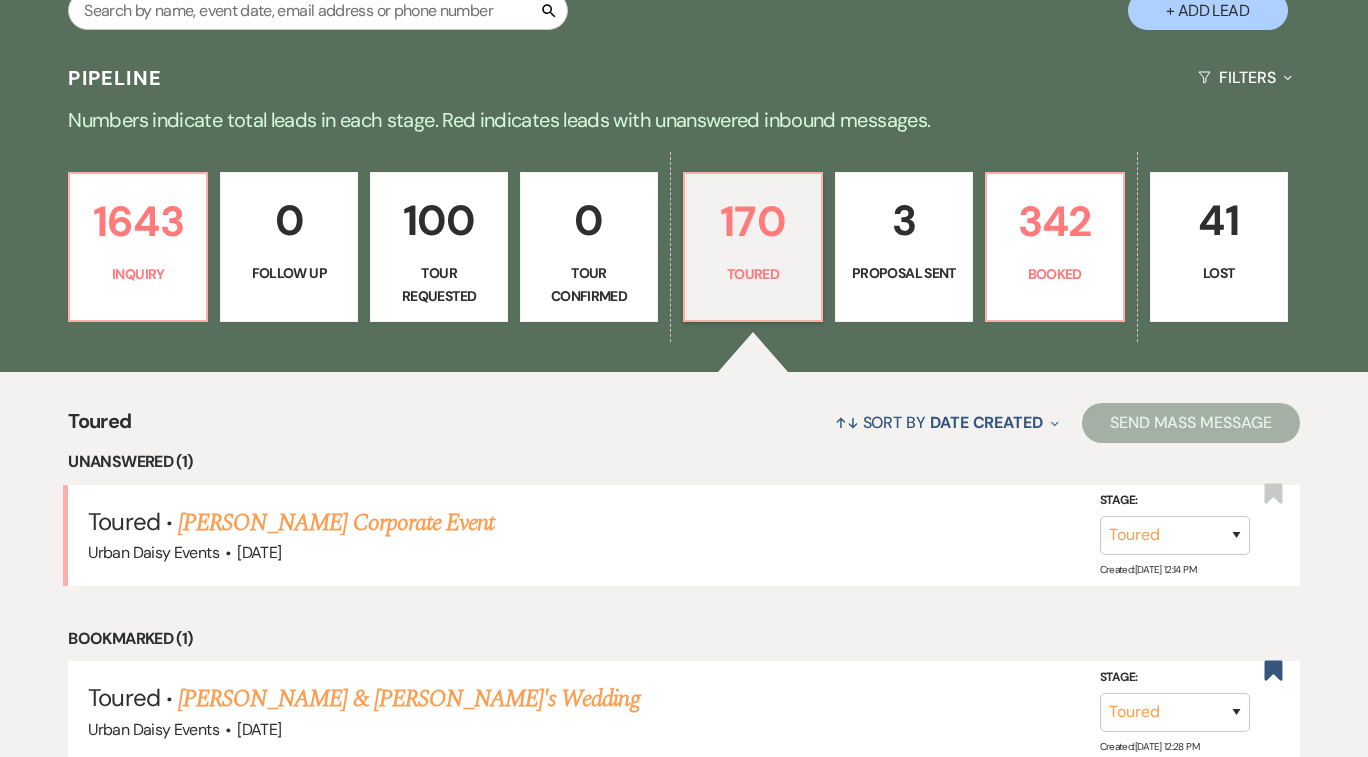 scroll, scrollTop: 431, scrollLeft: 0, axis: vertical 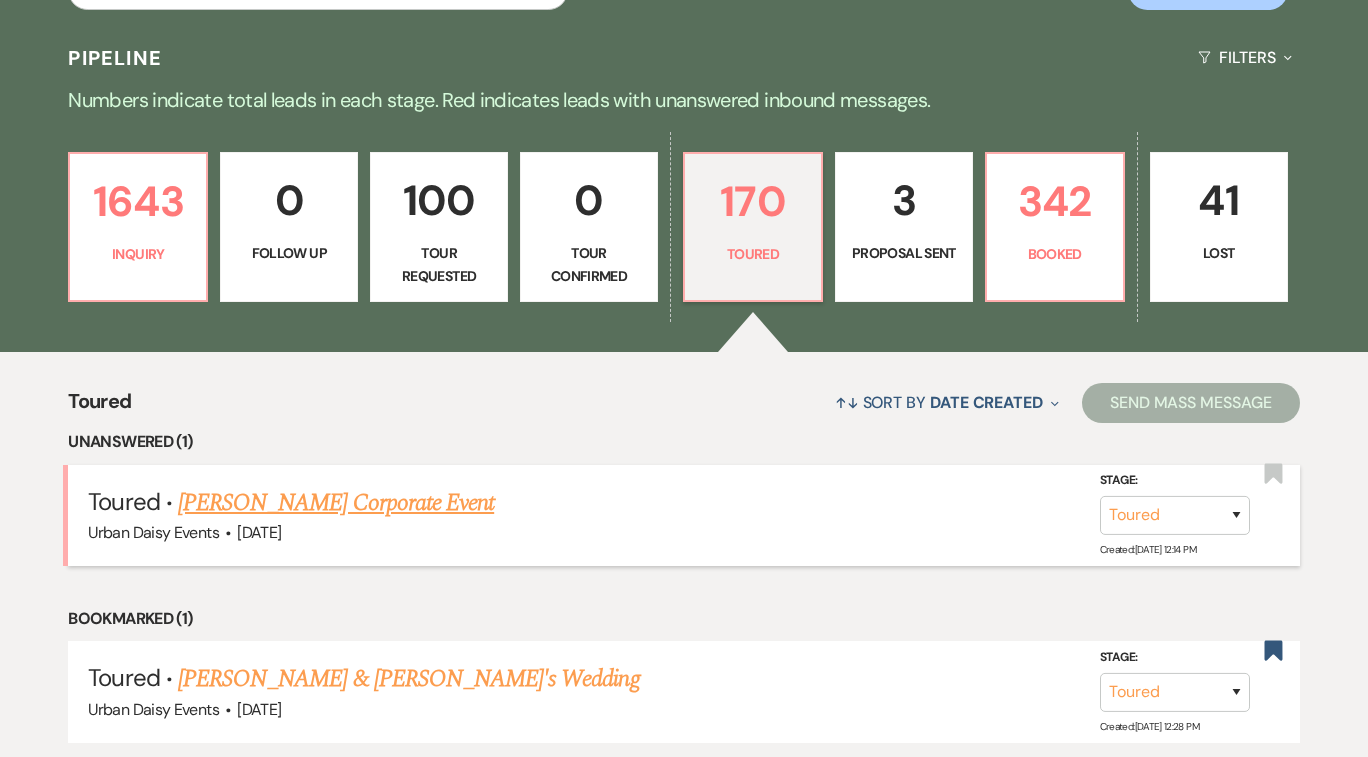click on "[PERSON_NAME] Corporate Event" at bounding box center (336, 503) 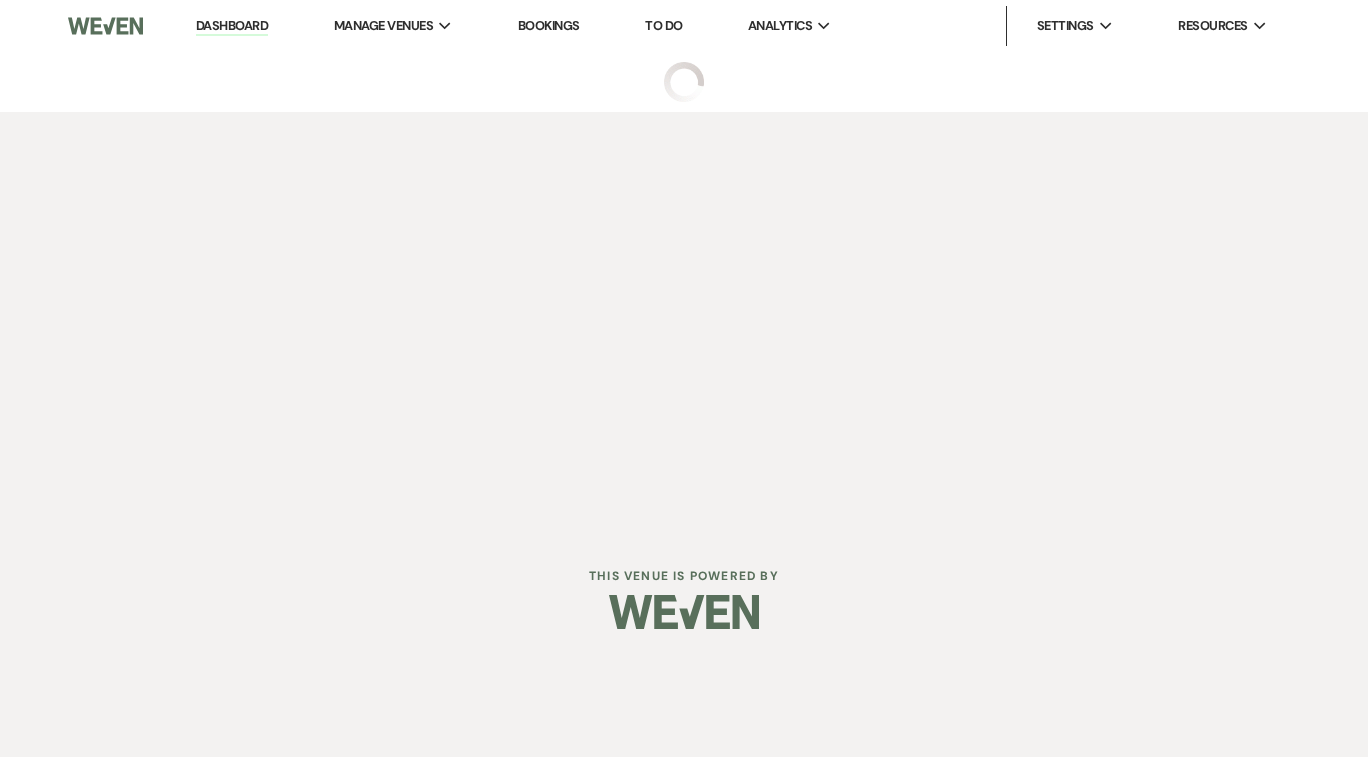 scroll, scrollTop: 0, scrollLeft: 0, axis: both 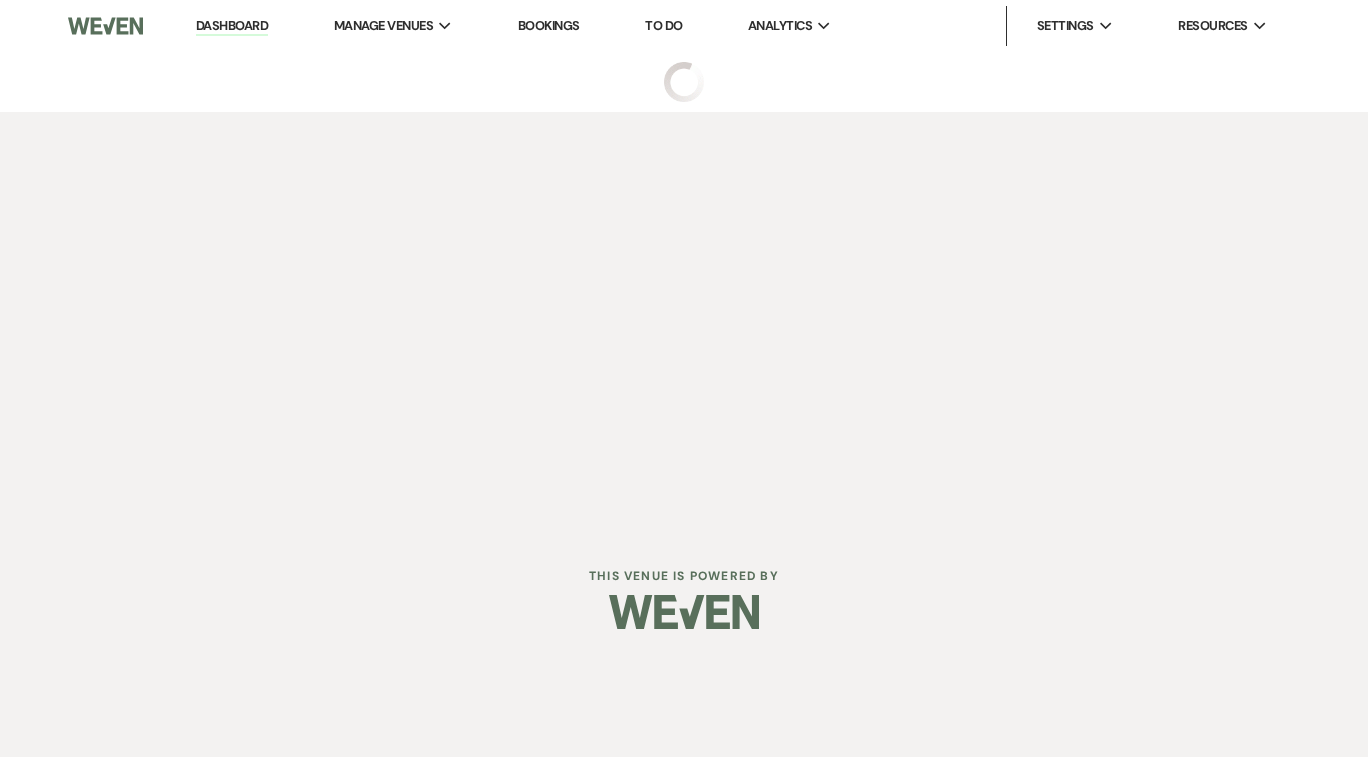 select on "5" 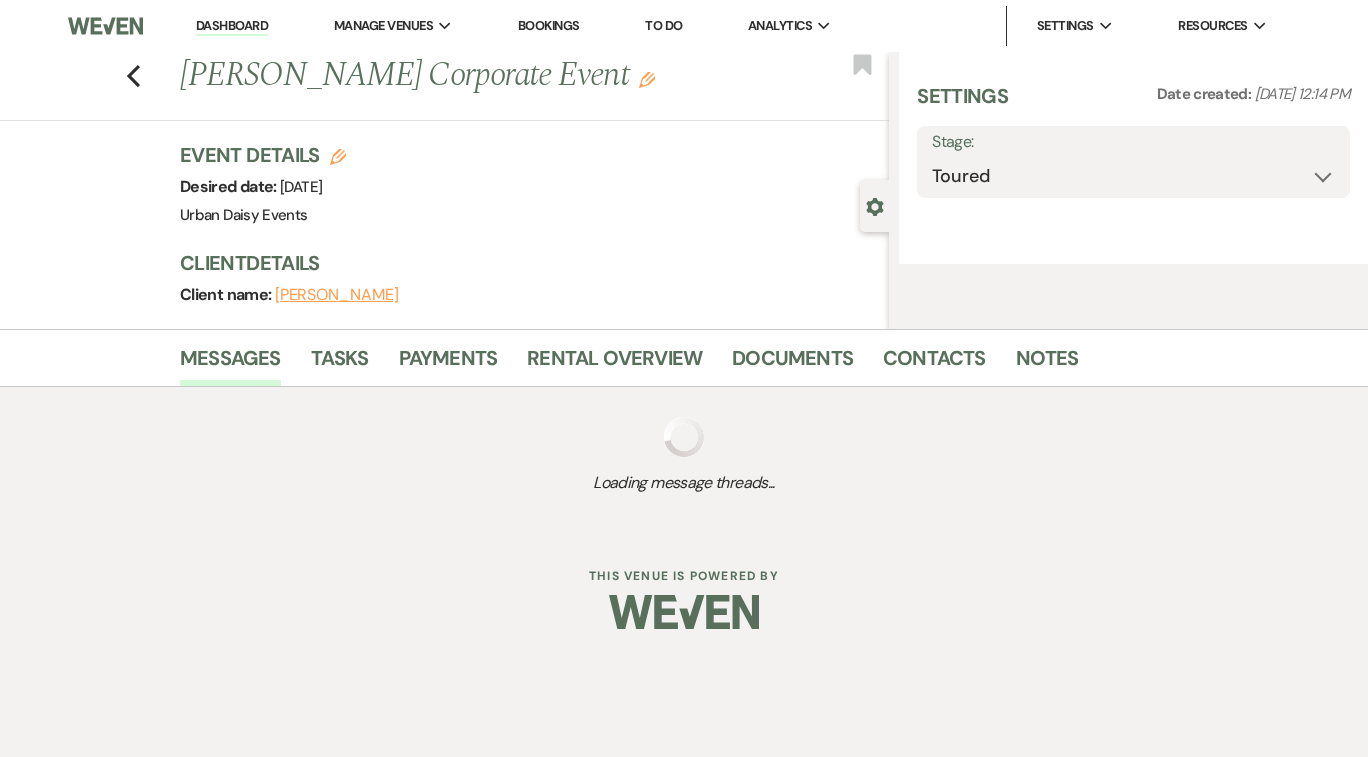 select on "5" 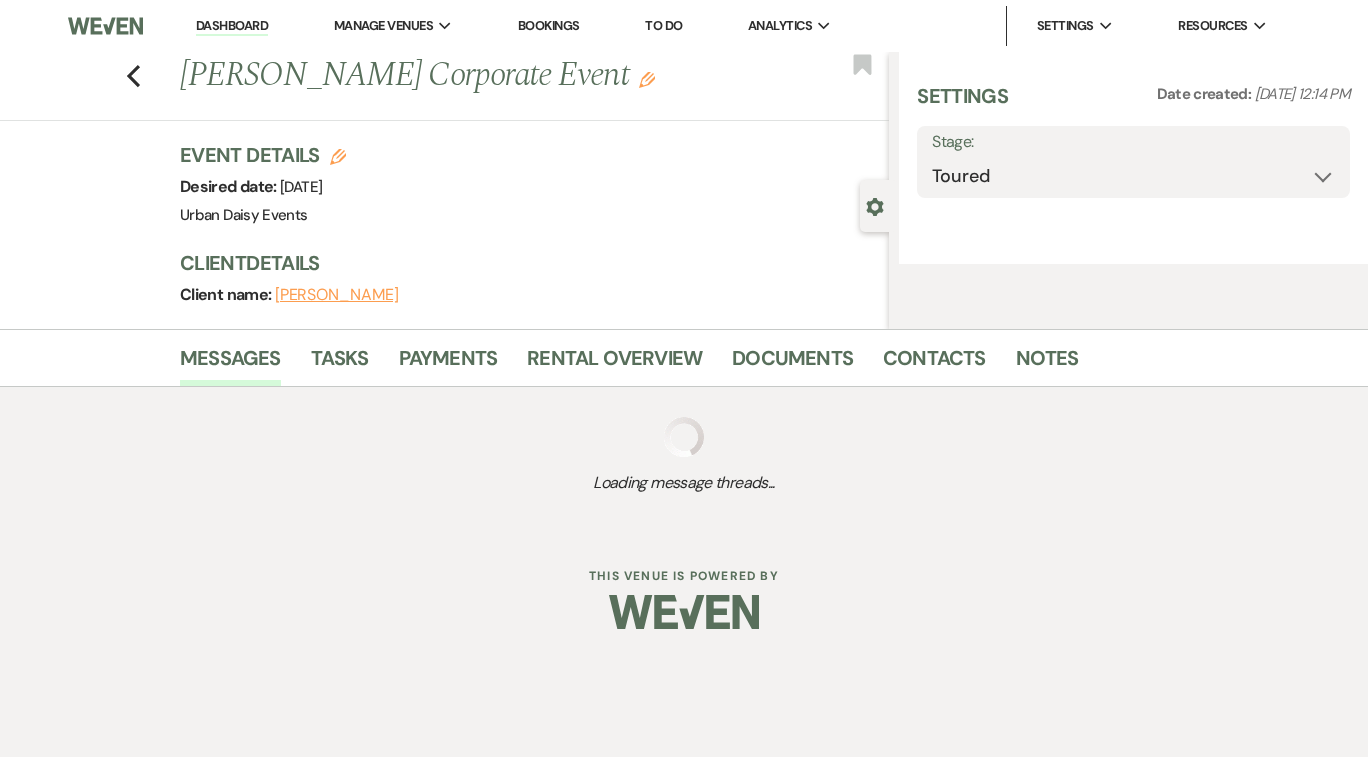 select on "9" 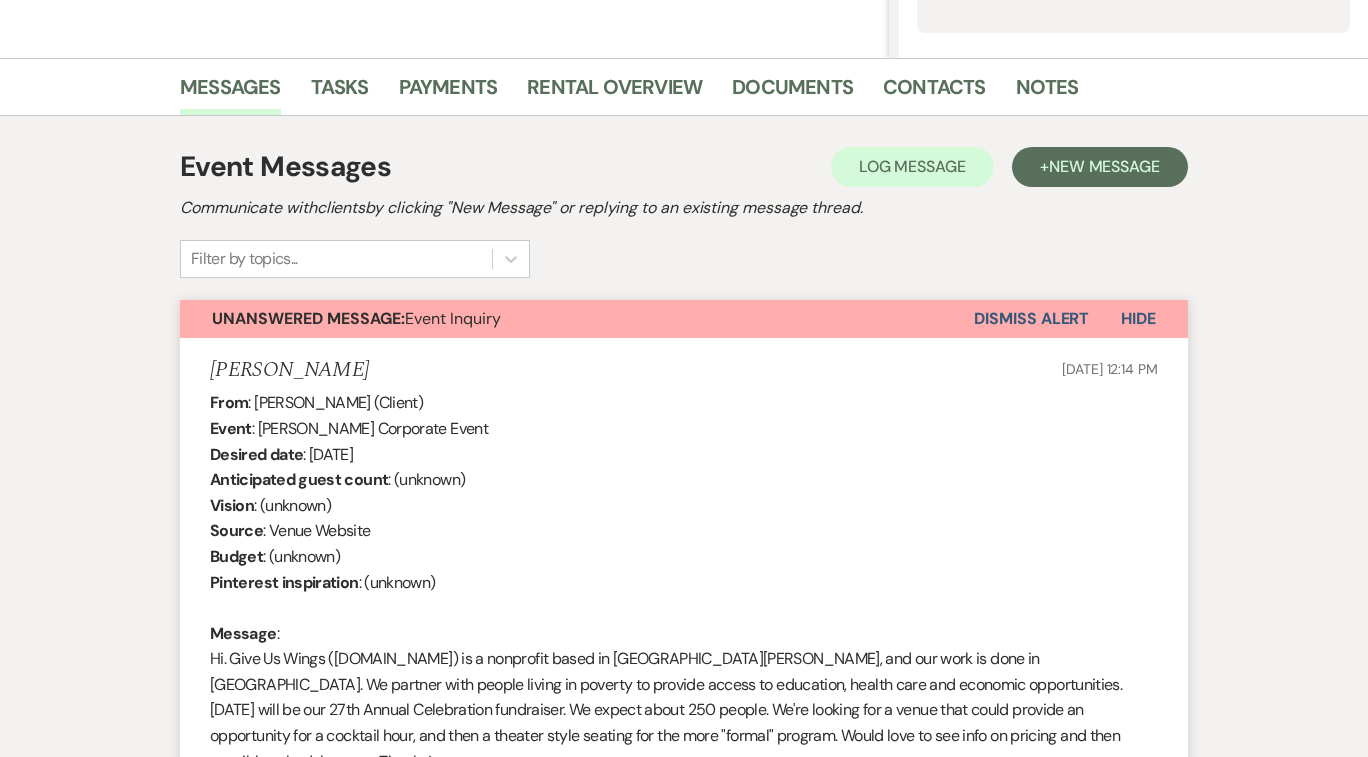 scroll, scrollTop: 0, scrollLeft: 0, axis: both 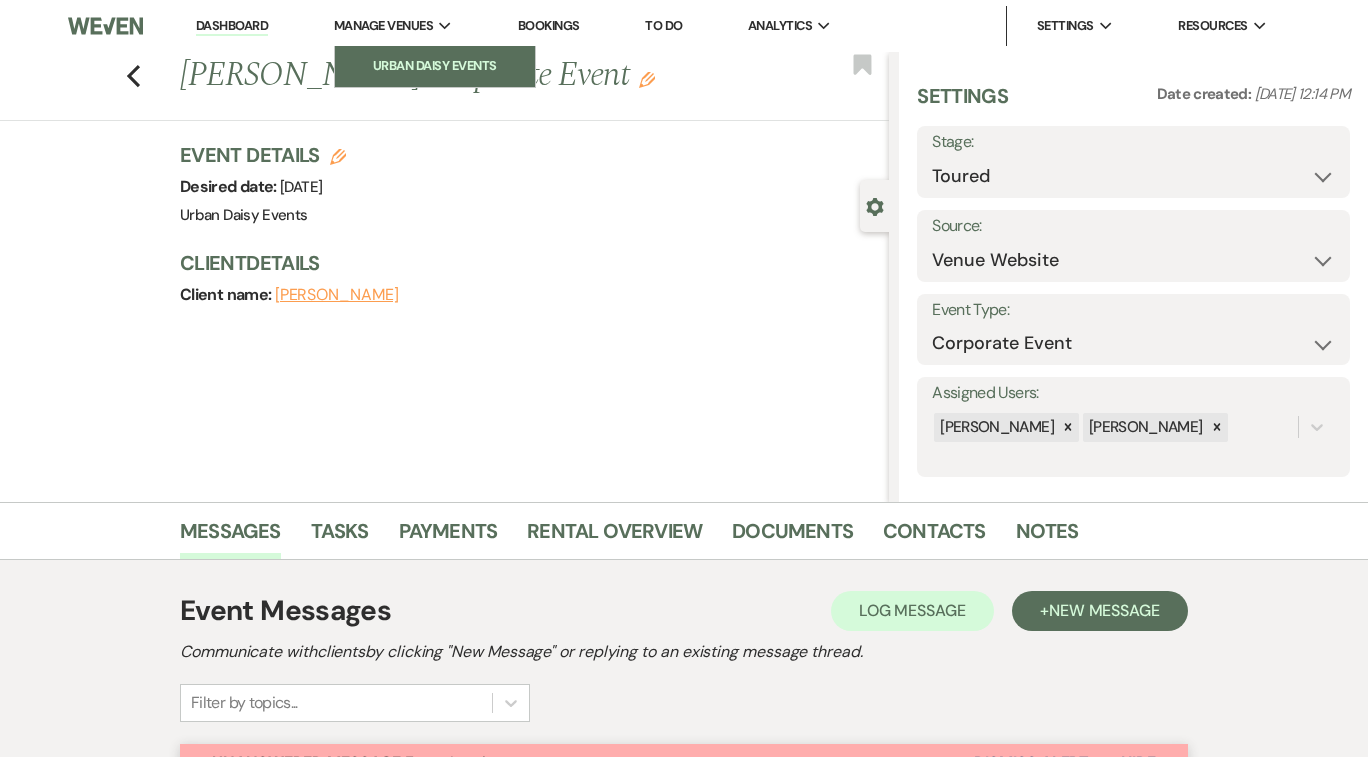 click on "Urban Daisy Events" at bounding box center [435, 66] 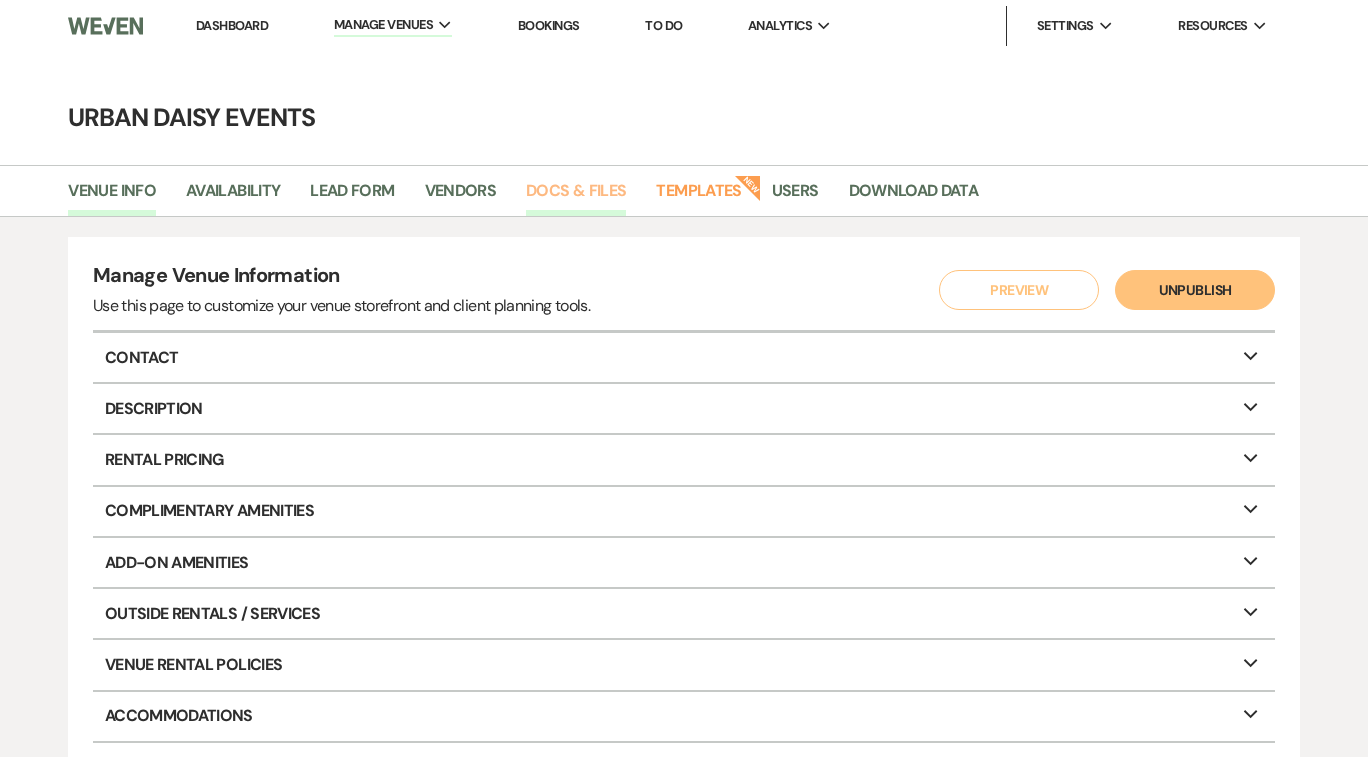 click on "Docs & Files" at bounding box center (576, 197) 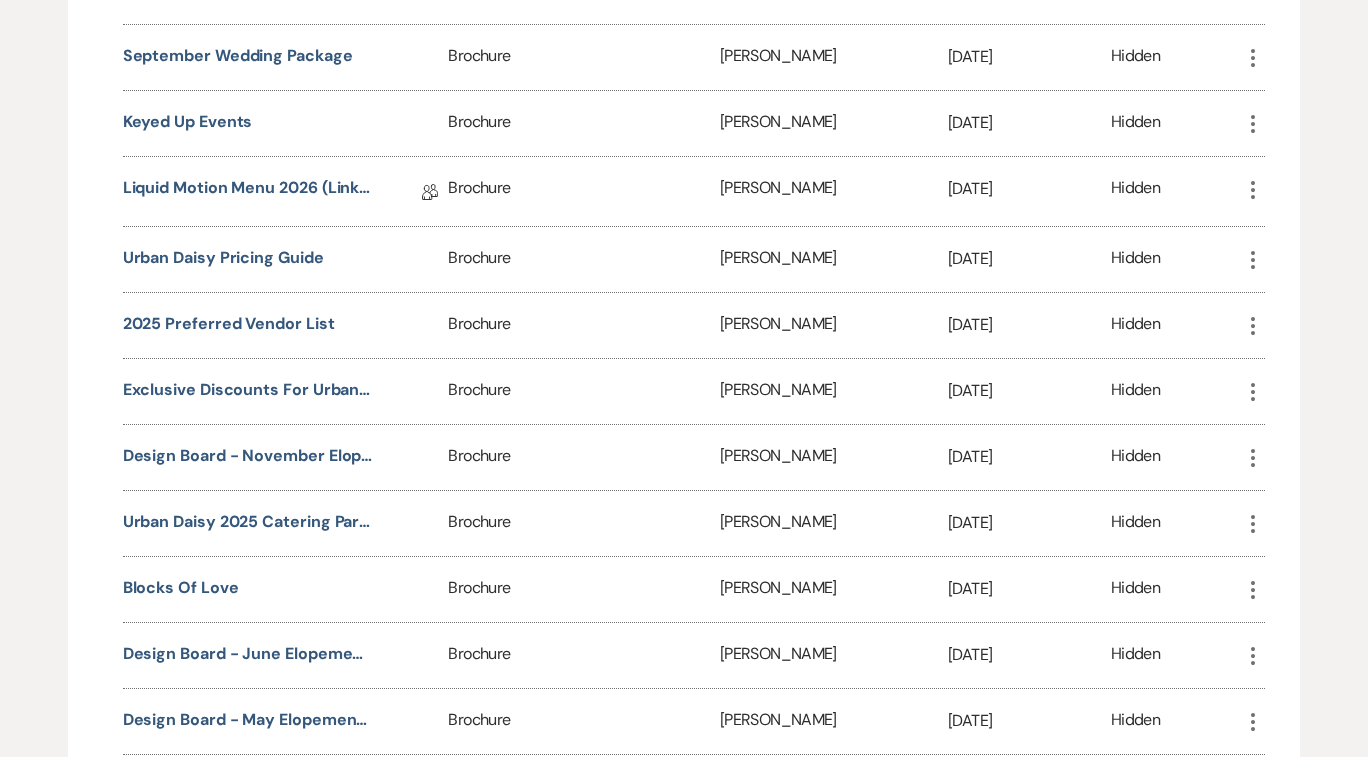 scroll, scrollTop: 1816, scrollLeft: 0, axis: vertical 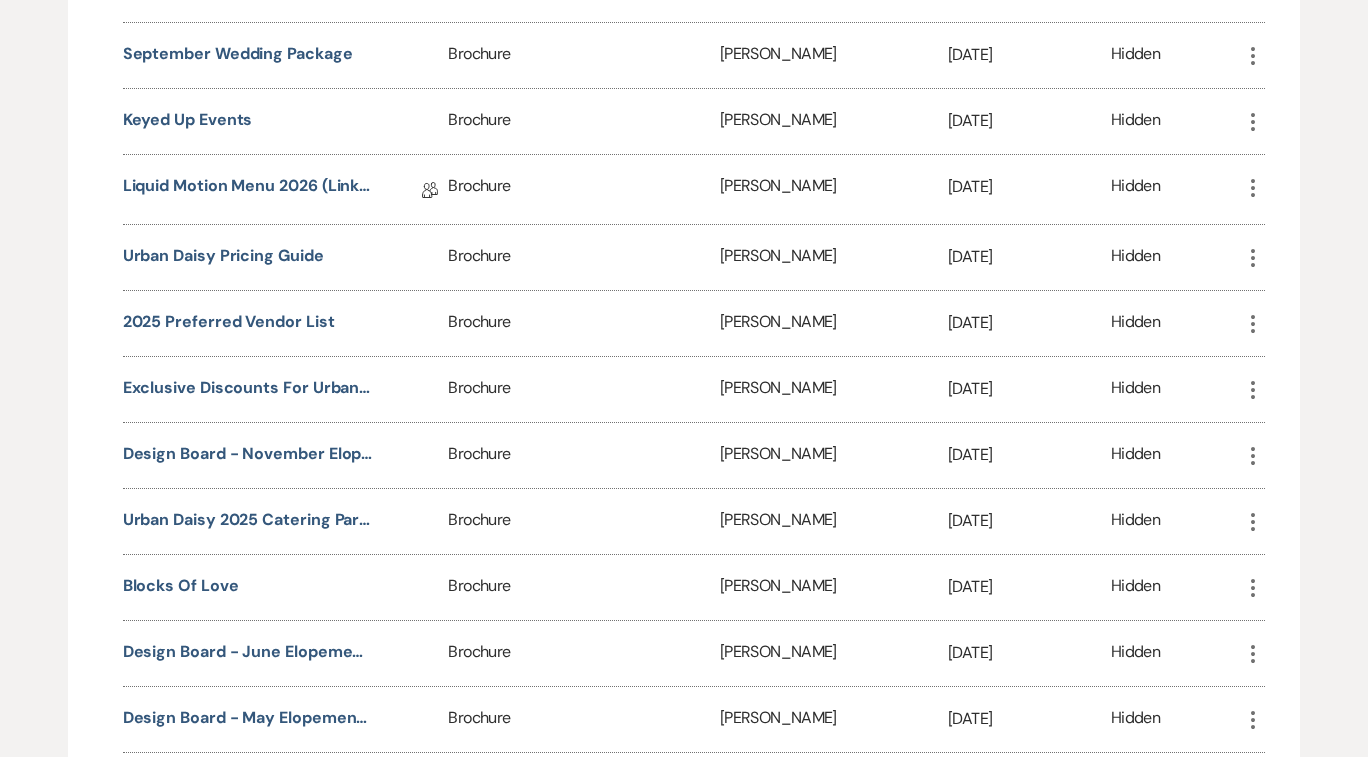 click on "More" 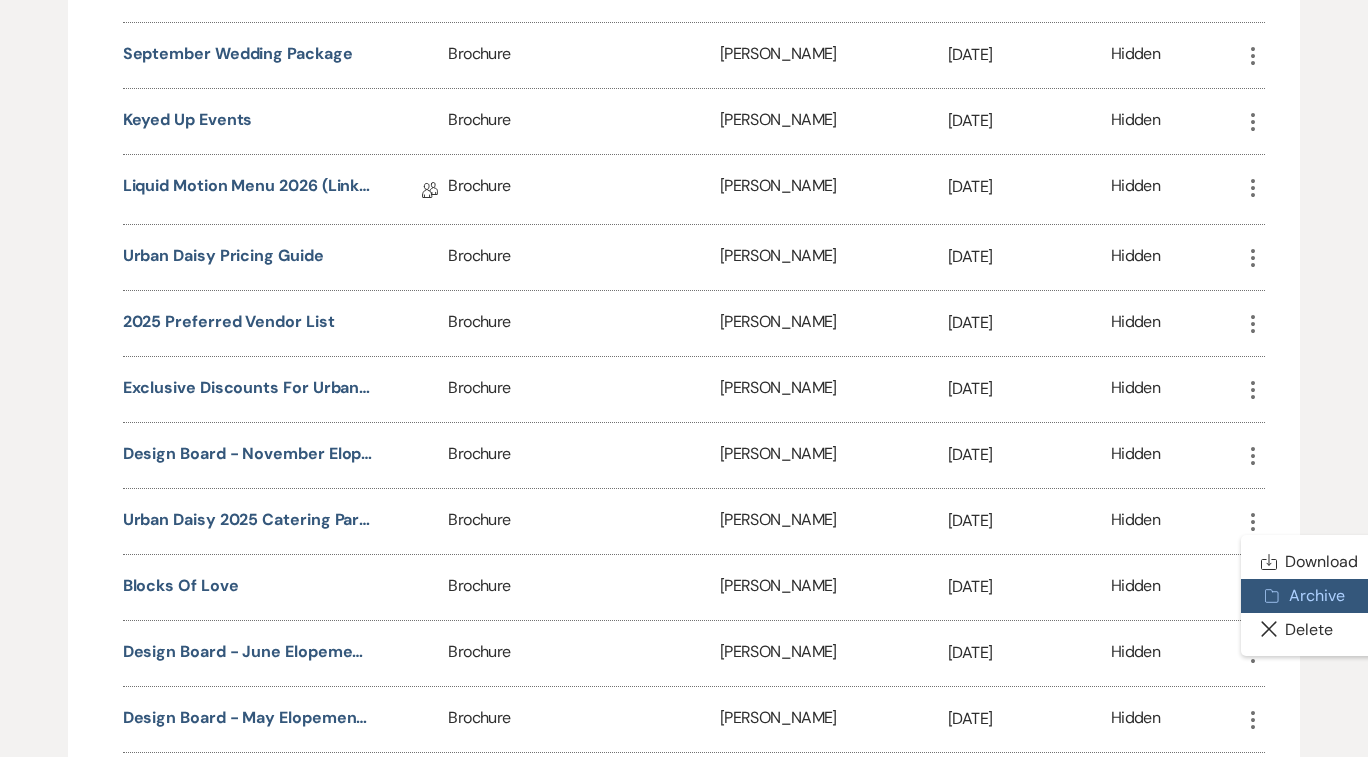click on "Archive Archive" at bounding box center [1309, 596] 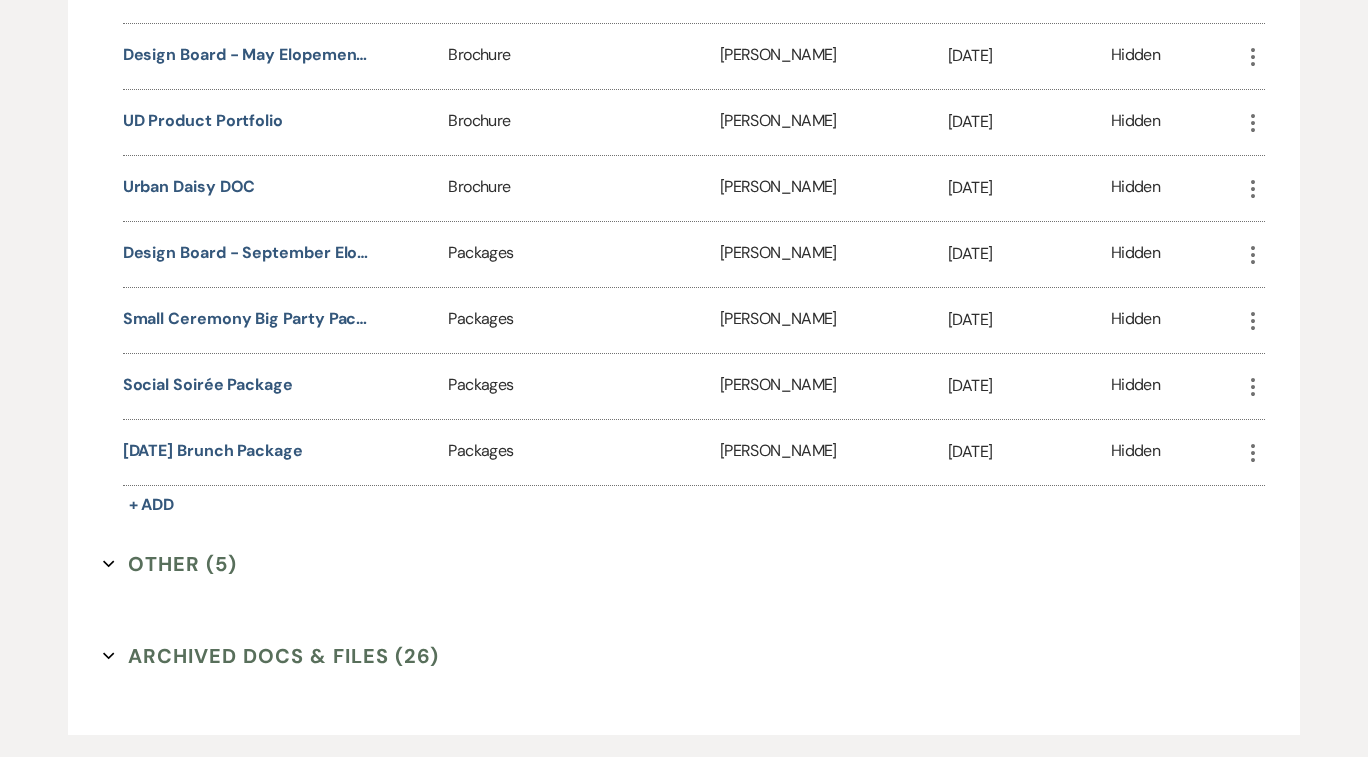 scroll, scrollTop: 2450, scrollLeft: 0, axis: vertical 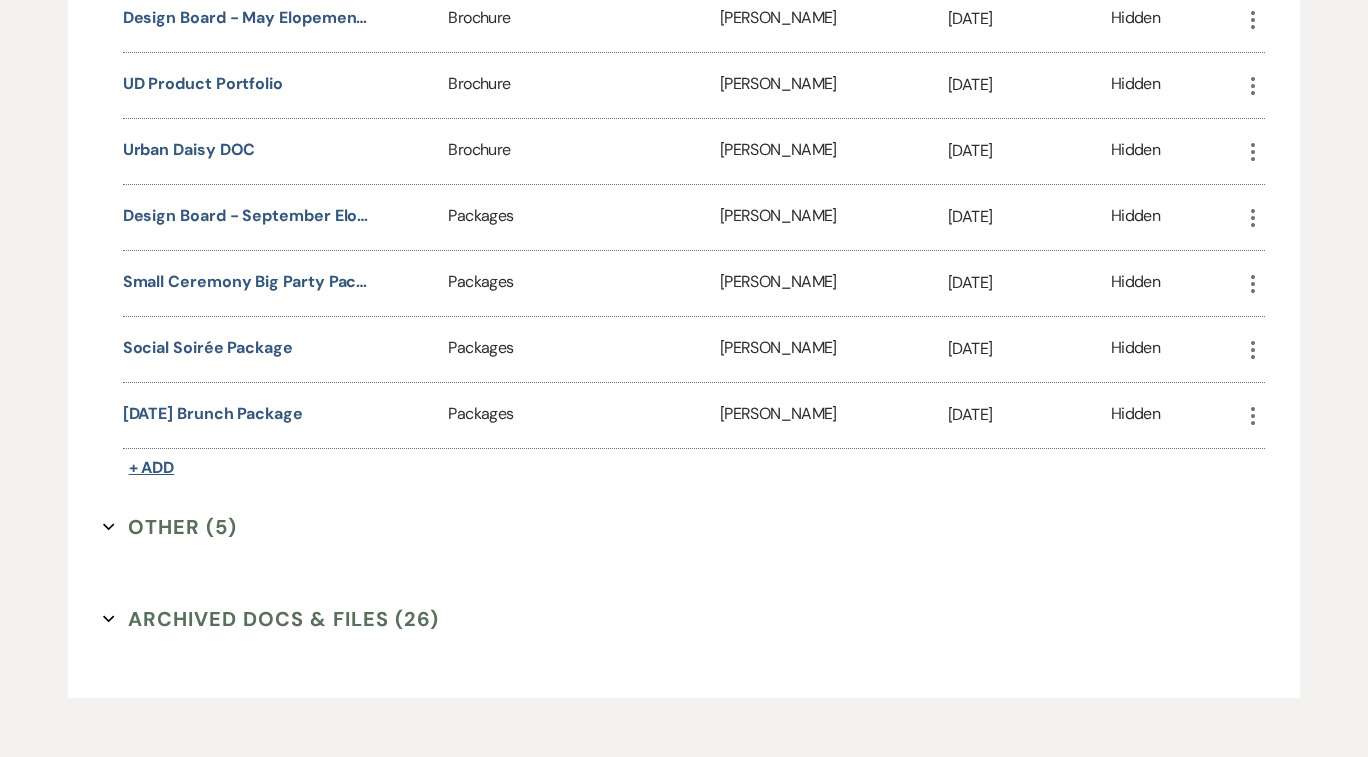 click on "+ Add" at bounding box center (152, 467) 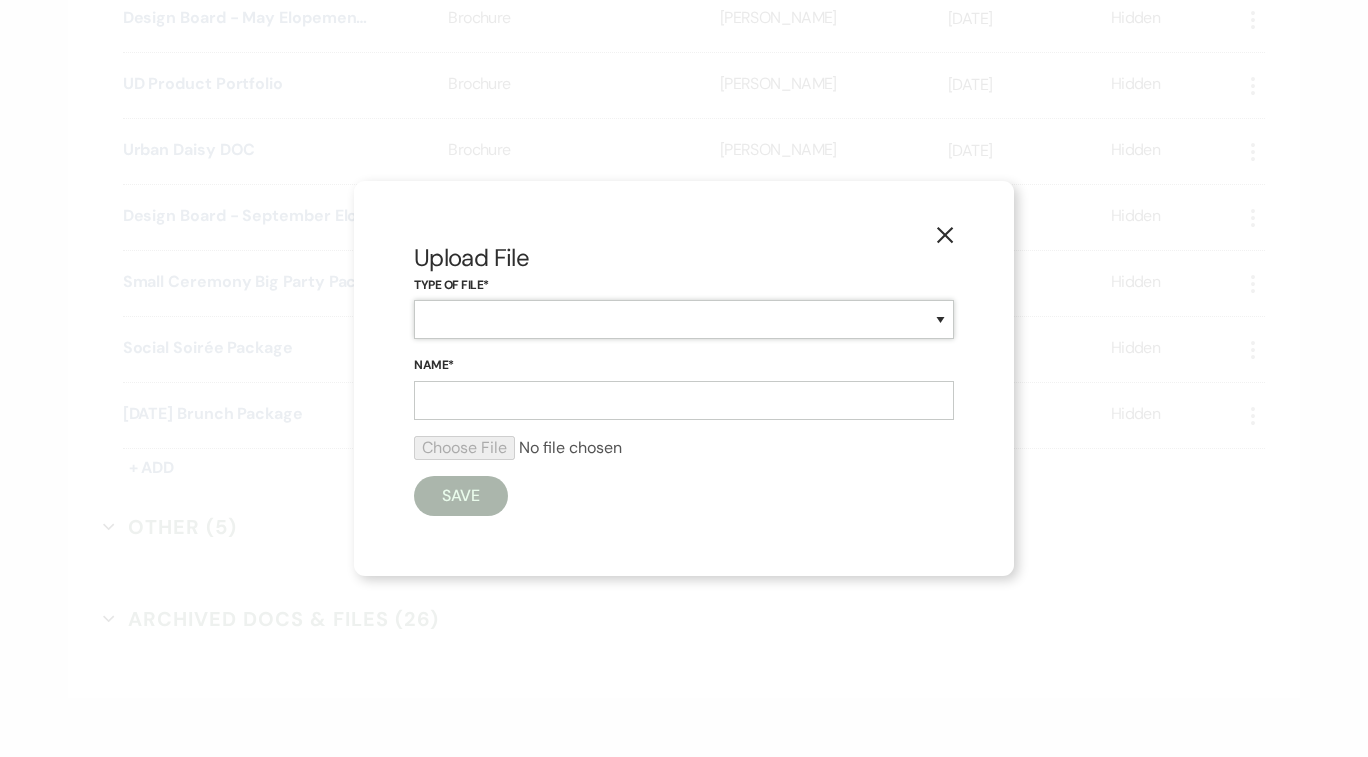 click on "Beverage Brochure Menu Packages Product Specifications Quotes" at bounding box center (684, 319) 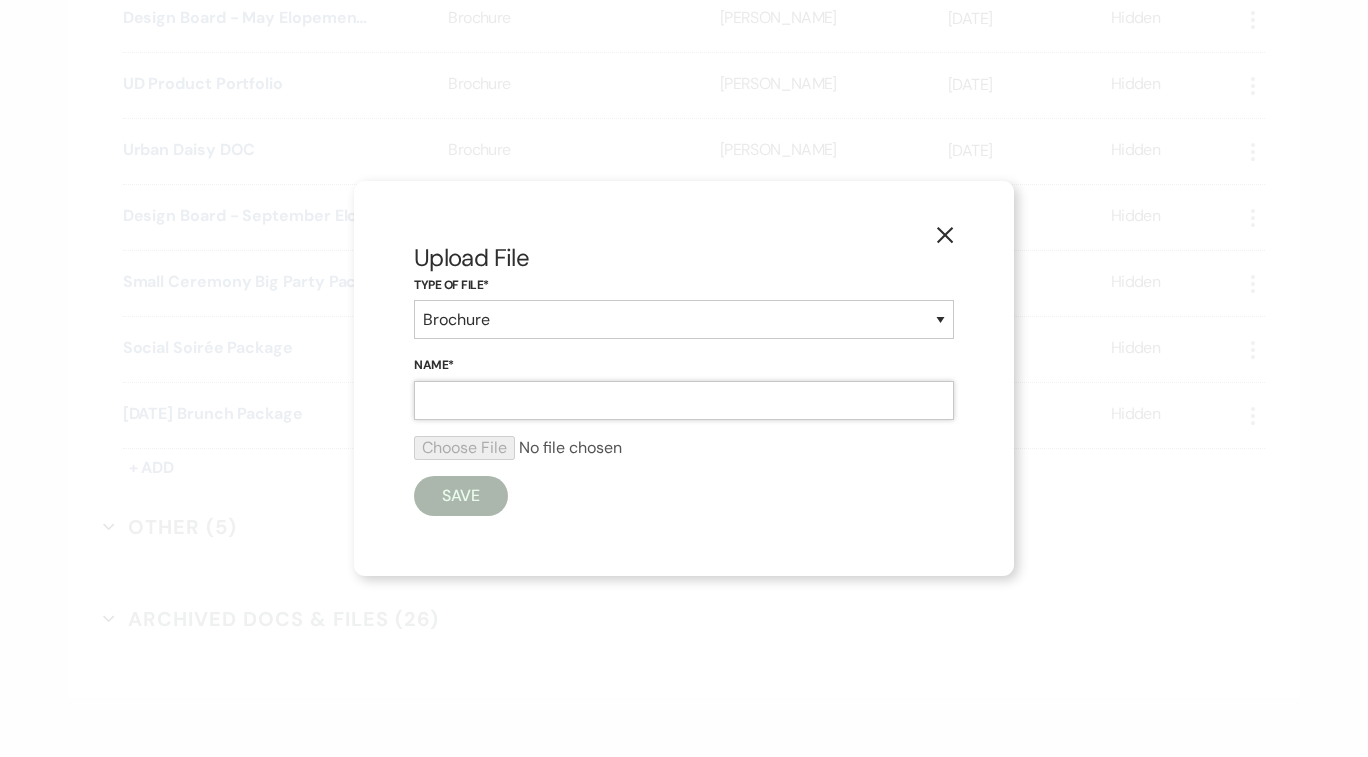 click on "Name*" at bounding box center (684, 400) 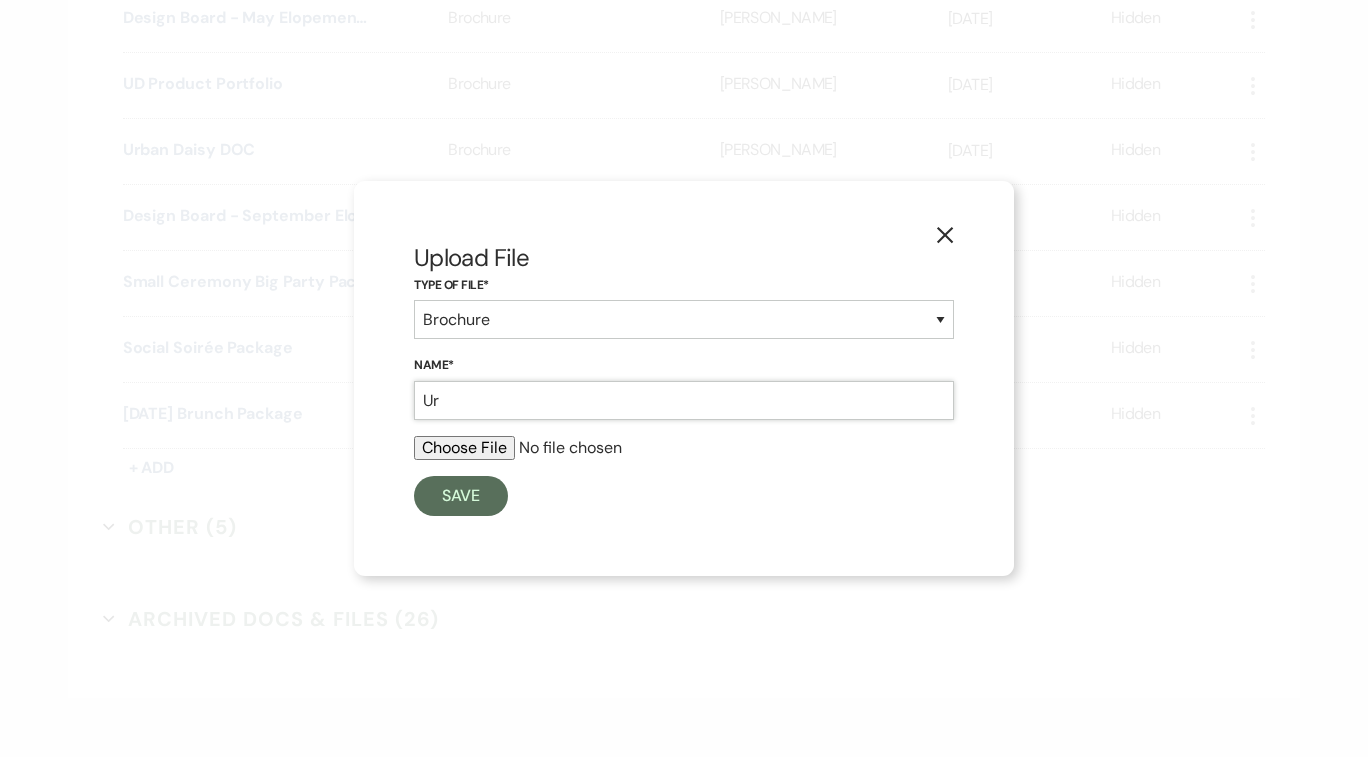 type on "Urban Daisy 2025 Catering Partners" 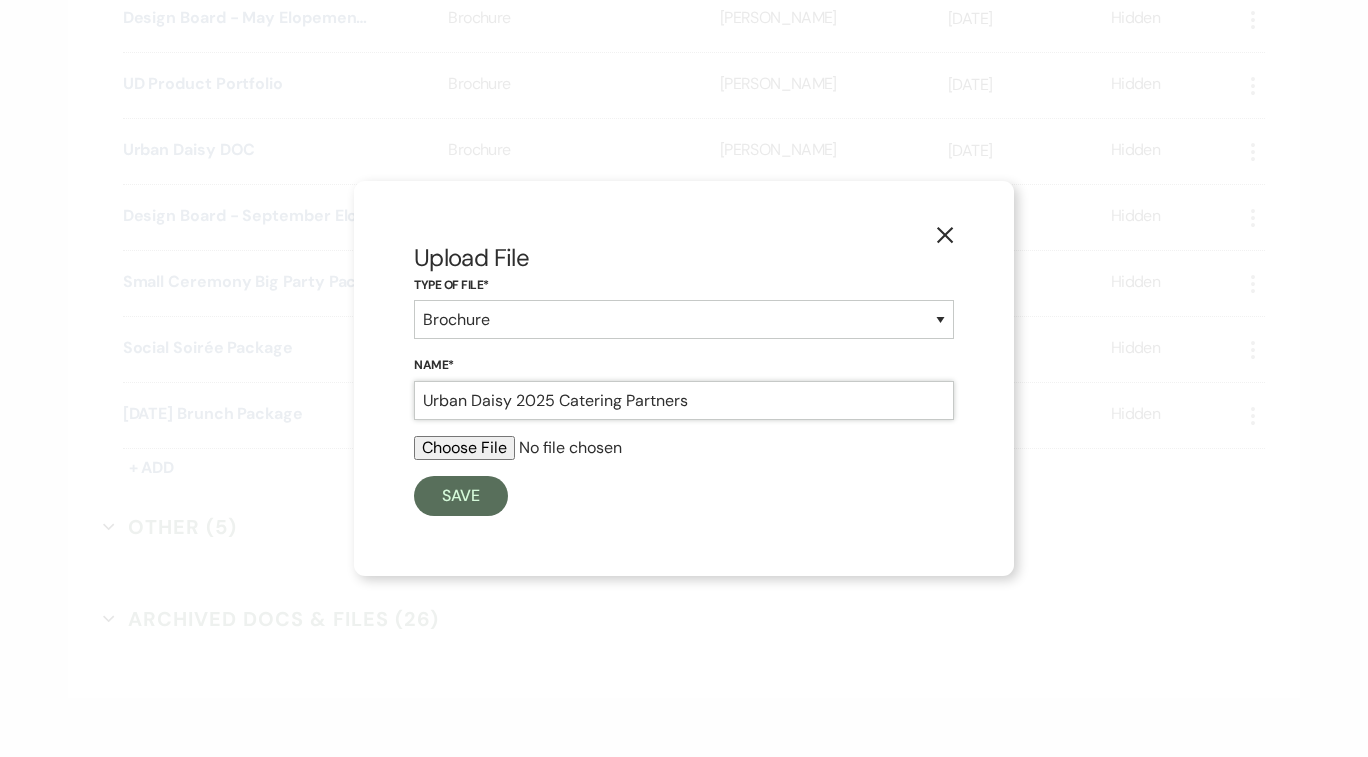 type on "C:\fakepath\Bar & Catering 2025 (3).pdf" 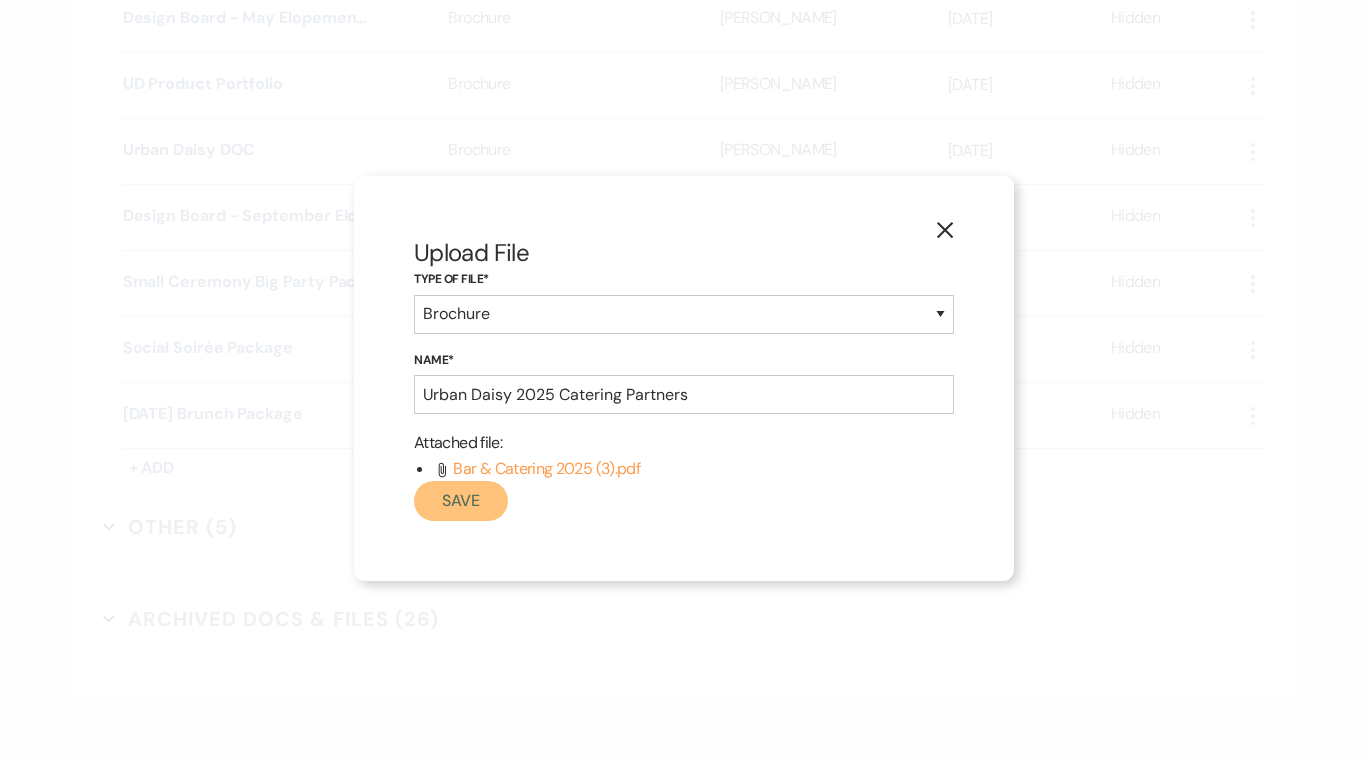 click on "Save" at bounding box center [461, 501] 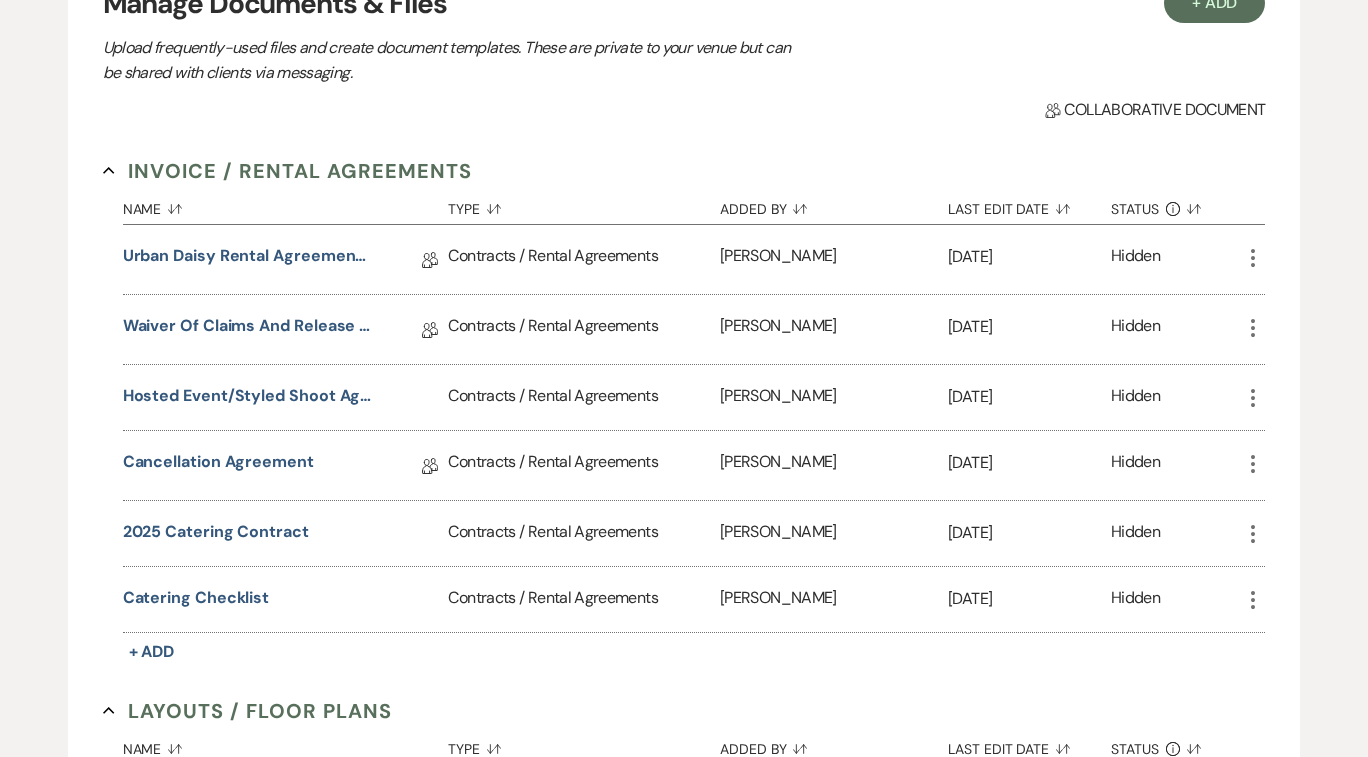 scroll, scrollTop: 234, scrollLeft: 0, axis: vertical 